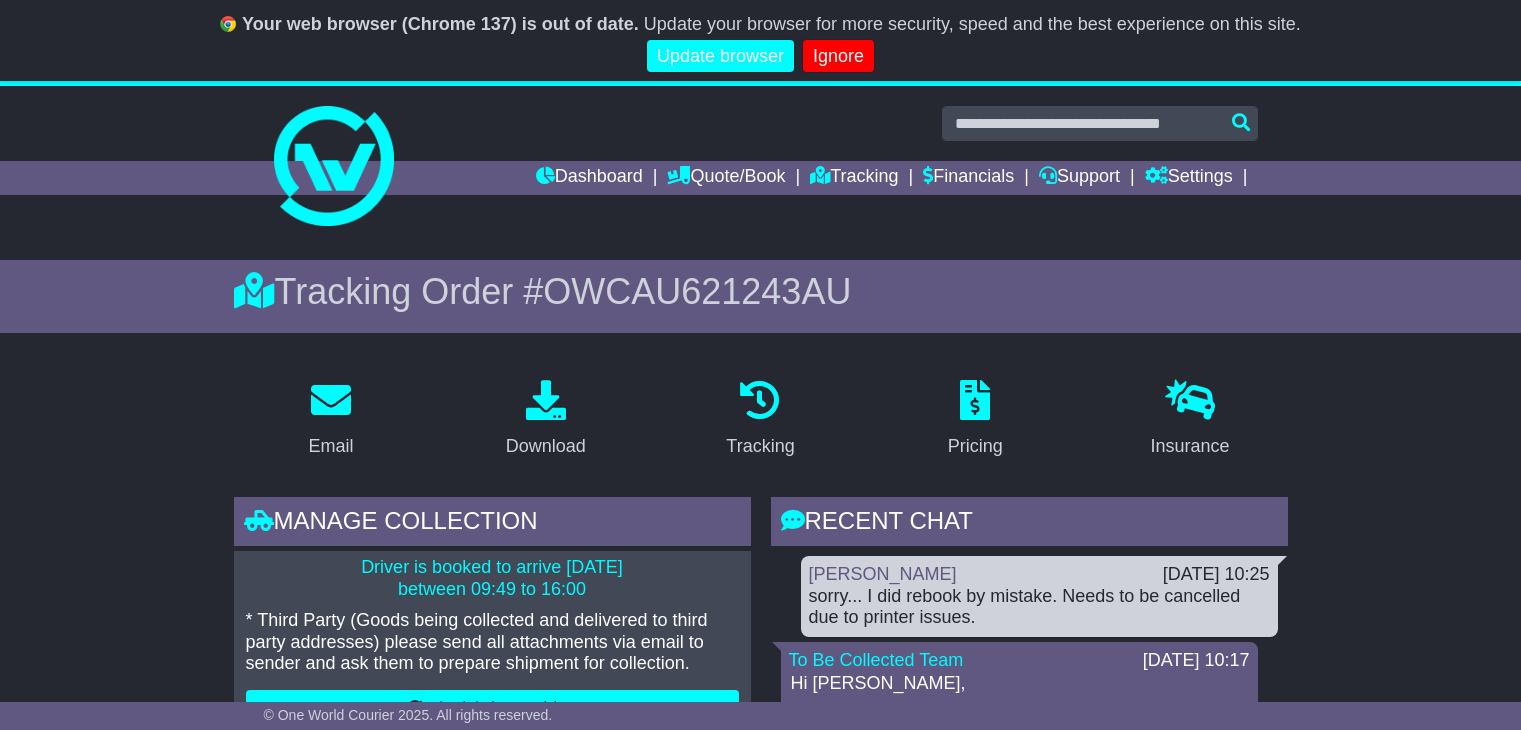 scroll, scrollTop: 200, scrollLeft: 0, axis: vertical 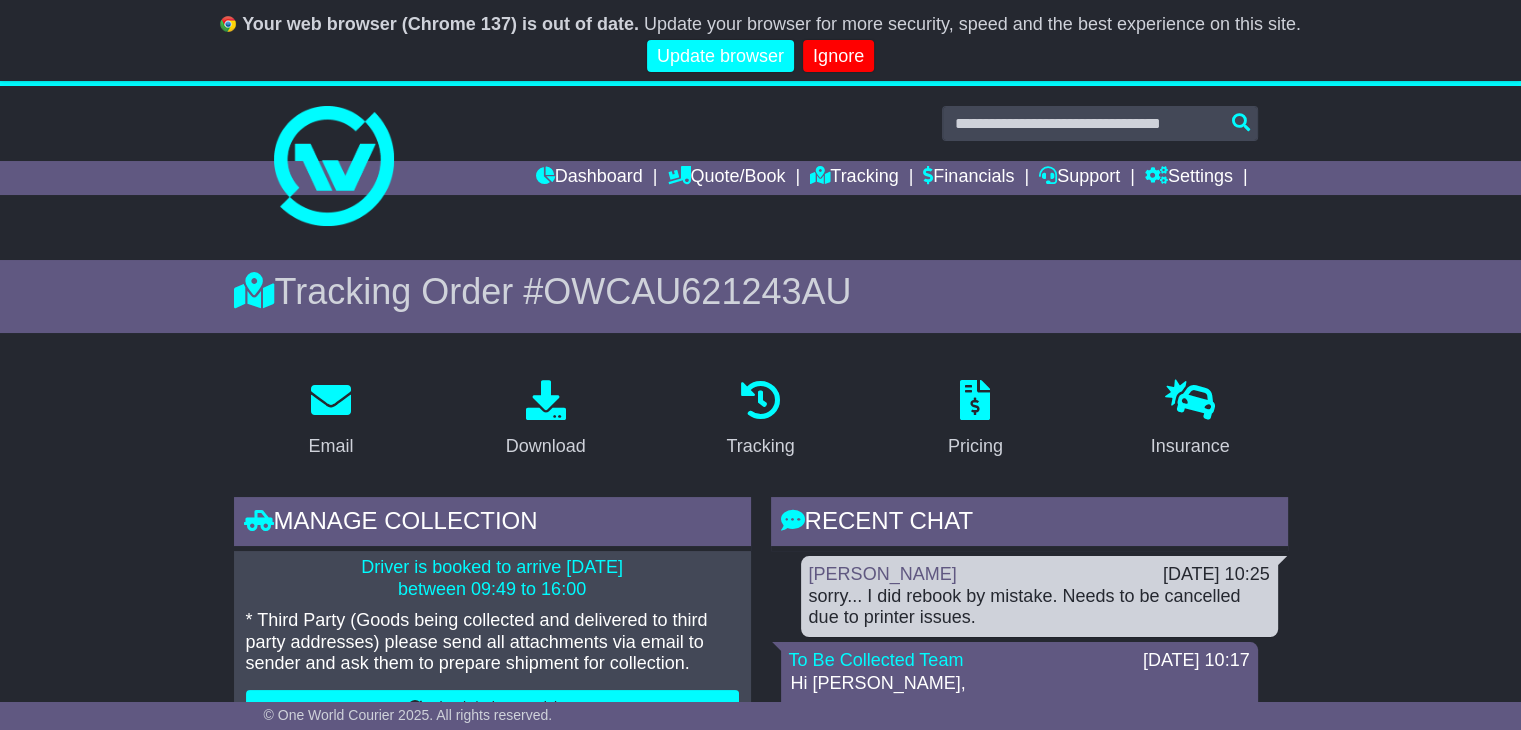 click on "Dashboard
Quote/Book
Domestic
International
Saved Quotes
Drafts
Domestic Quote / Book
International Quote / Book
Saved Quotes
Drafts
Tracking
Financials
Support
Settings
Settings
Address Book
Settings" at bounding box center [761, 178] 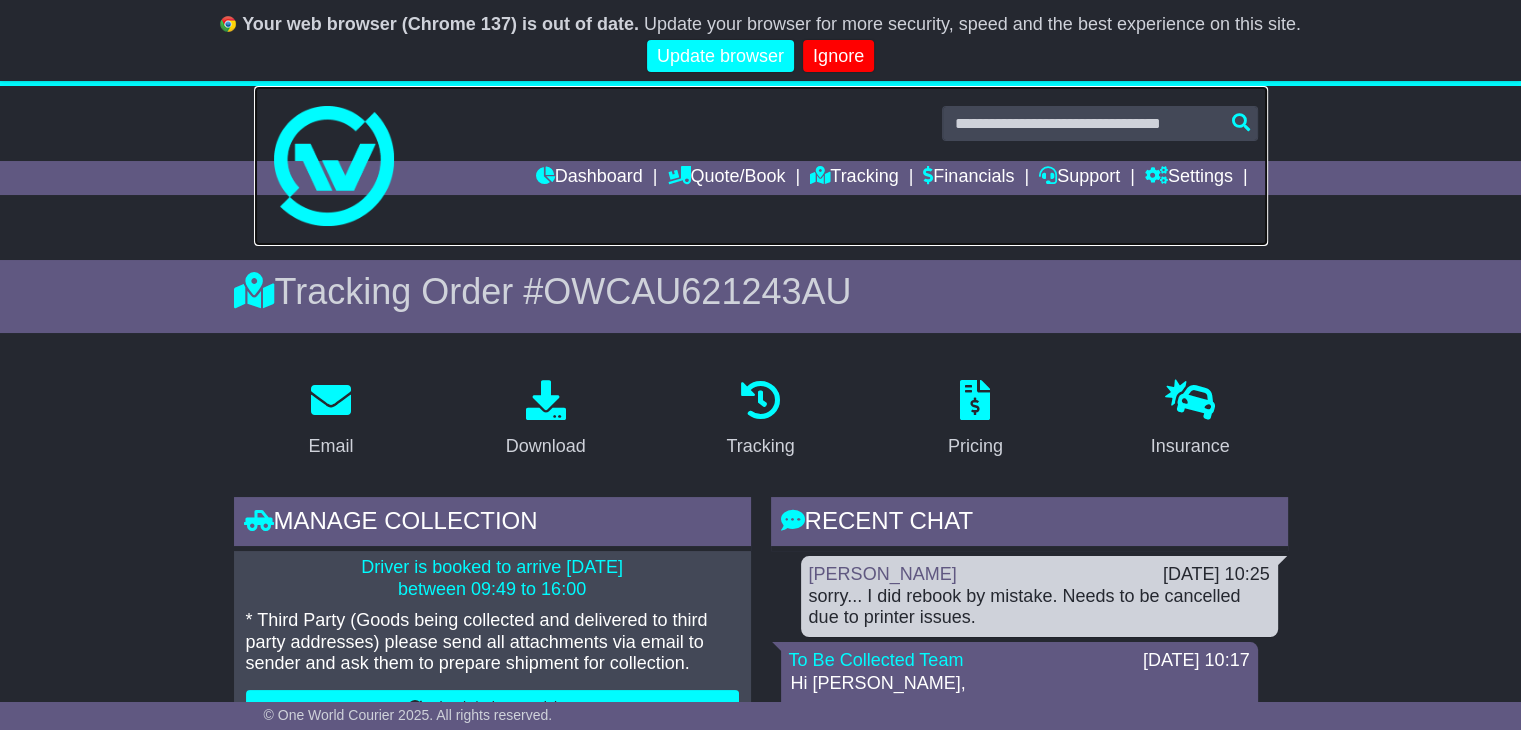 click at bounding box center (334, 166) 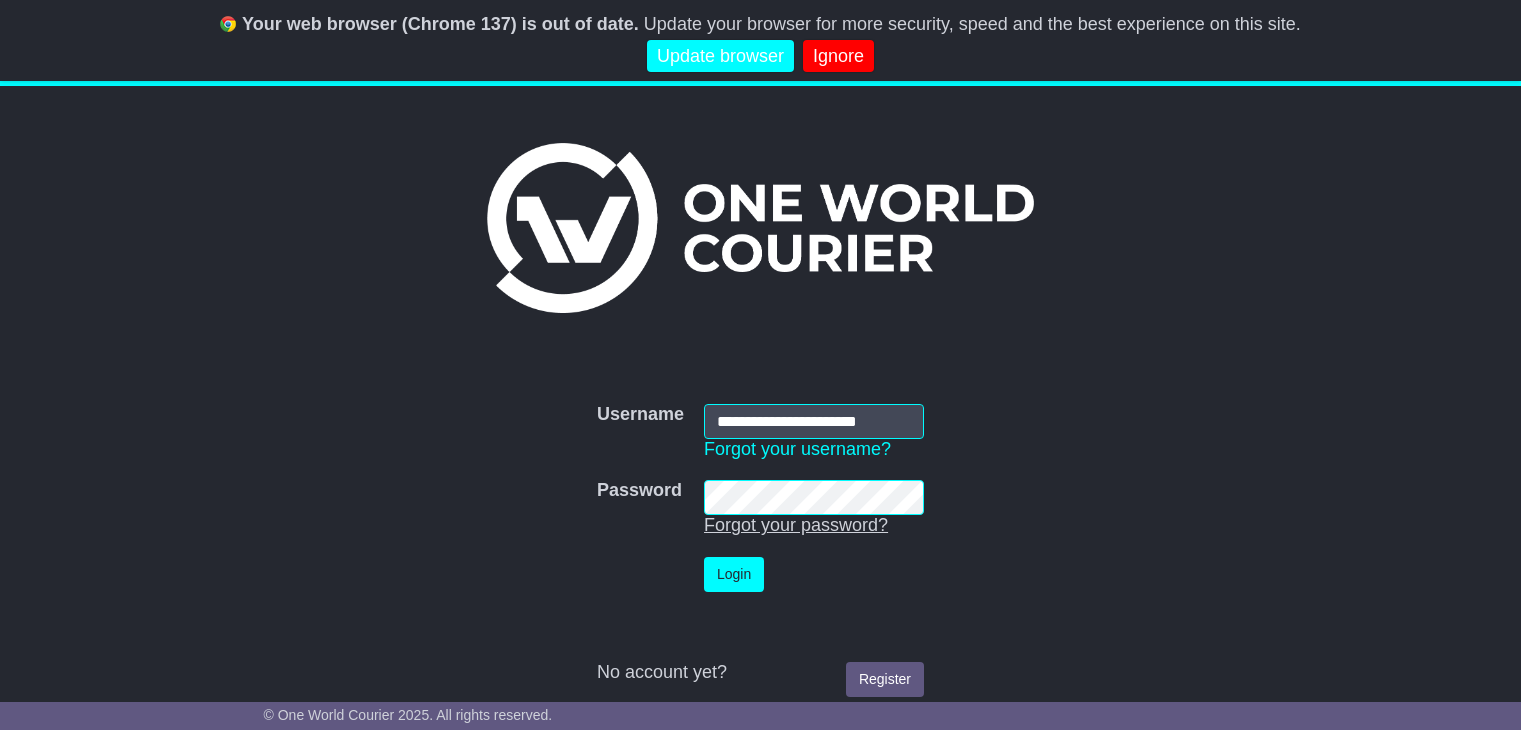 scroll, scrollTop: 0, scrollLeft: 0, axis: both 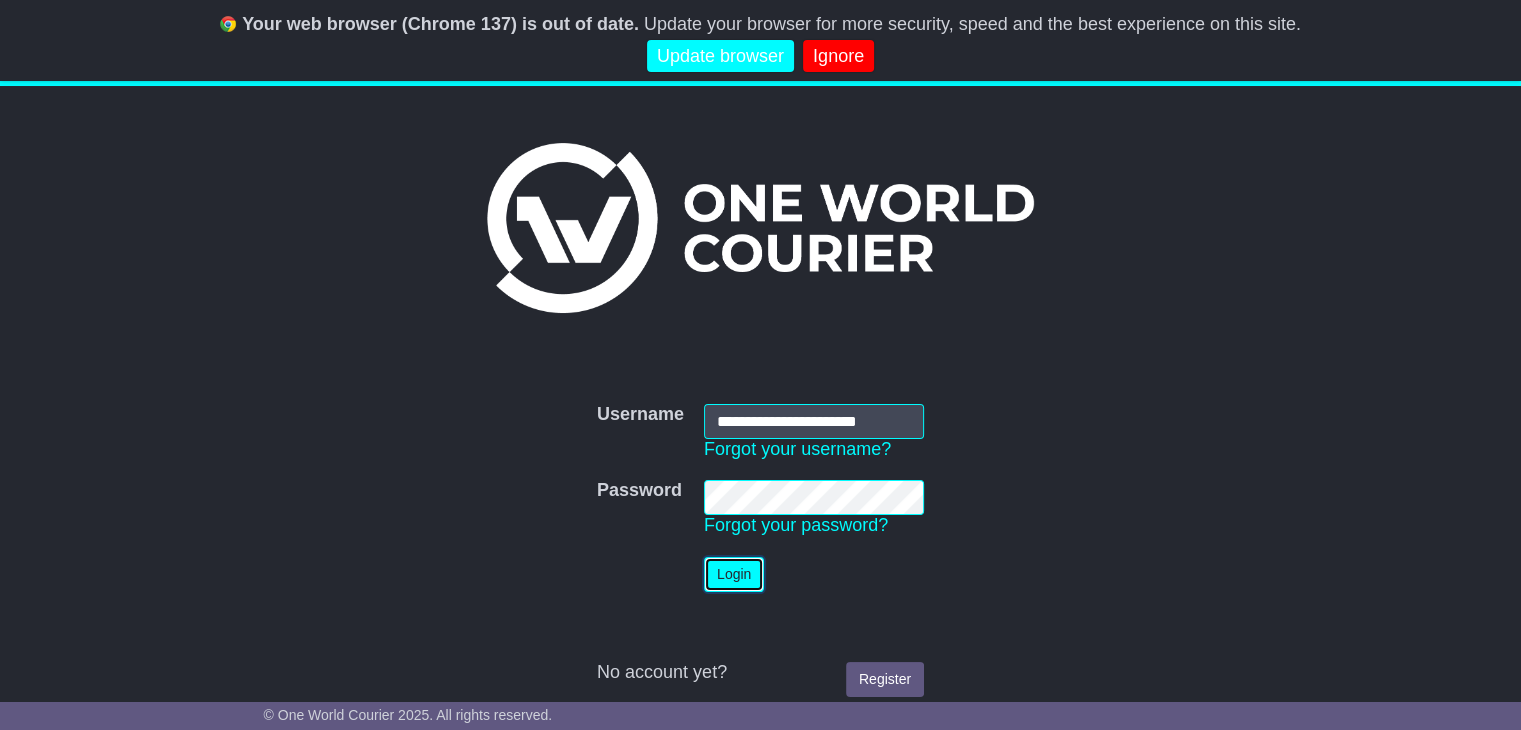click on "Login" at bounding box center [734, 574] 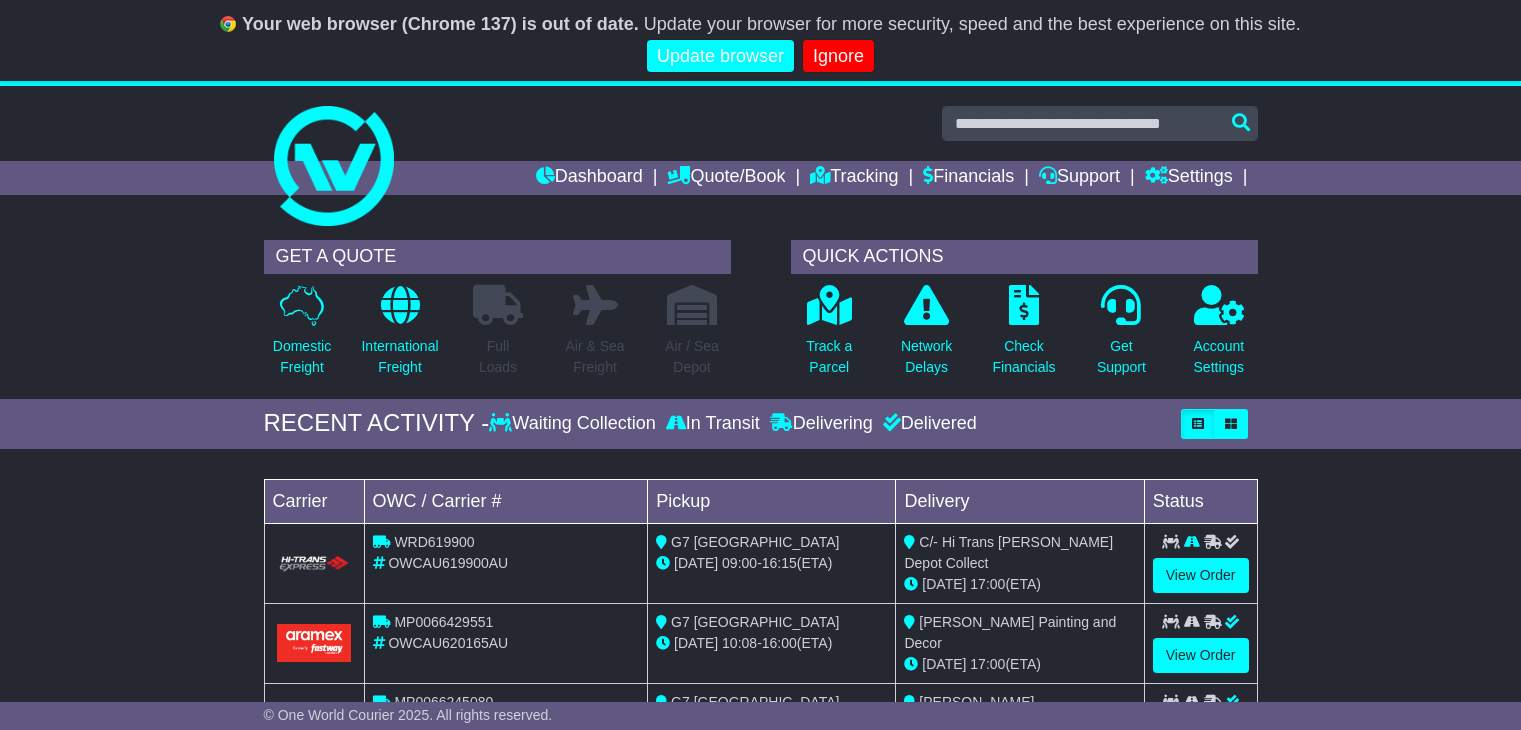 scroll, scrollTop: 0, scrollLeft: 0, axis: both 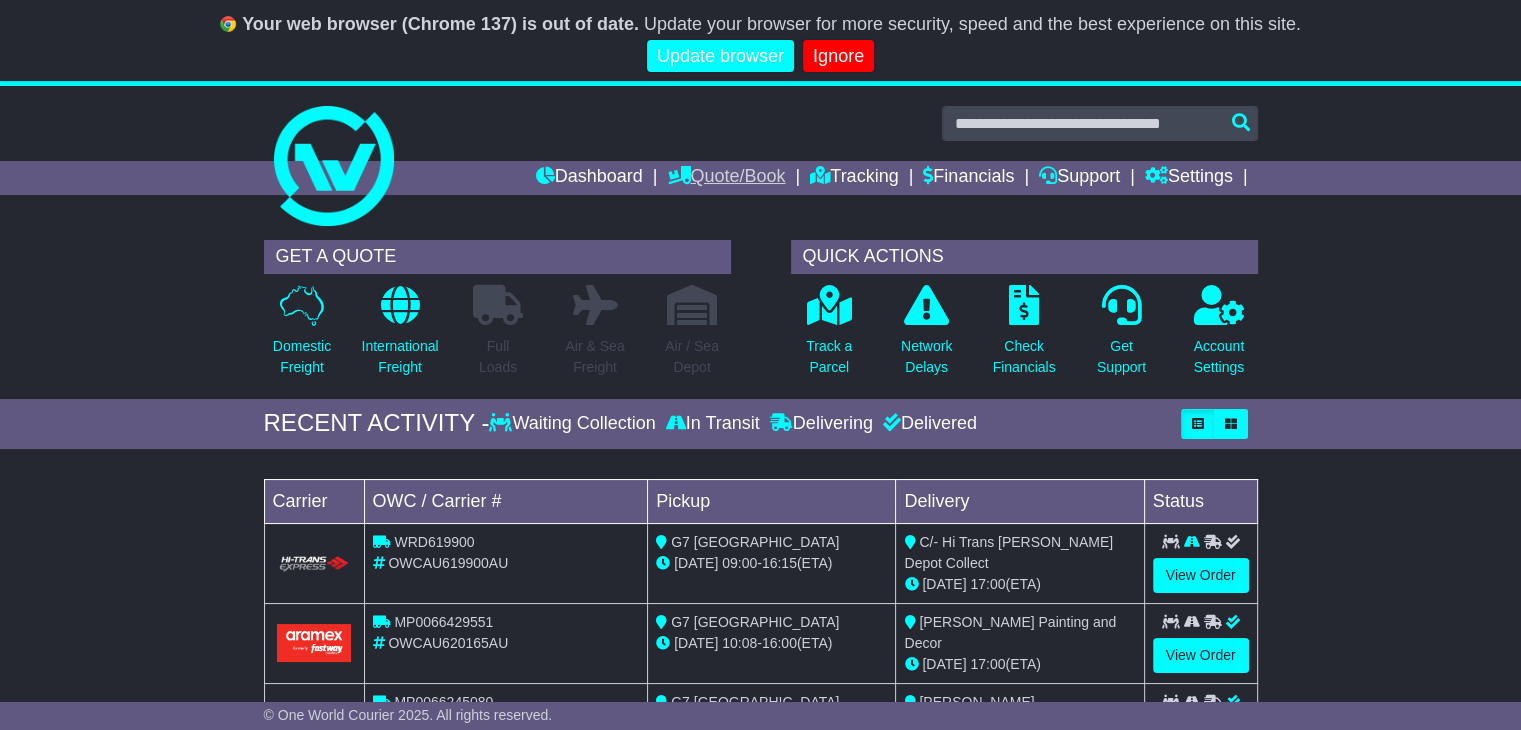 click on "Quote/Book" at bounding box center (726, 178) 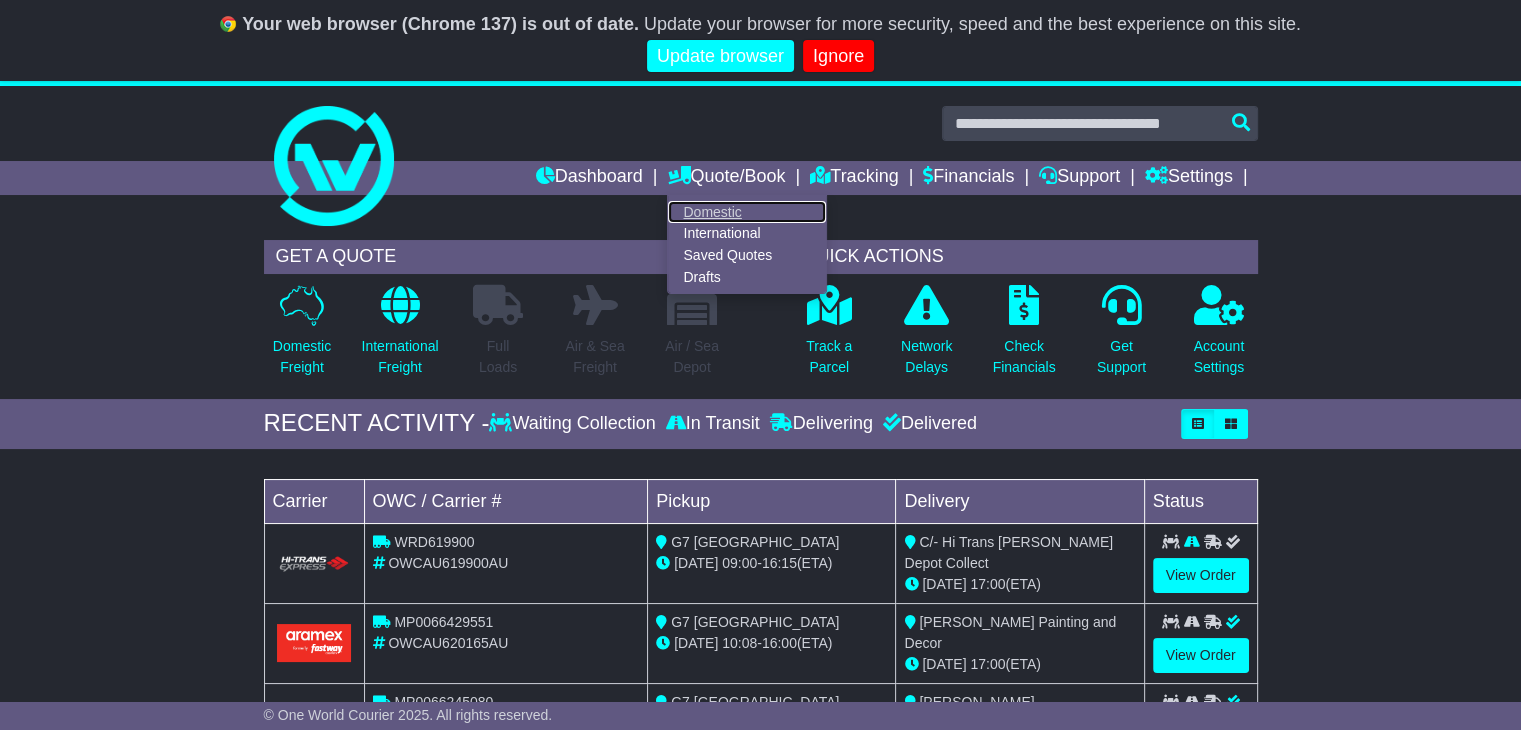 click on "Domestic" at bounding box center (747, 212) 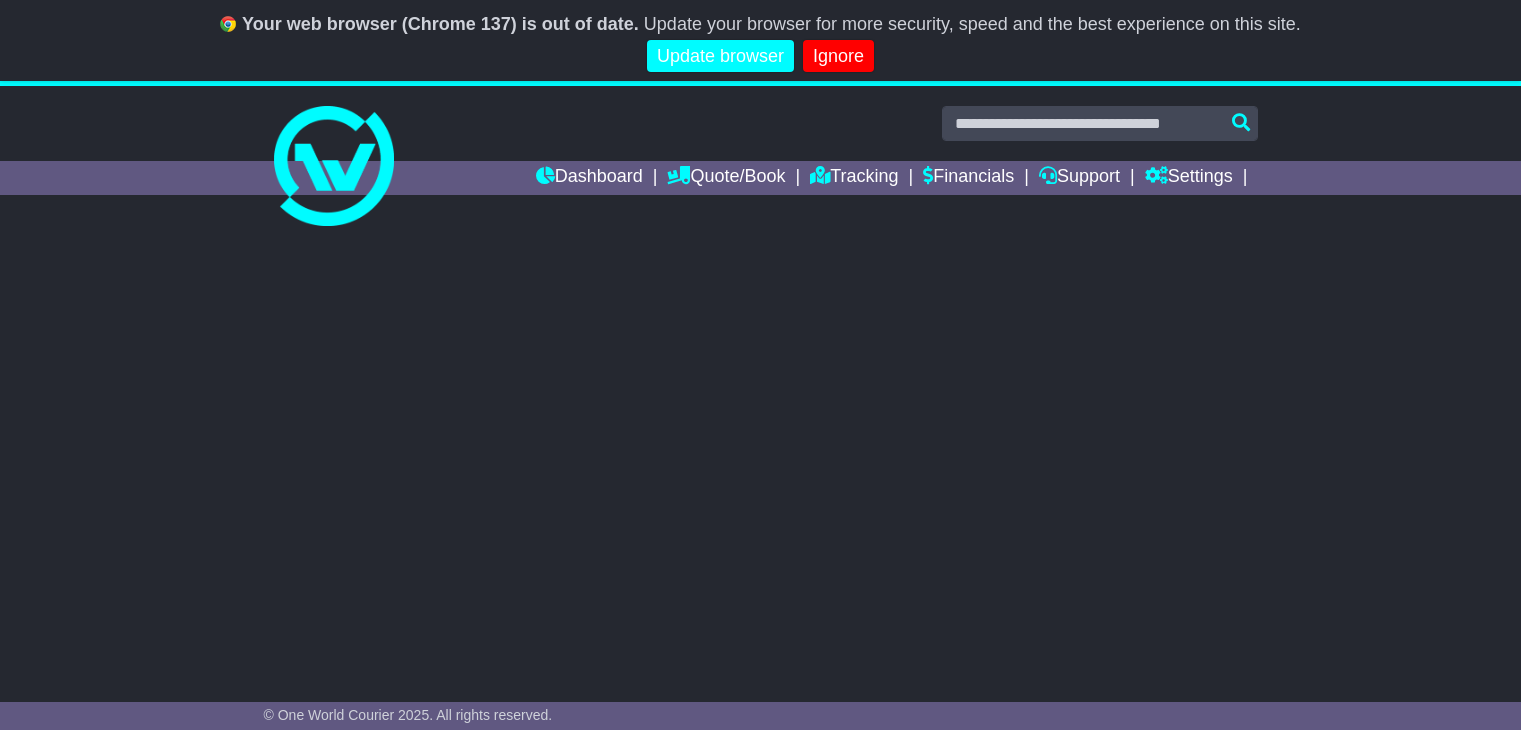 scroll, scrollTop: 0, scrollLeft: 0, axis: both 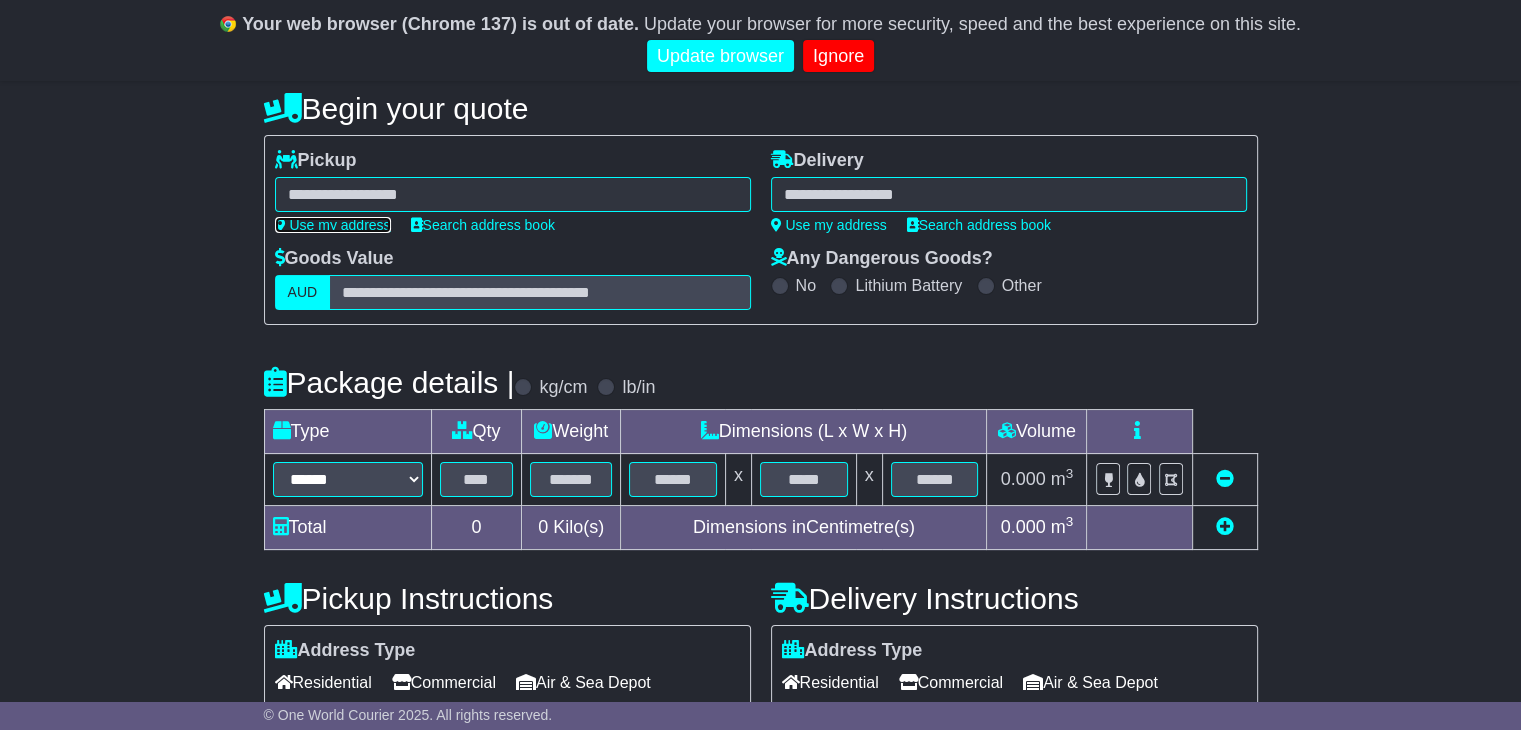 click on "Use my address" at bounding box center [333, 225] 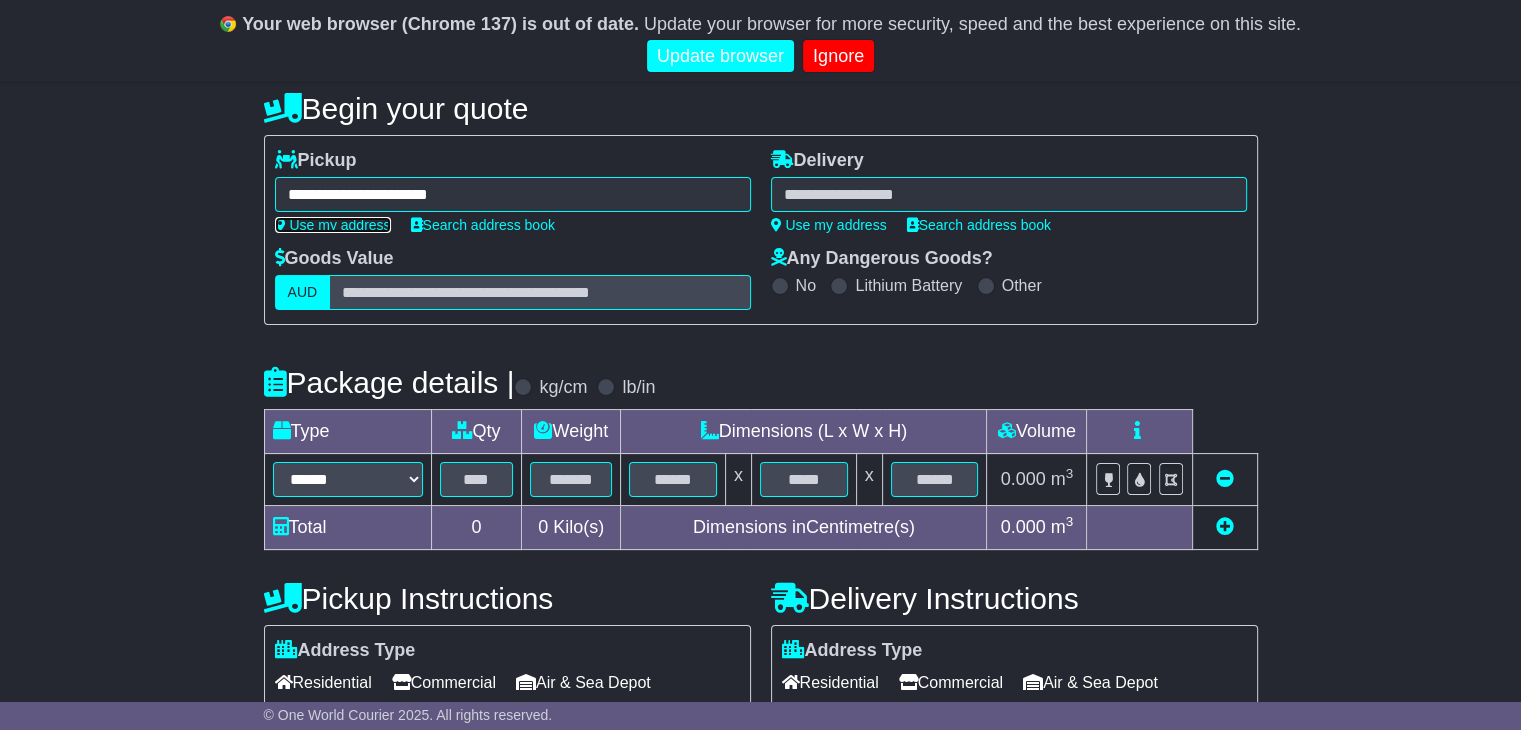 type on "**********" 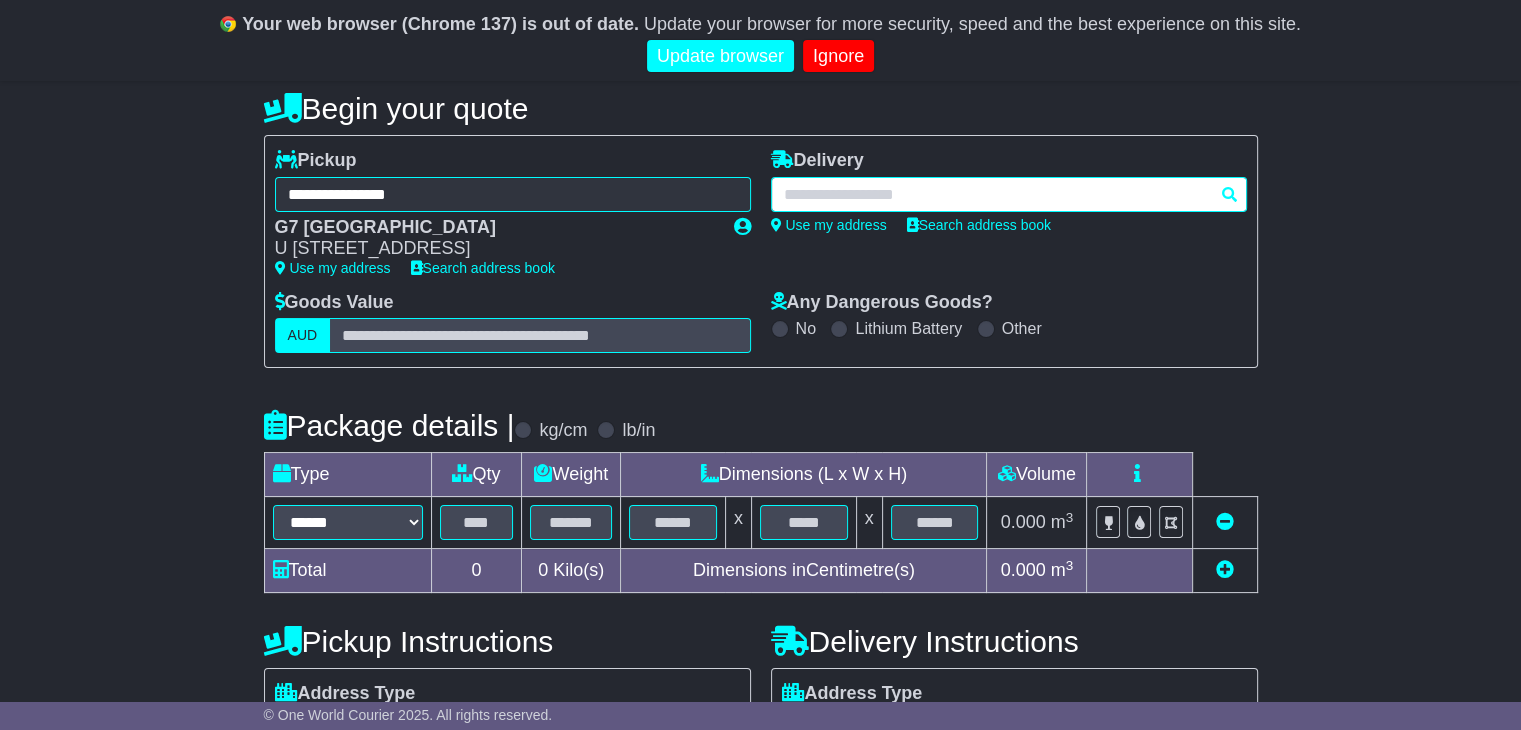 paste on "**********" 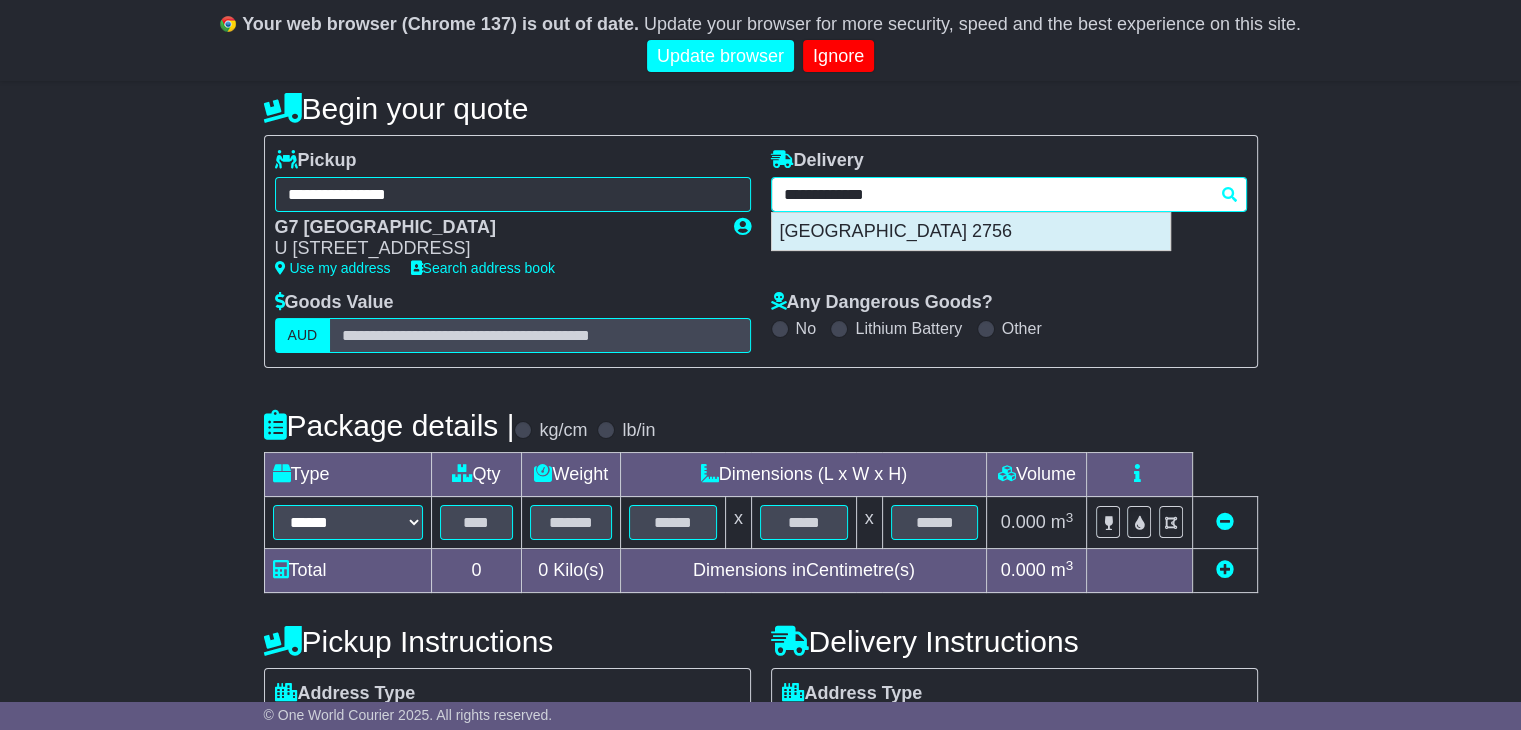 click on "SOUTH WINDSOR 2756" at bounding box center [971, 232] 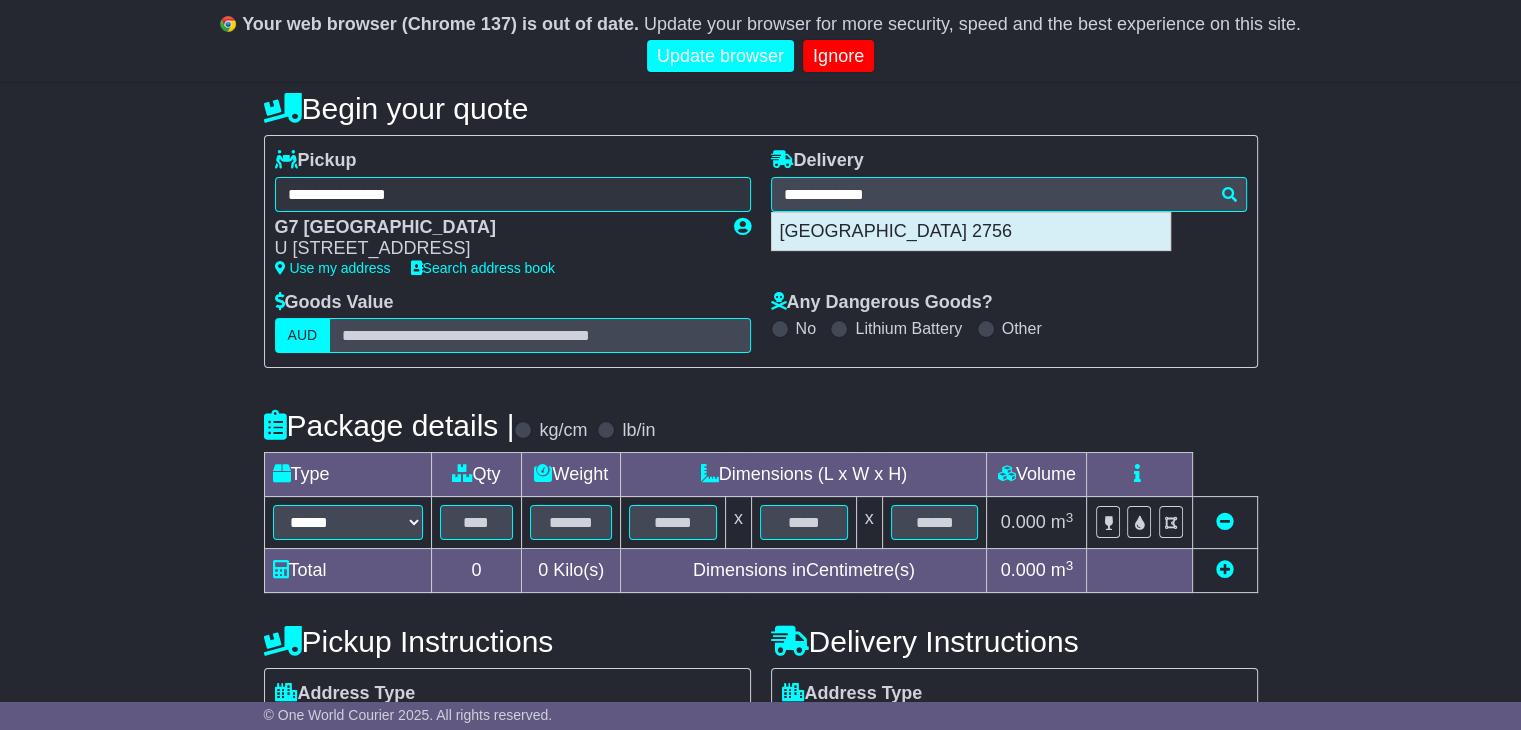 type on "**********" 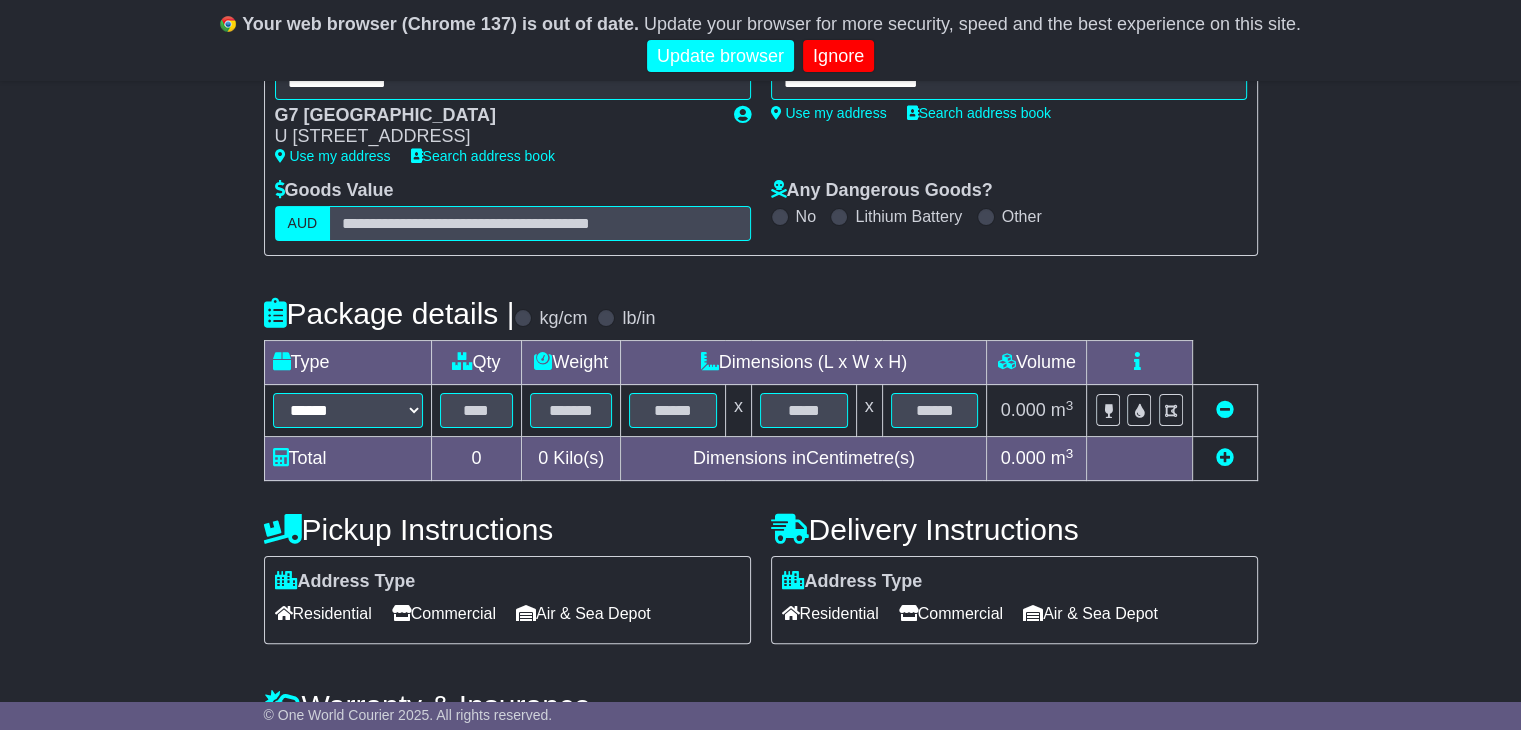 scroll, scrollTop: 449, scrollLeft: 0, axis: vertical 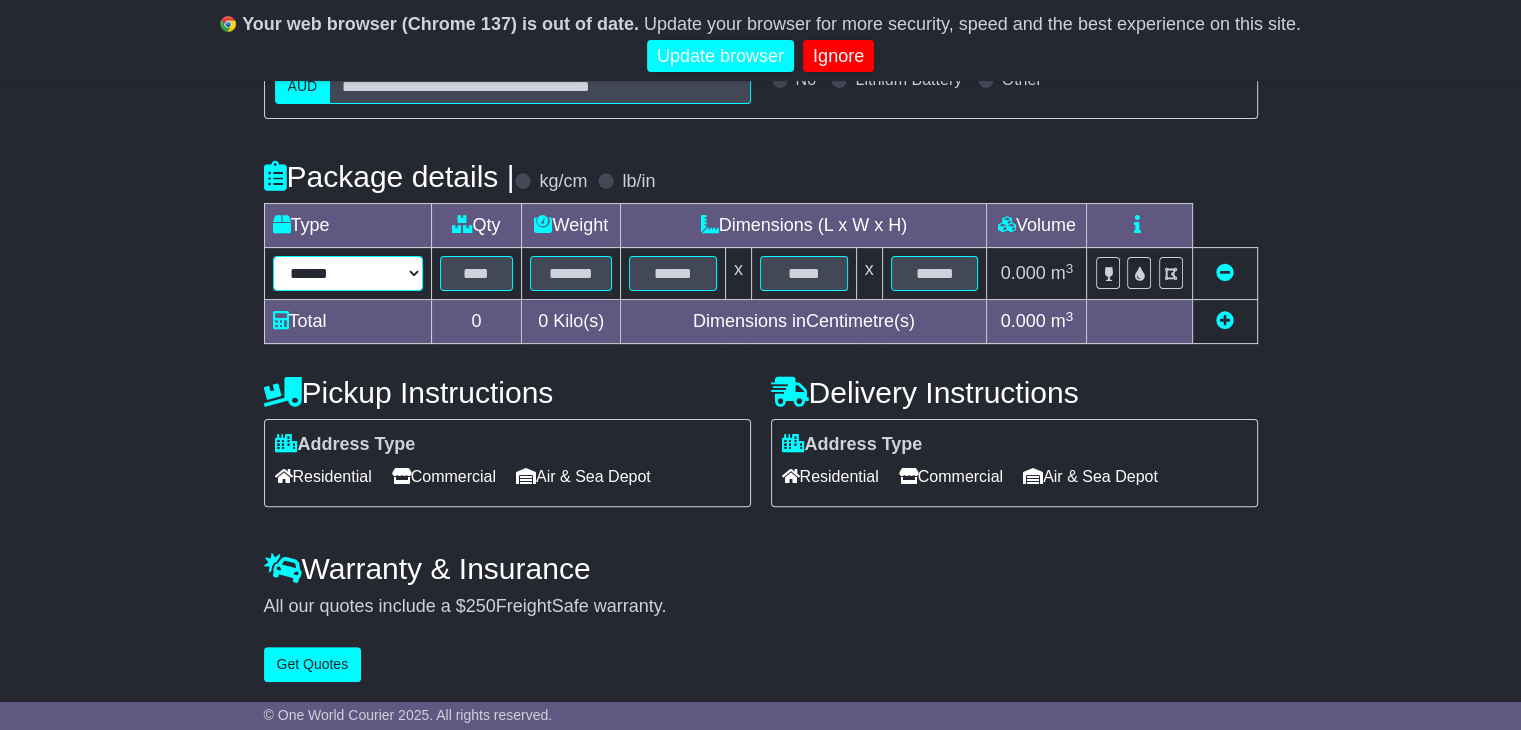 click on "****** ****** *** ******** ***** **** **** ****** *** *******" at bounding box center (348, 273) 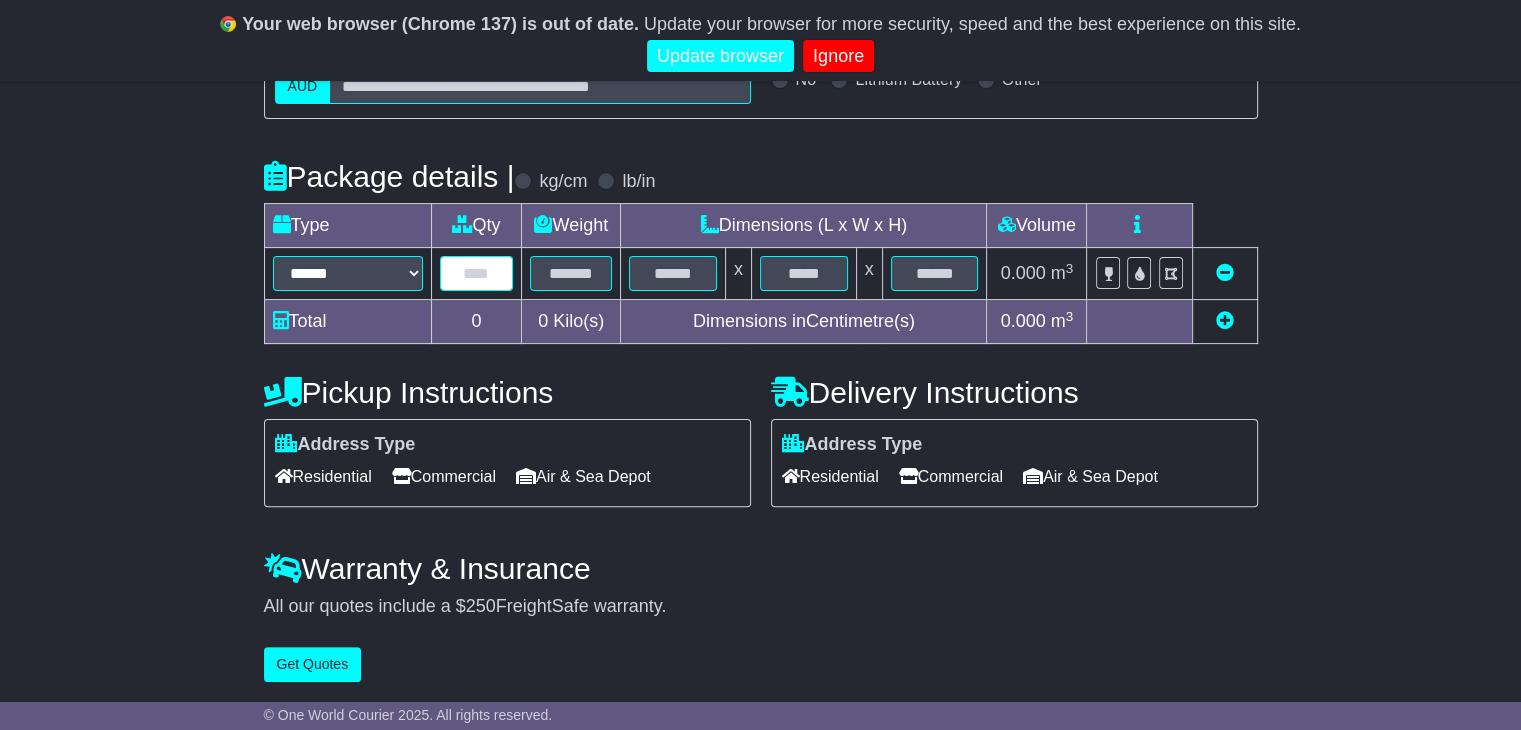 click at bounding box center [477, 273] 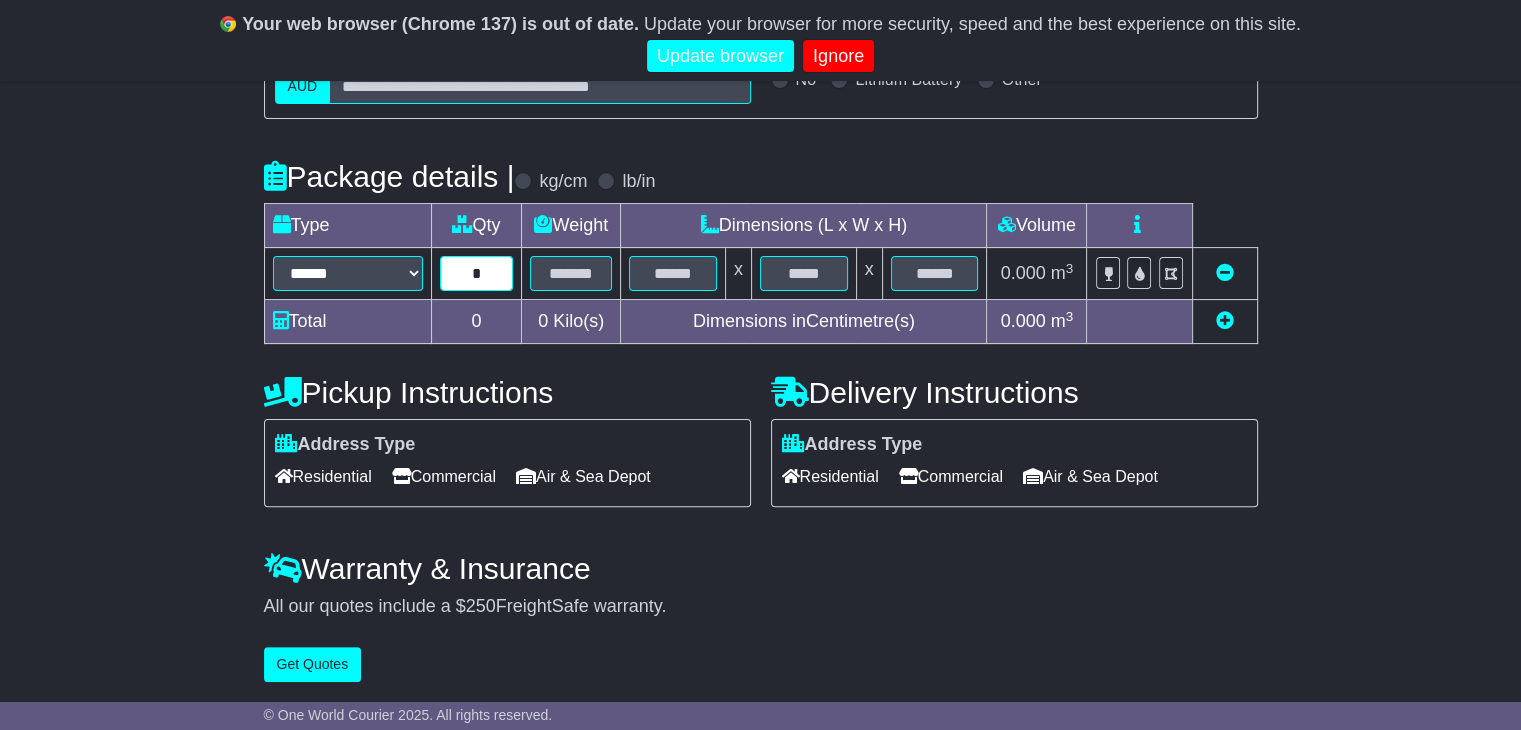 type on "*" 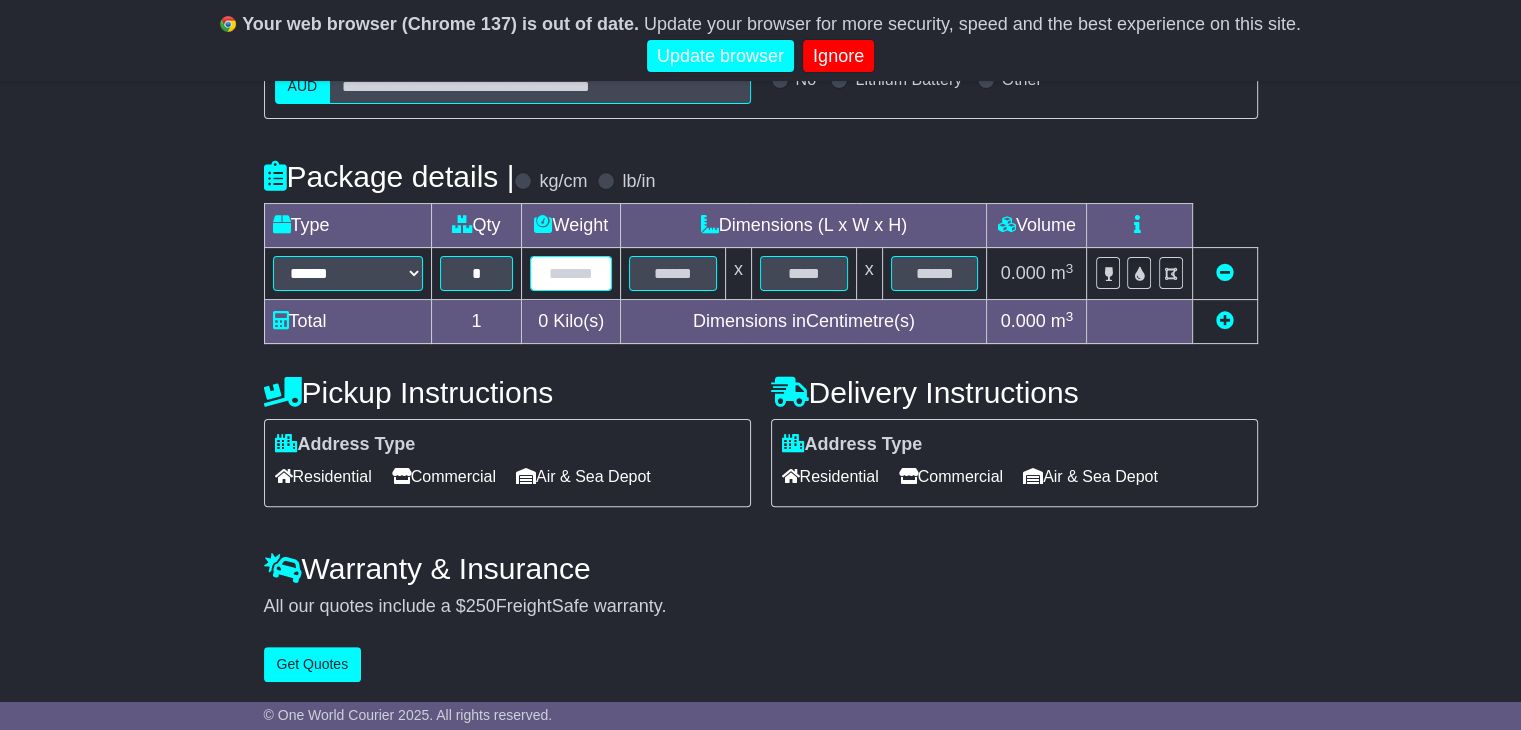 click at bounding box center (571, 273) 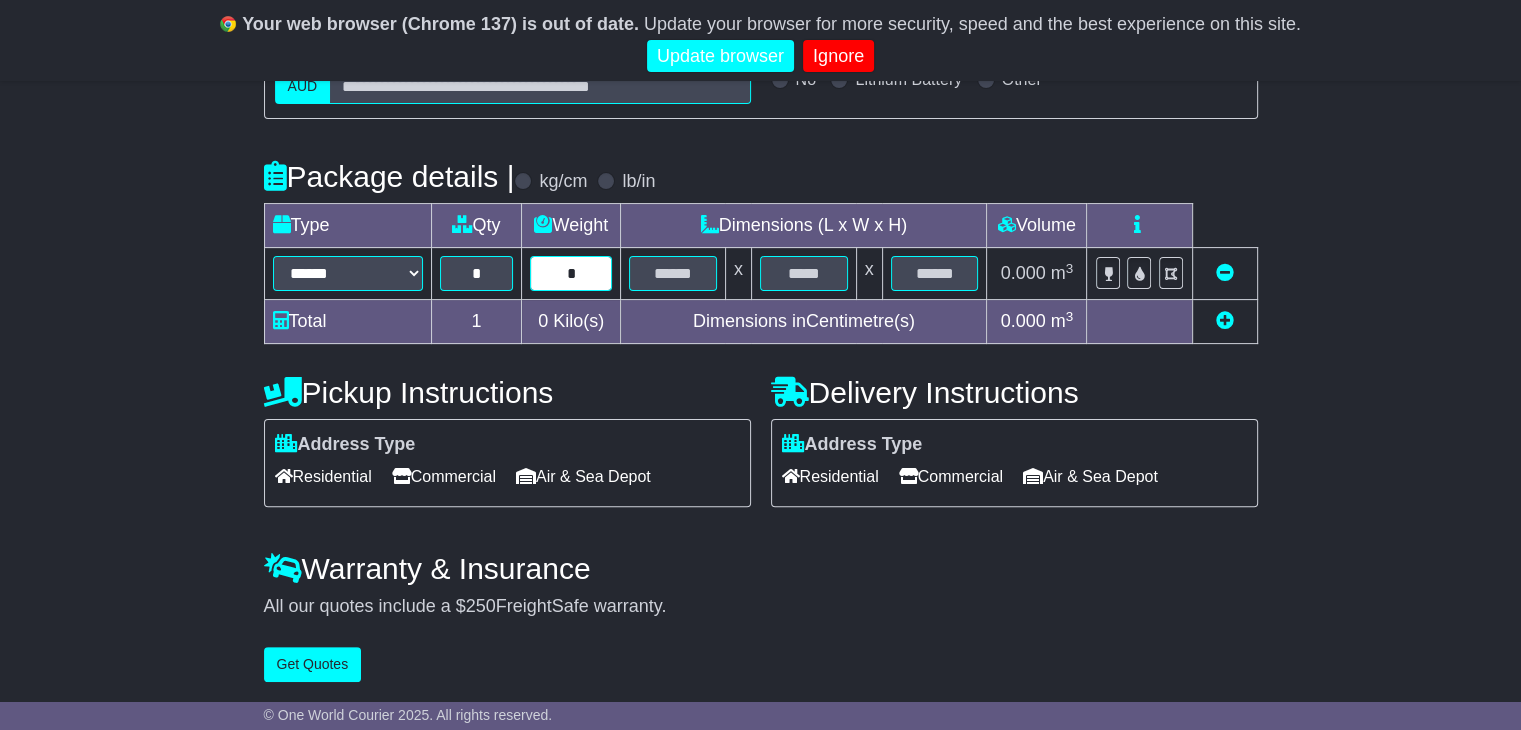 type on "*" 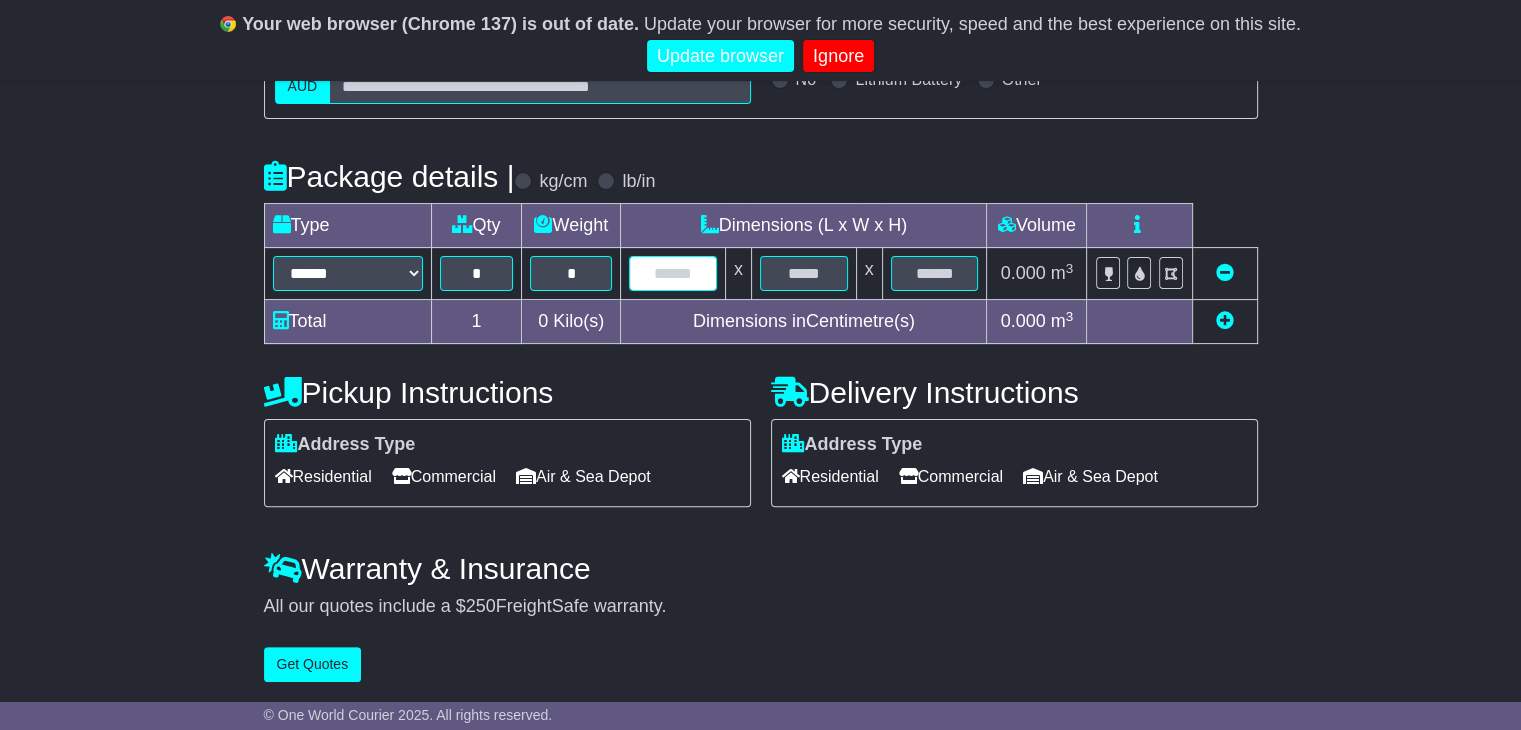 click at bounding box center (673, 273) 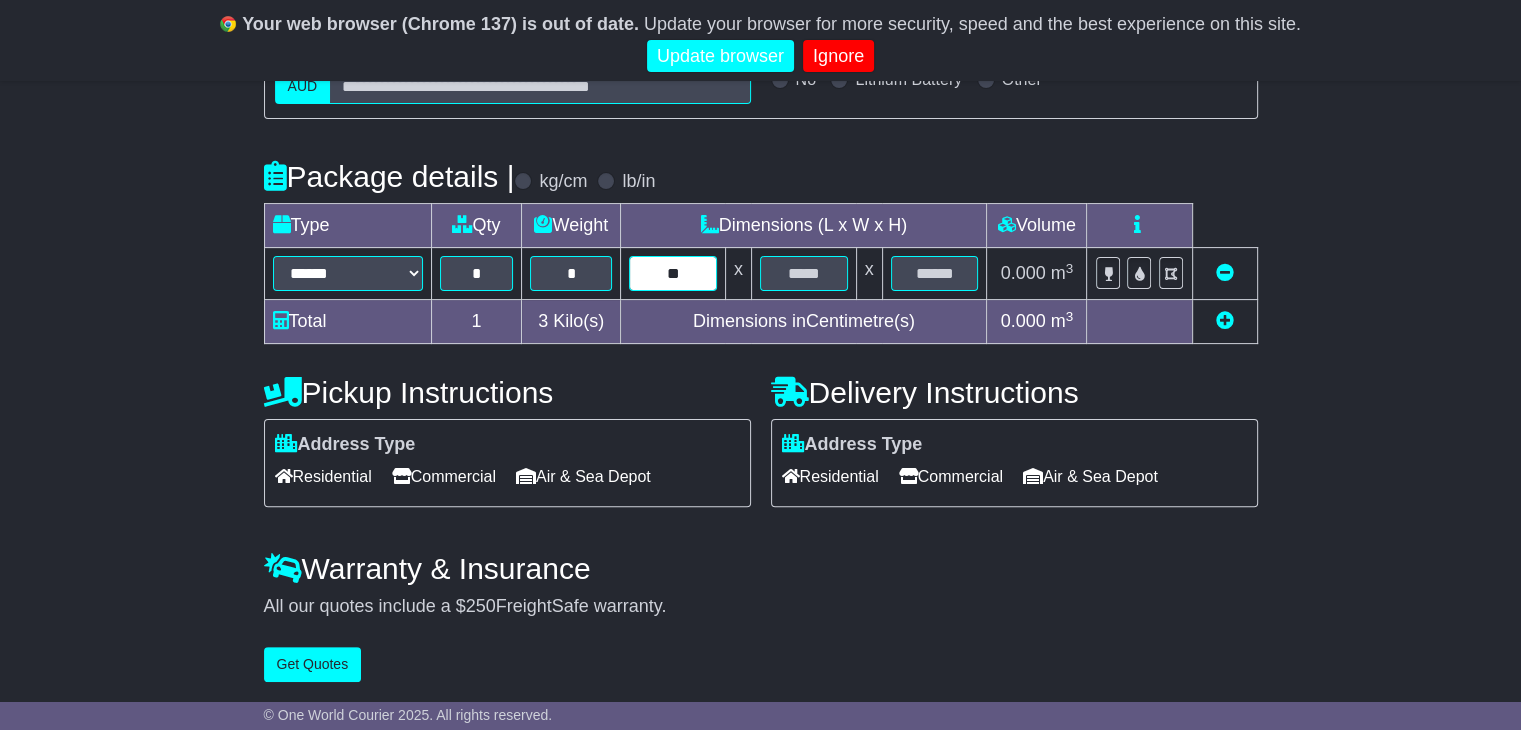 type on "**" 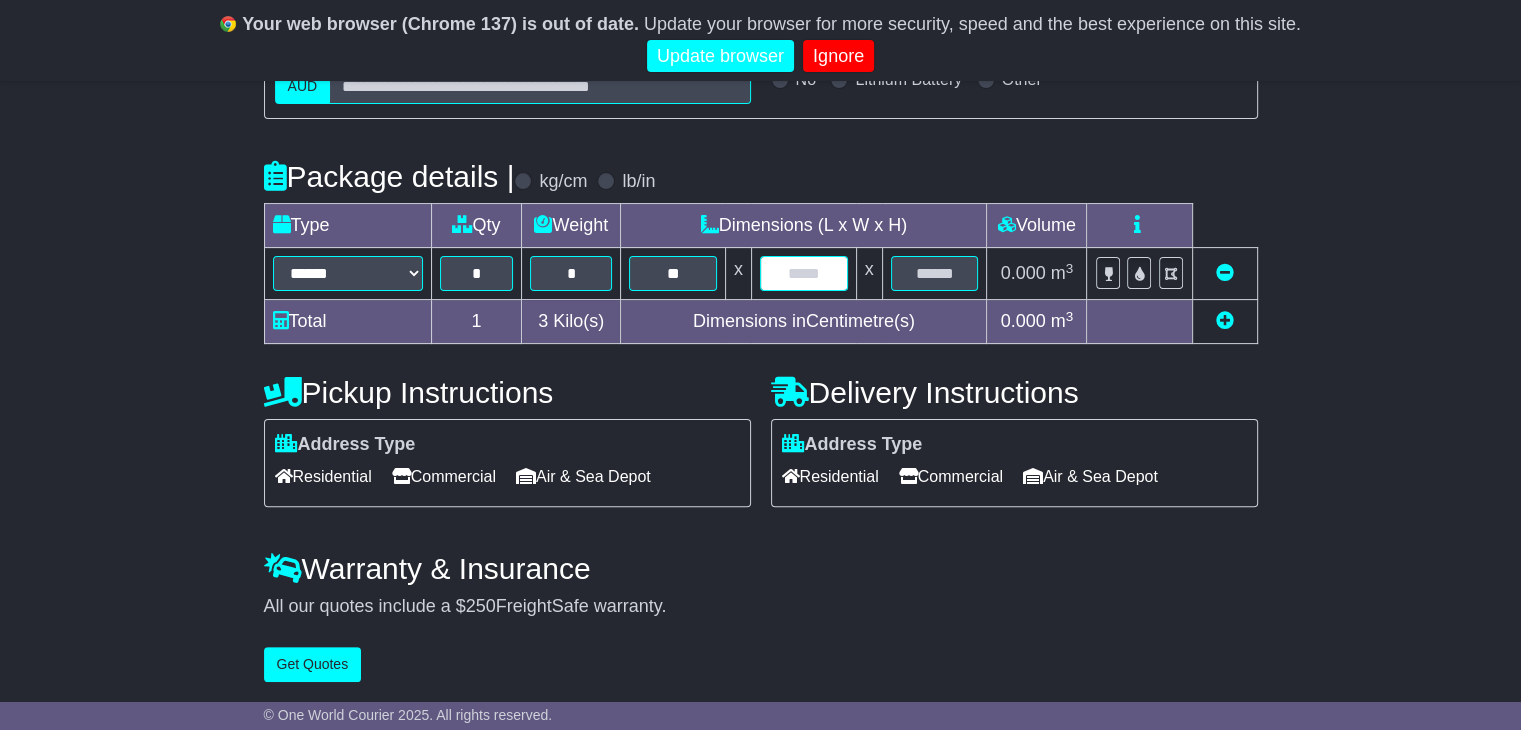 click at bounding box center [804, 273] 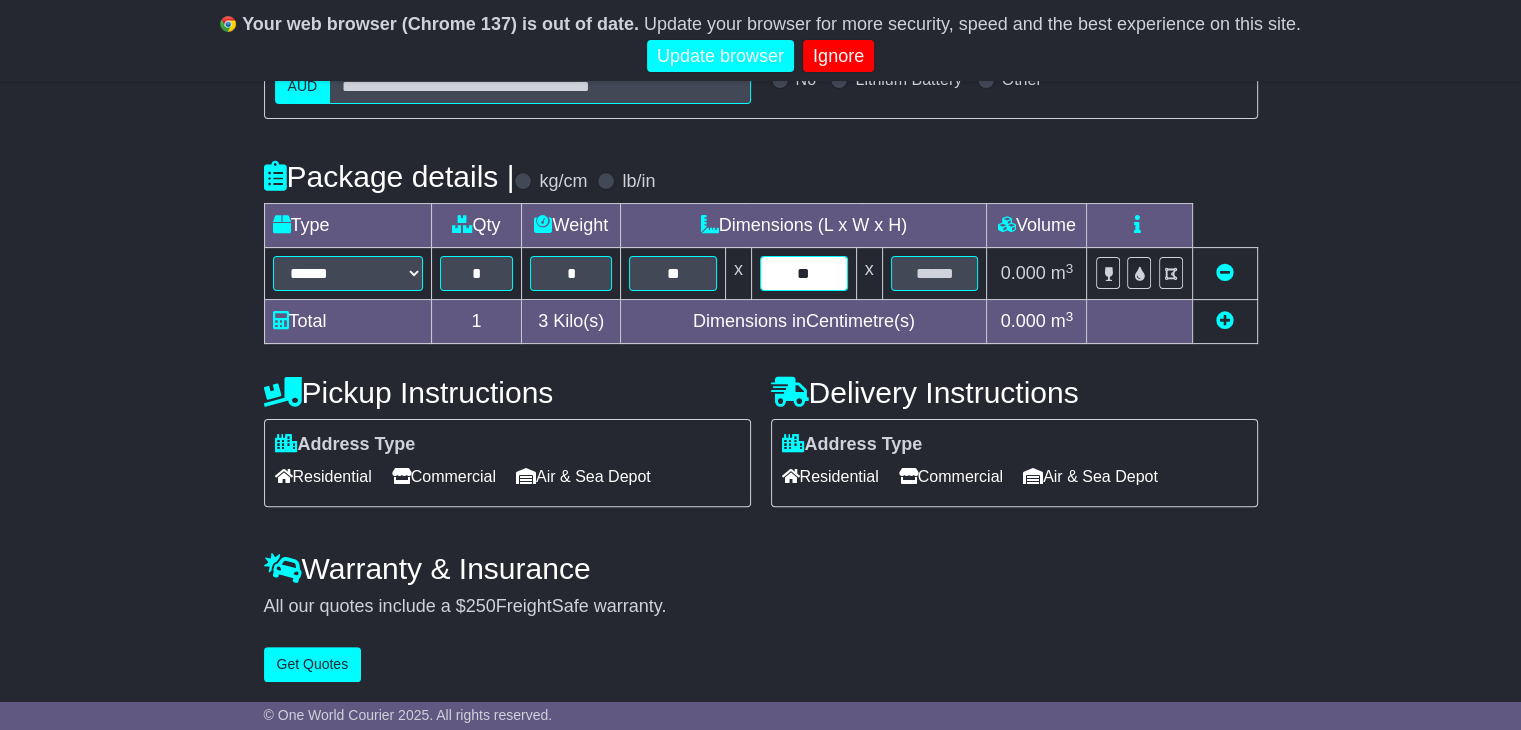 type on "**" 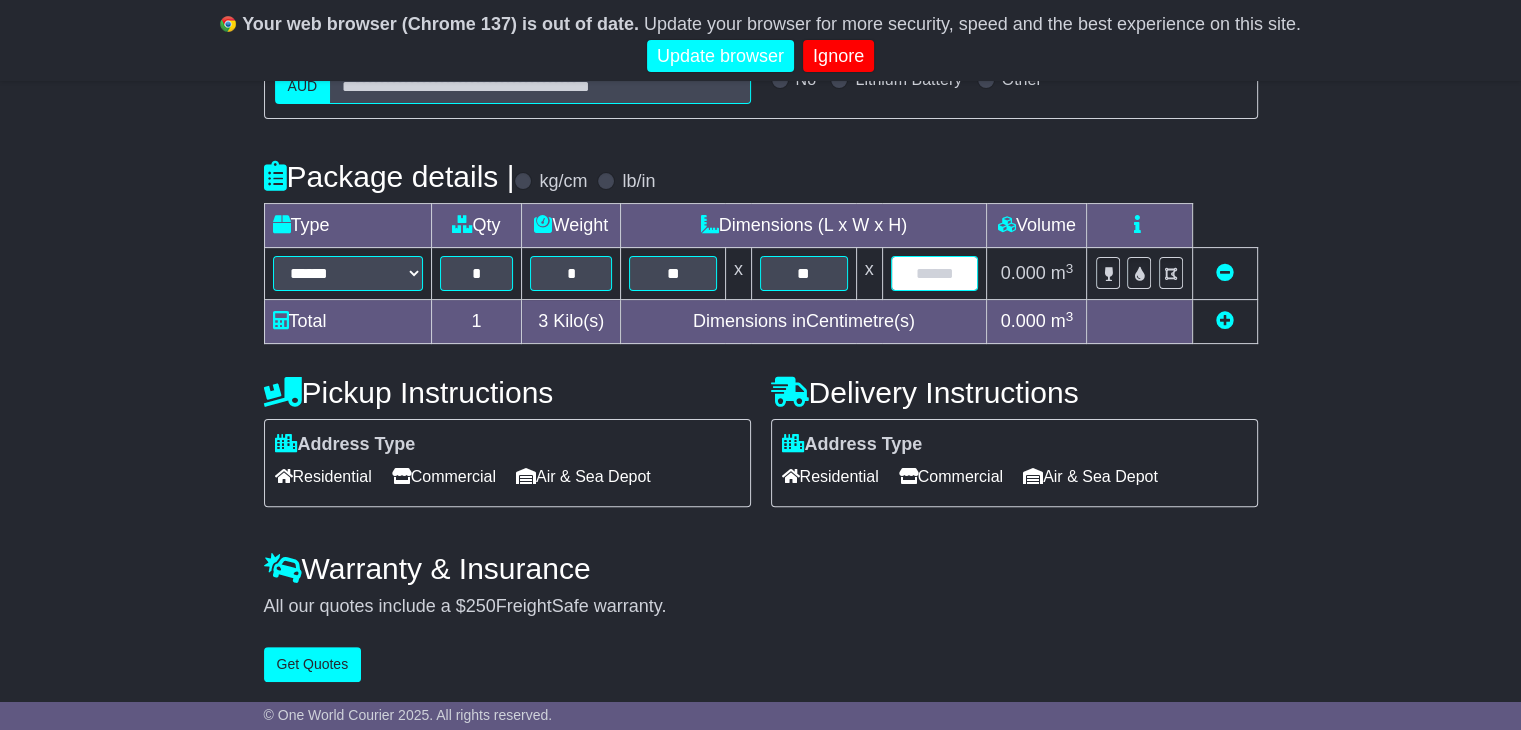 click at bounding box center (935, 273) 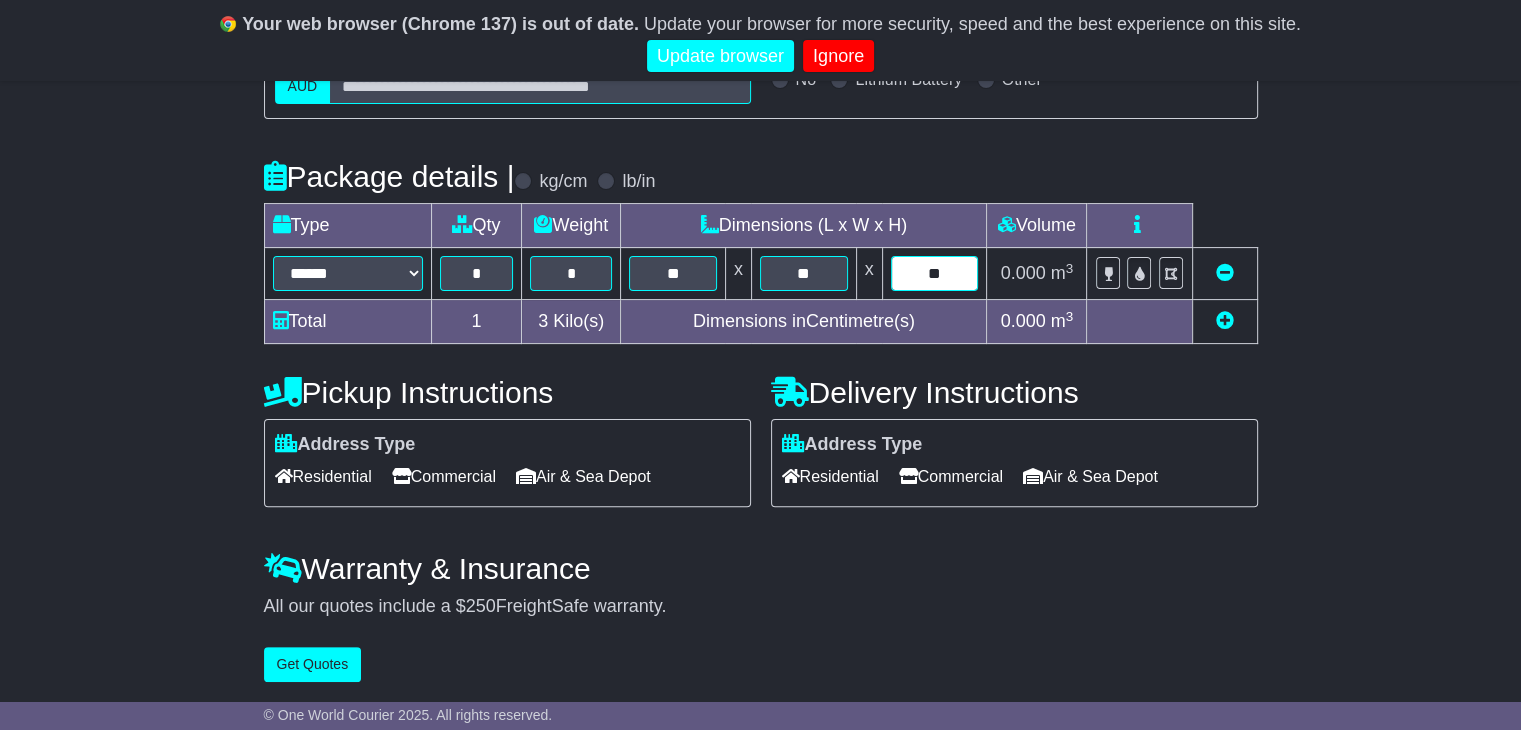 type on "**" 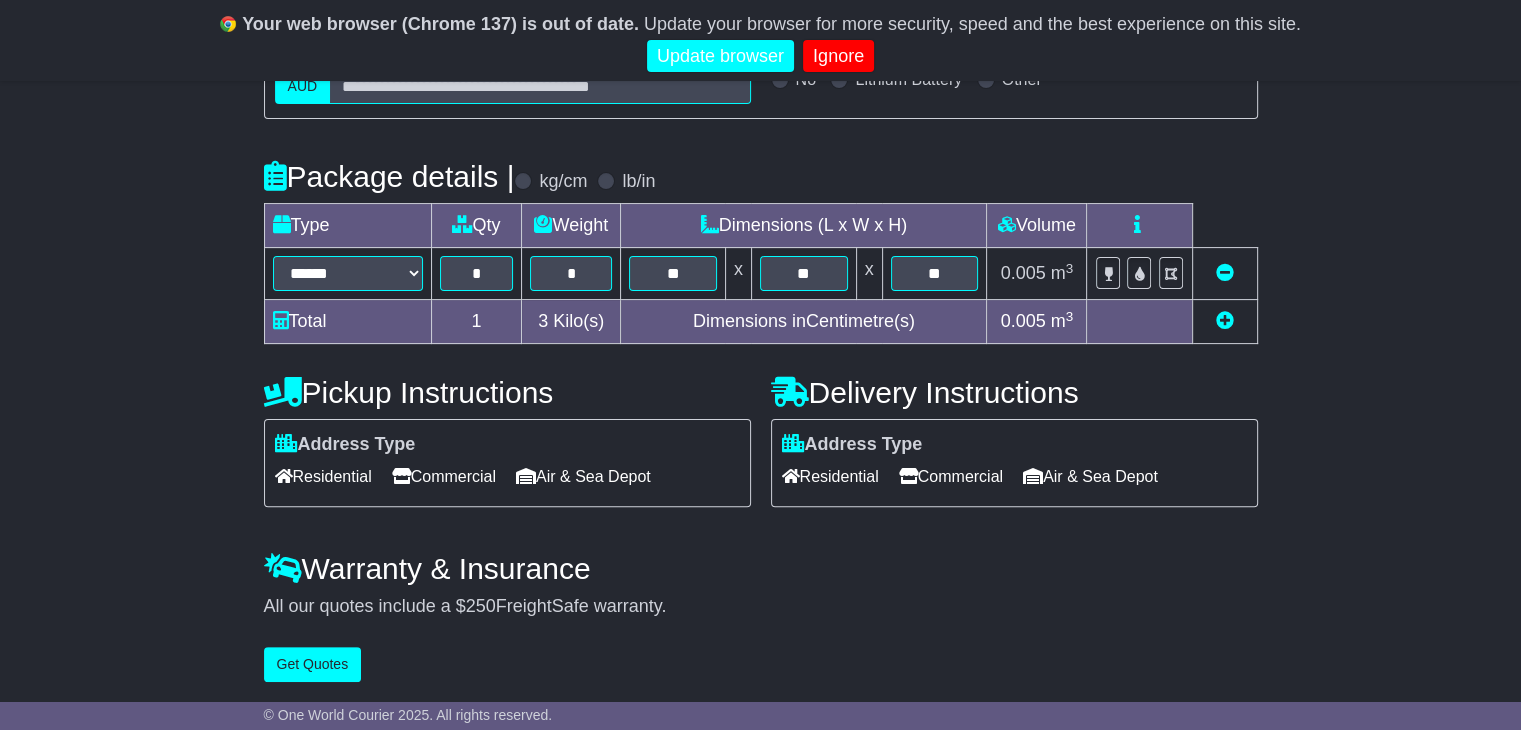 drag, startPoint x: 831, startPoint y: 476, endPoint x: 732, endPoint y: 496, distance: 101 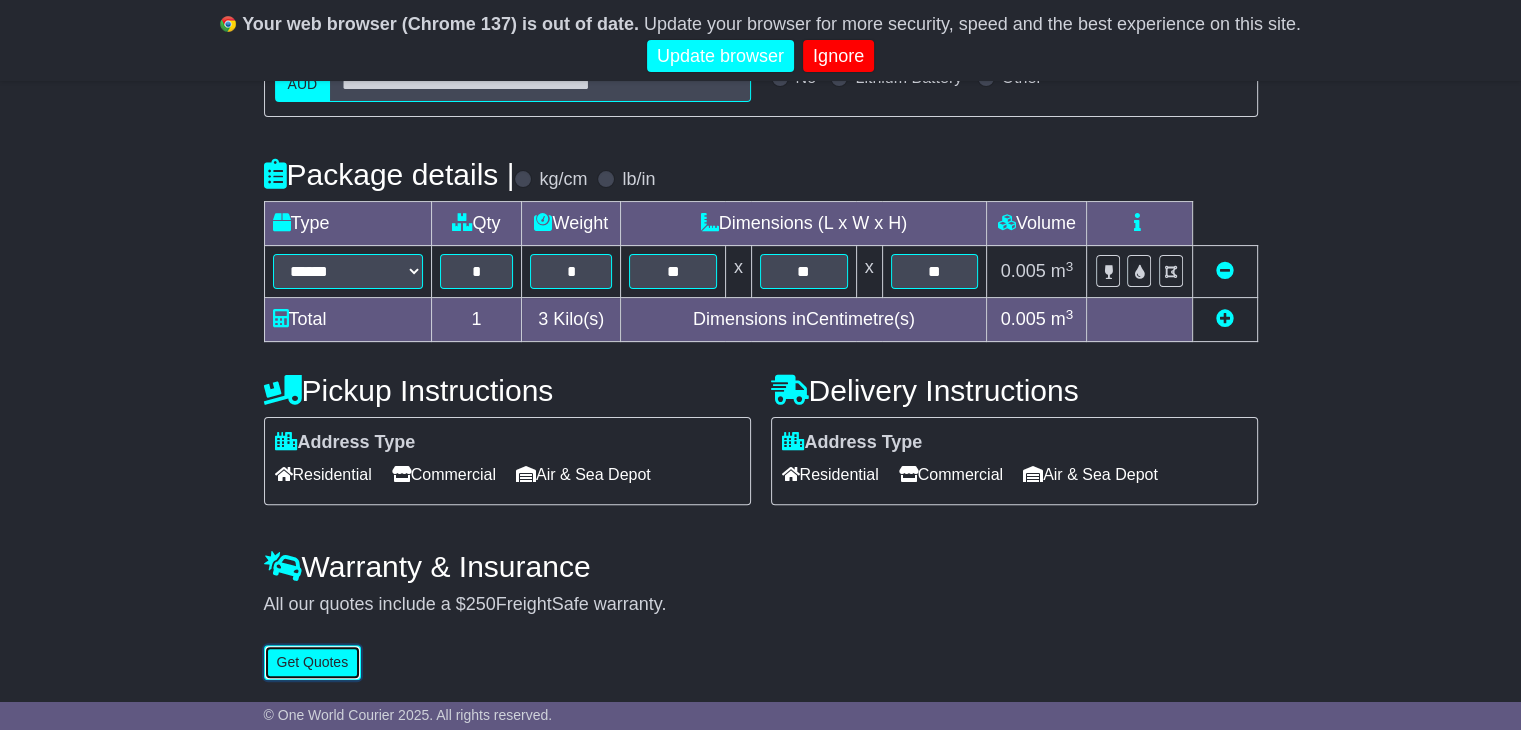 click on "Get Quotes" at bounding box center [313, 662] 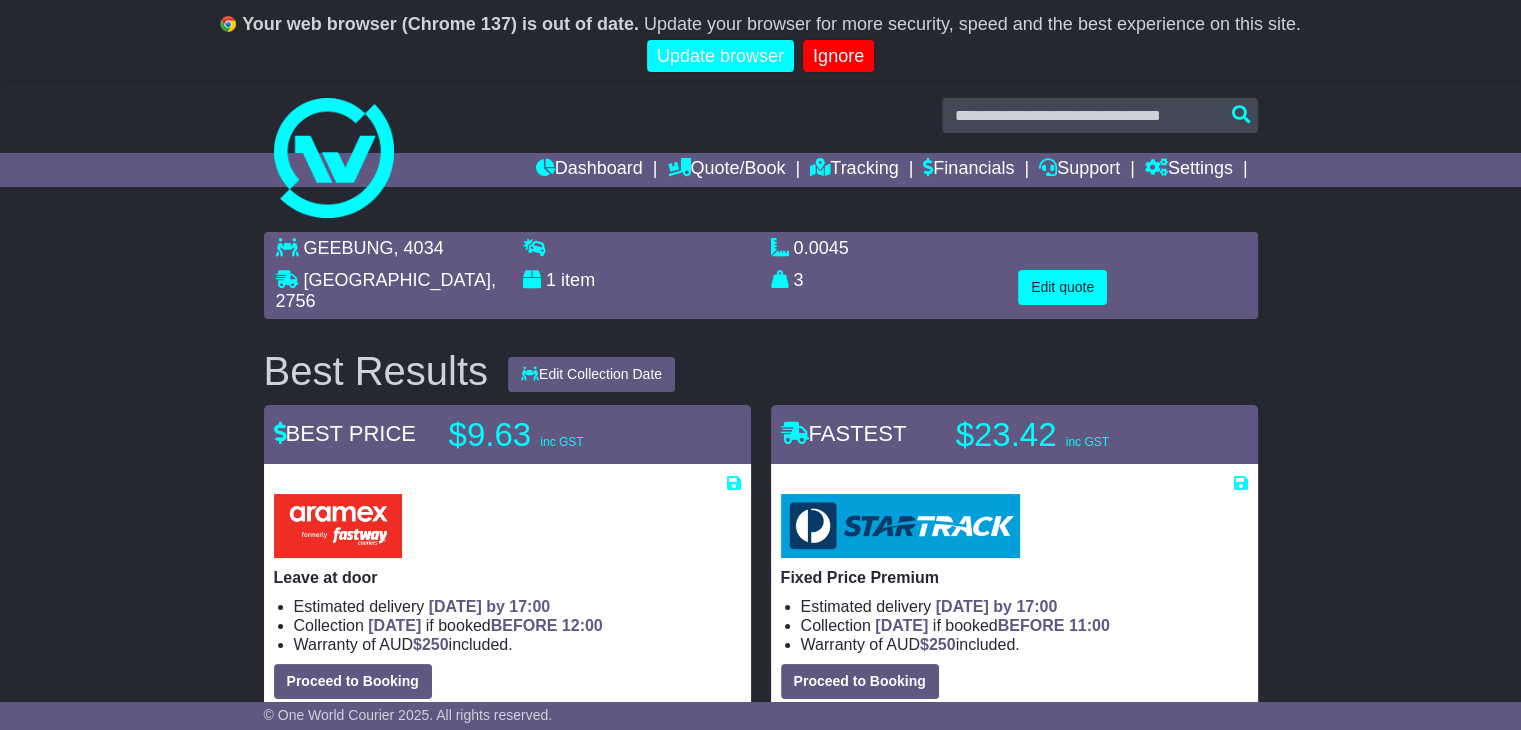 scroll, scrollTop: 0, scrollLeft: 0, axis: both 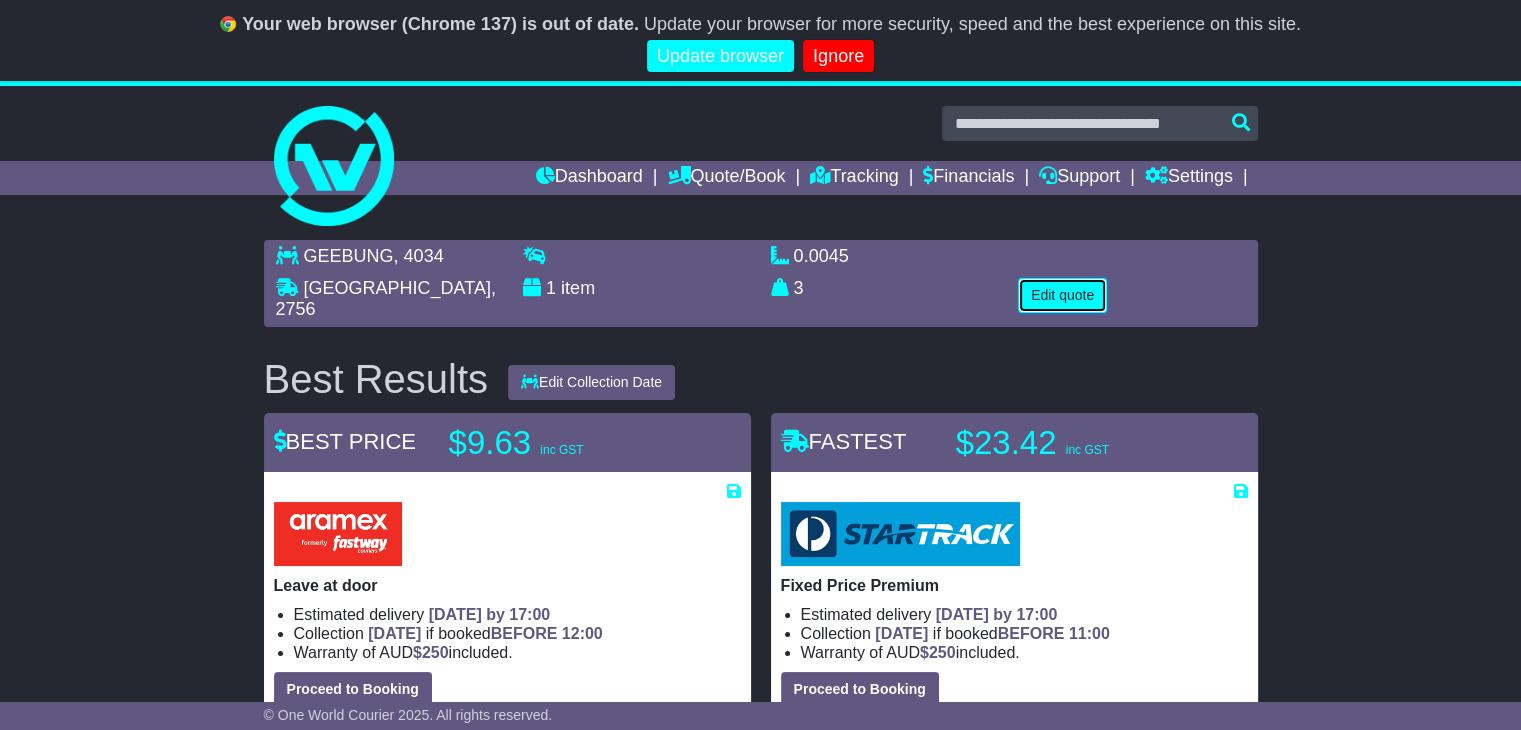 click on "Edit quote" at bounding box center [1062, 295] 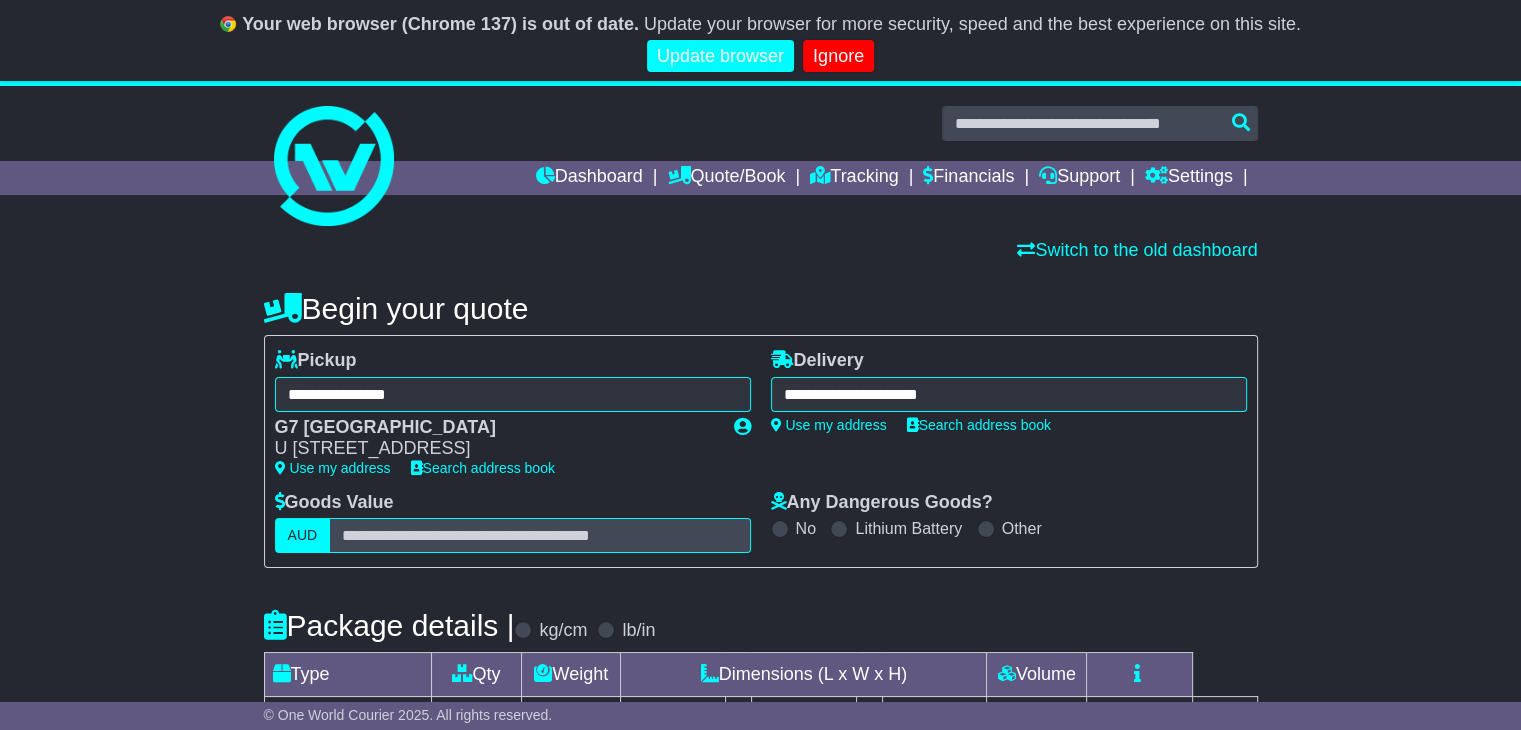 scroll, scrollTop: 300, scrollLeft: 0, axis: vertical 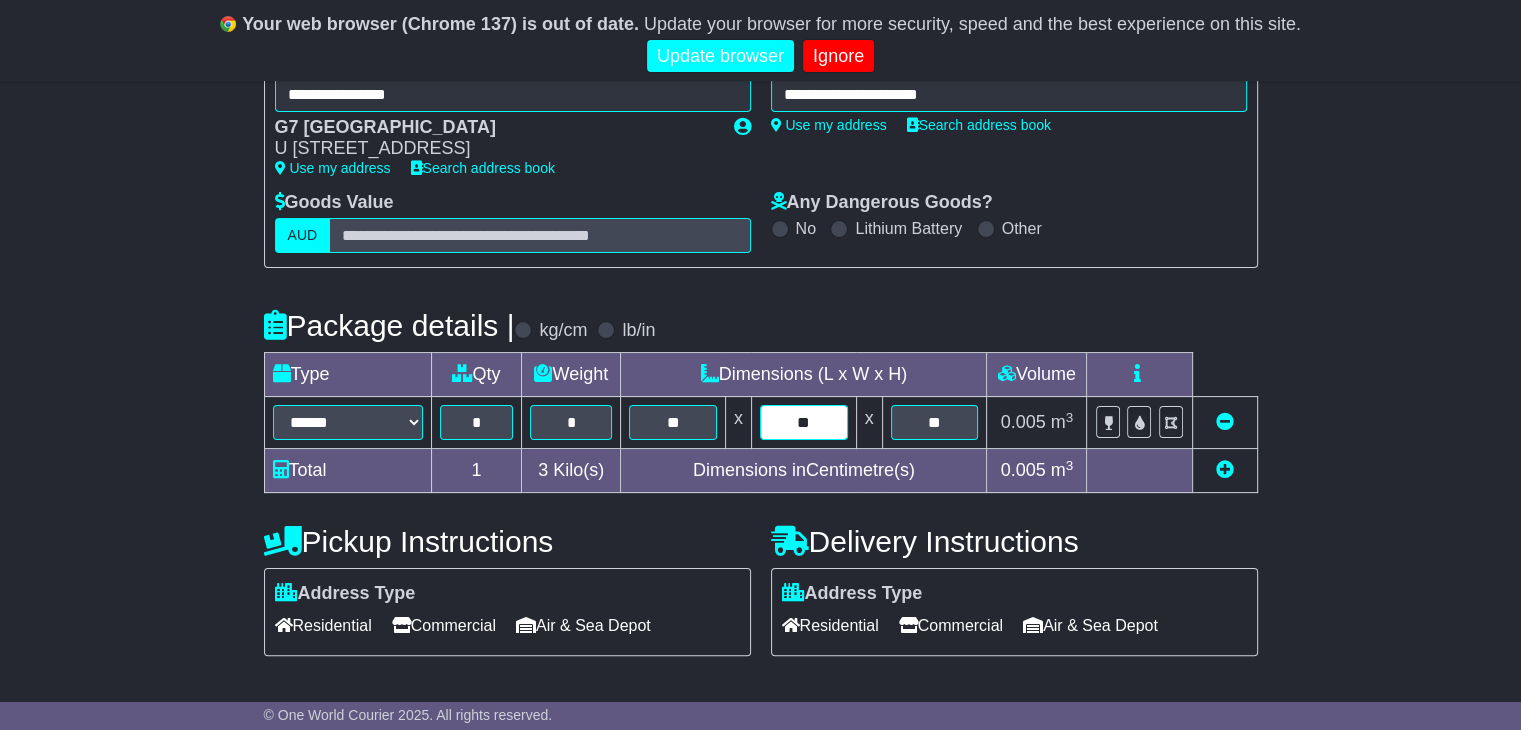 click on "**" at bounding box center [804, 422] 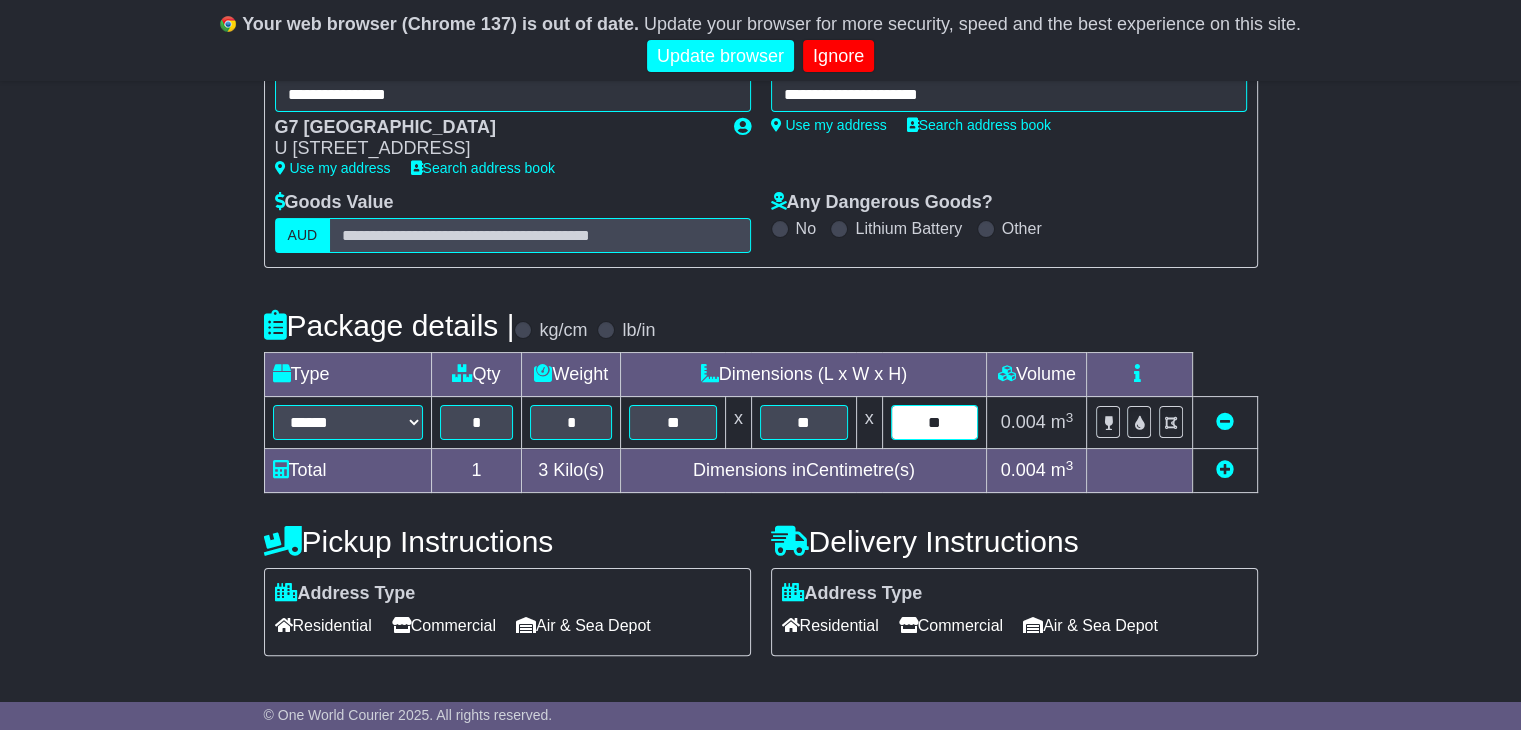 click on "**" at bounding box center (935, 422) 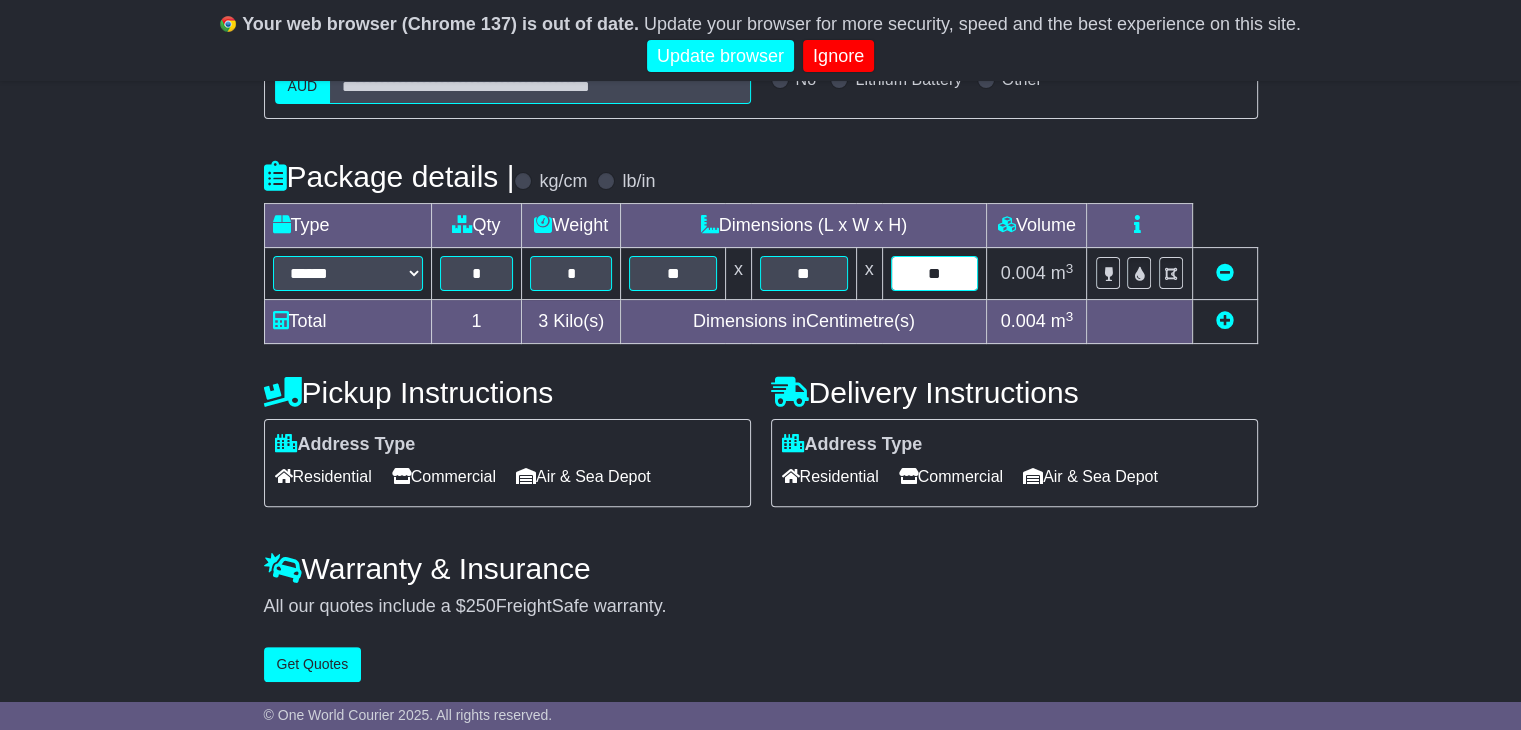 scroll, scrollTop: 451, scrollLeft: 0, axis: vertical 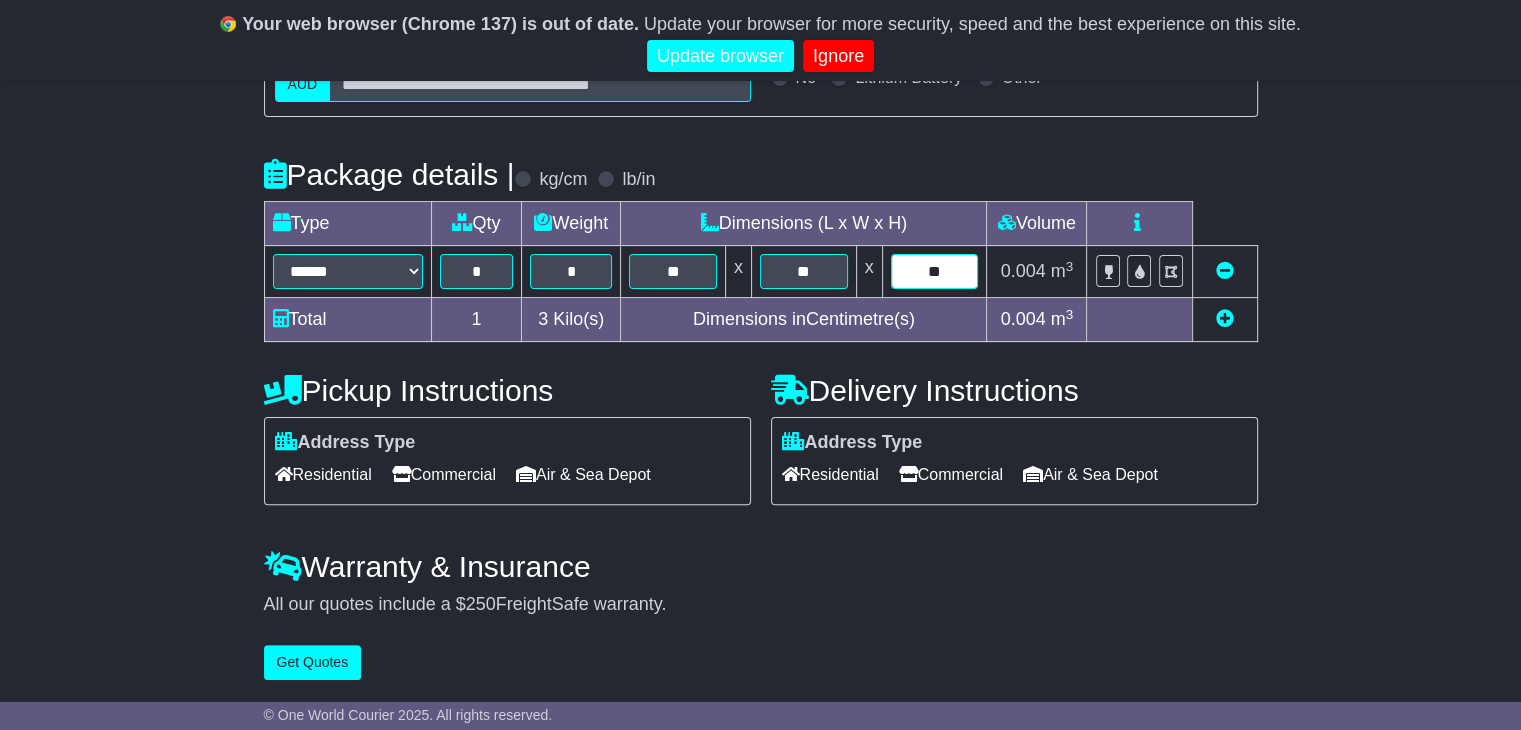 type on "**" 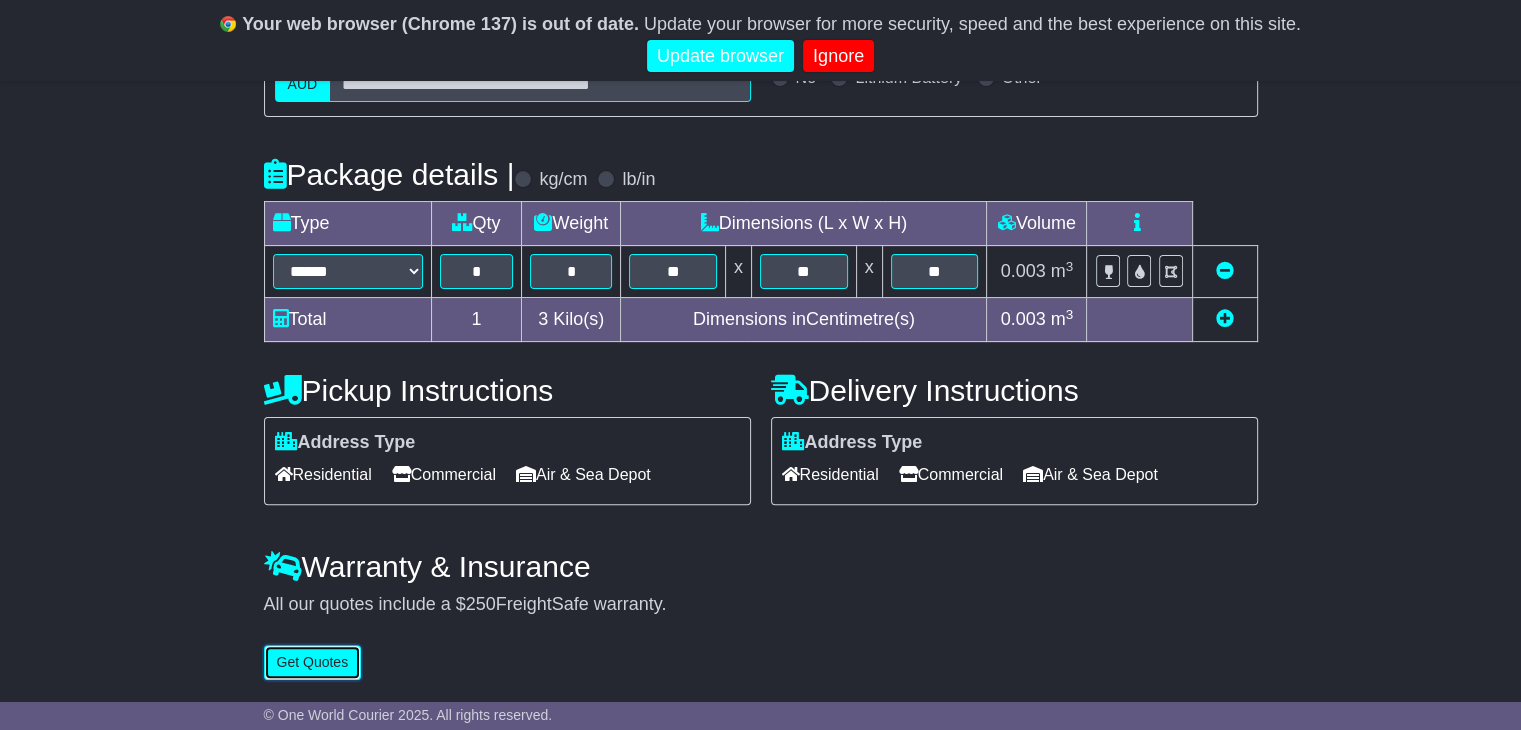 click on "Get Quotes" at bounding box center (313, 662) 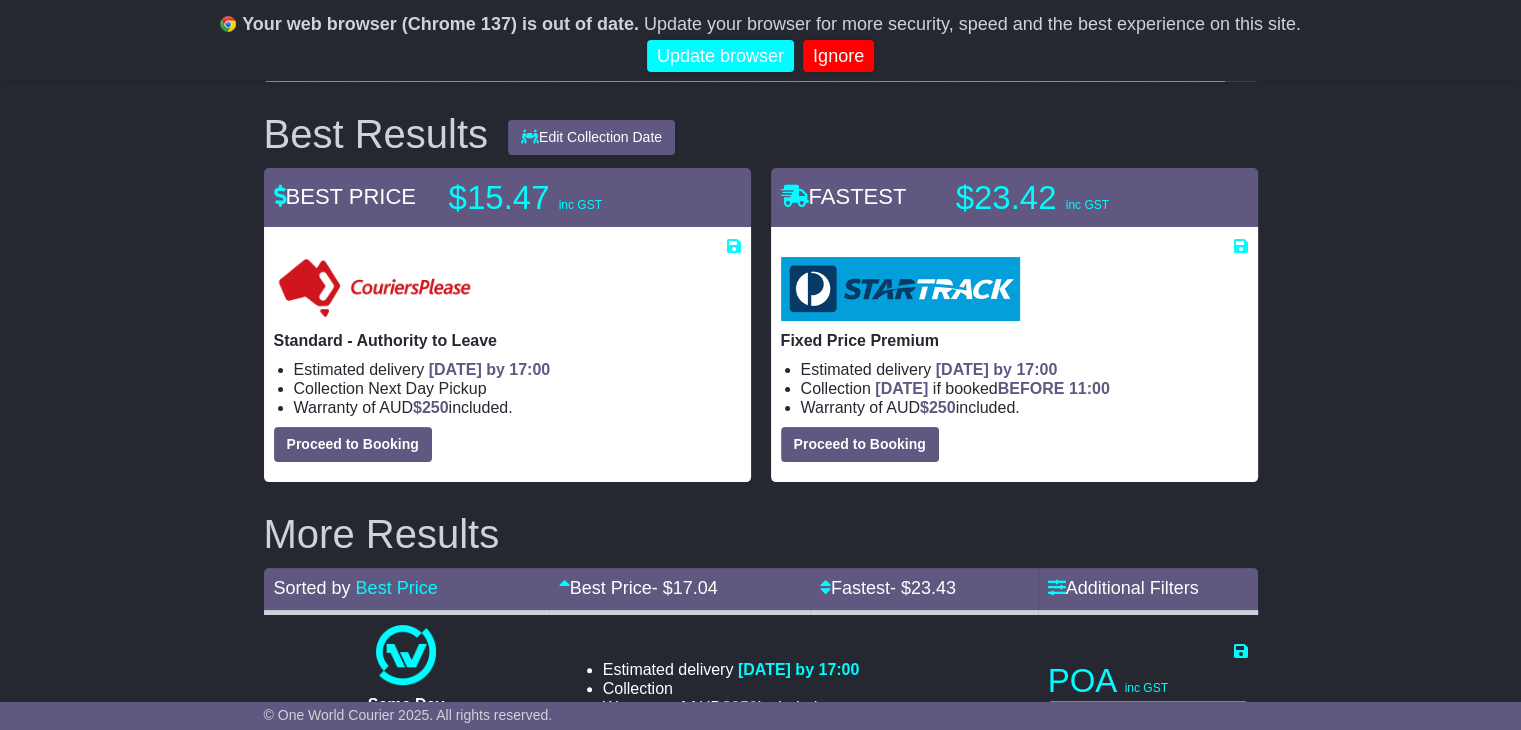 scroll, scrollTop: 300, scrollLeft: 0, axis: vertical 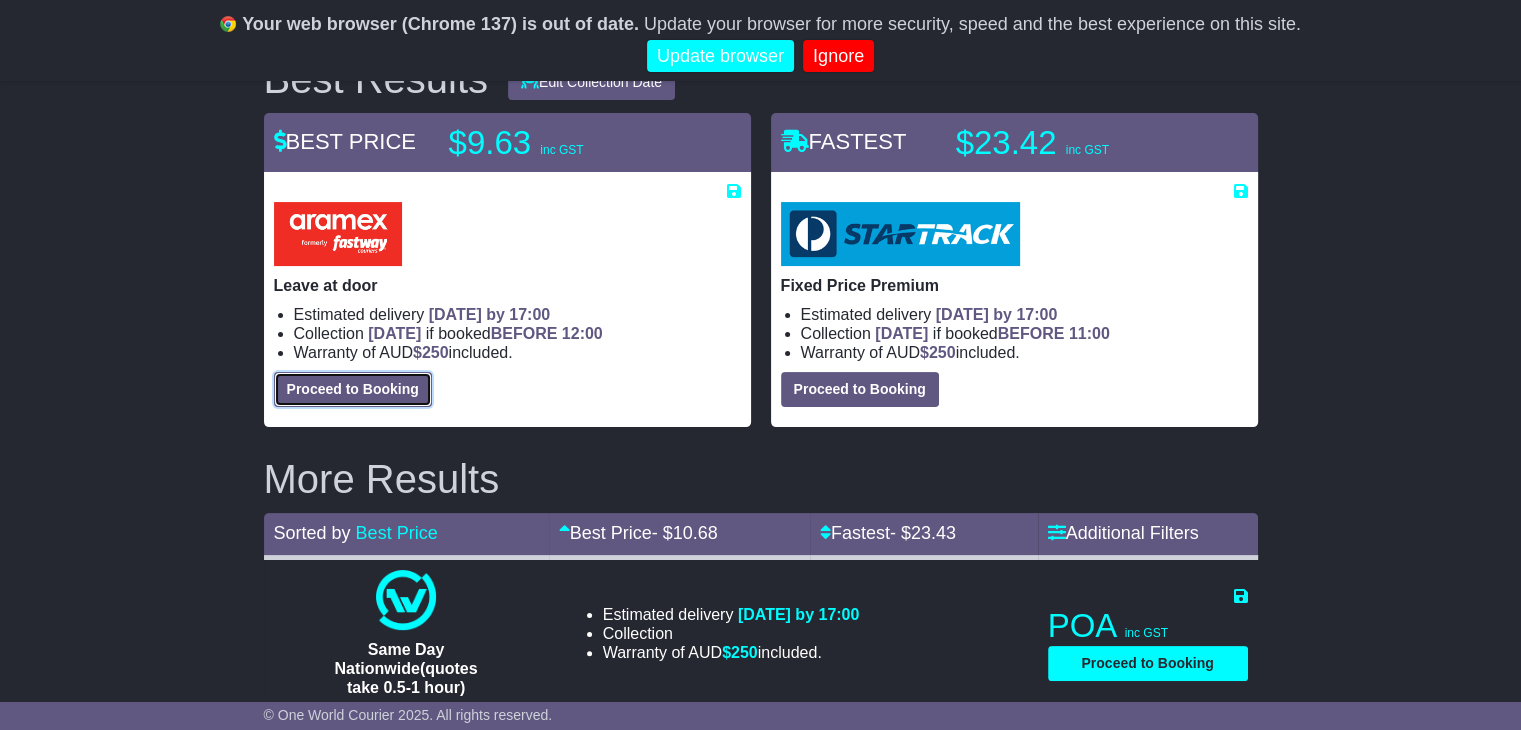 click on "Proceed to Booking" at bounding box center [353, 389] 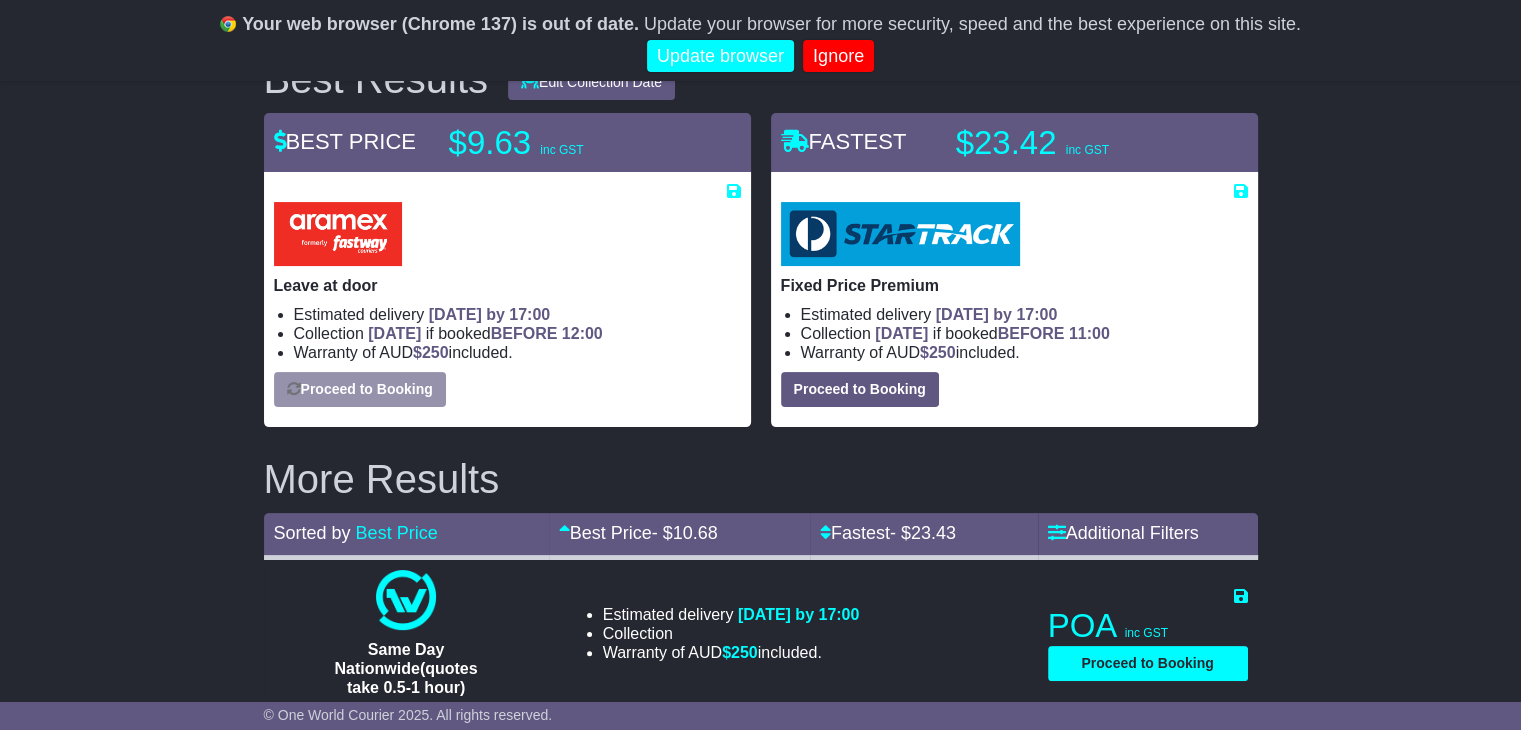 select on "**********" 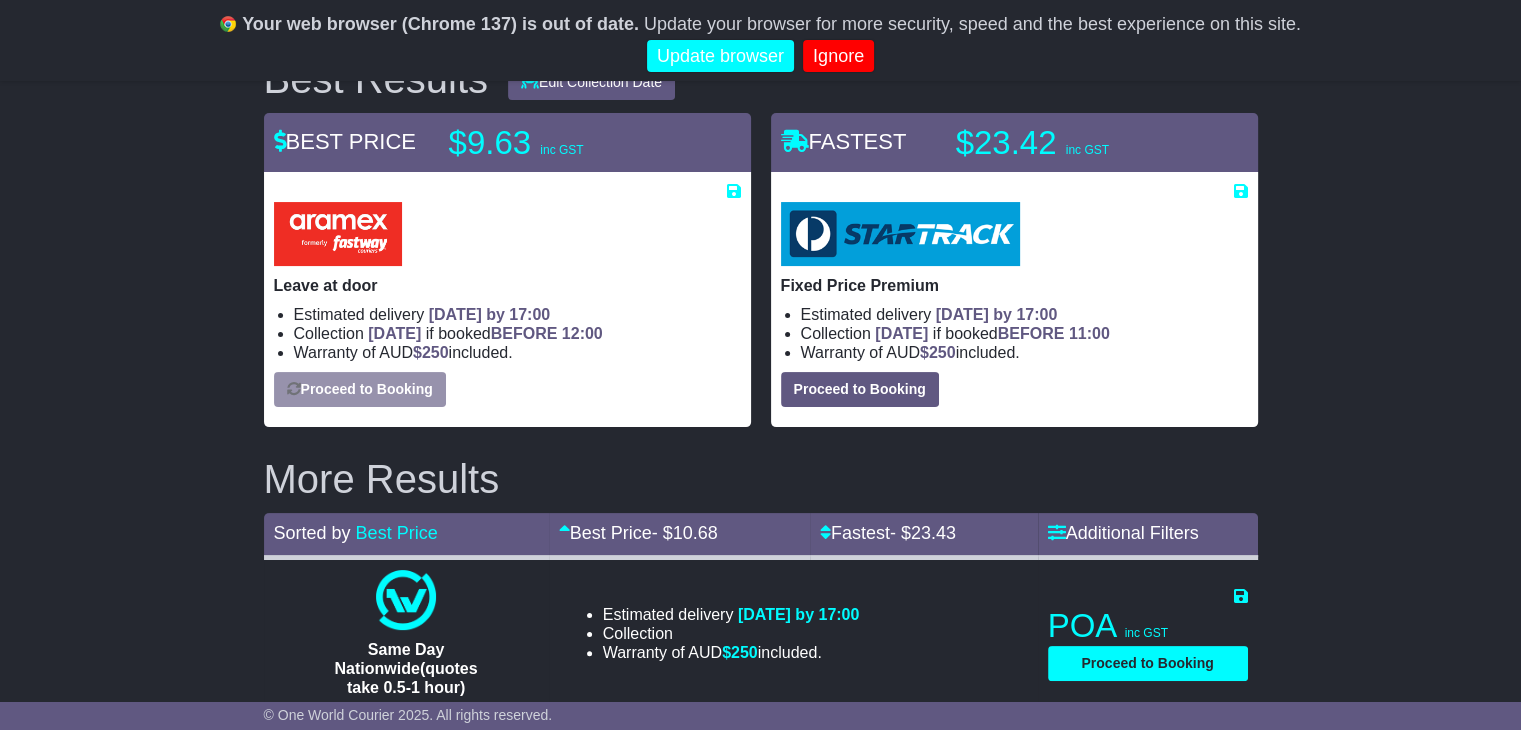 select on "*****" 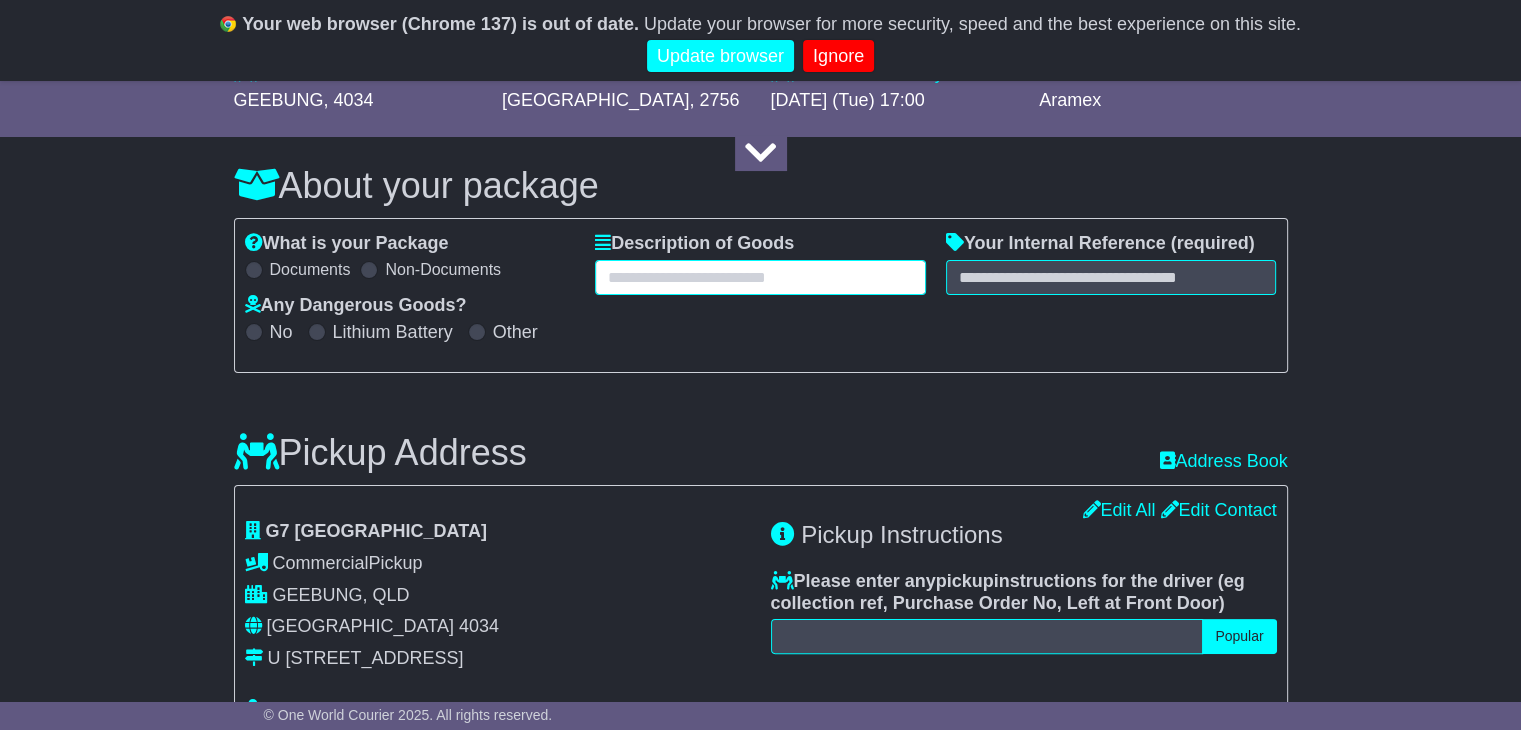 click at bounding box center (760, 277) 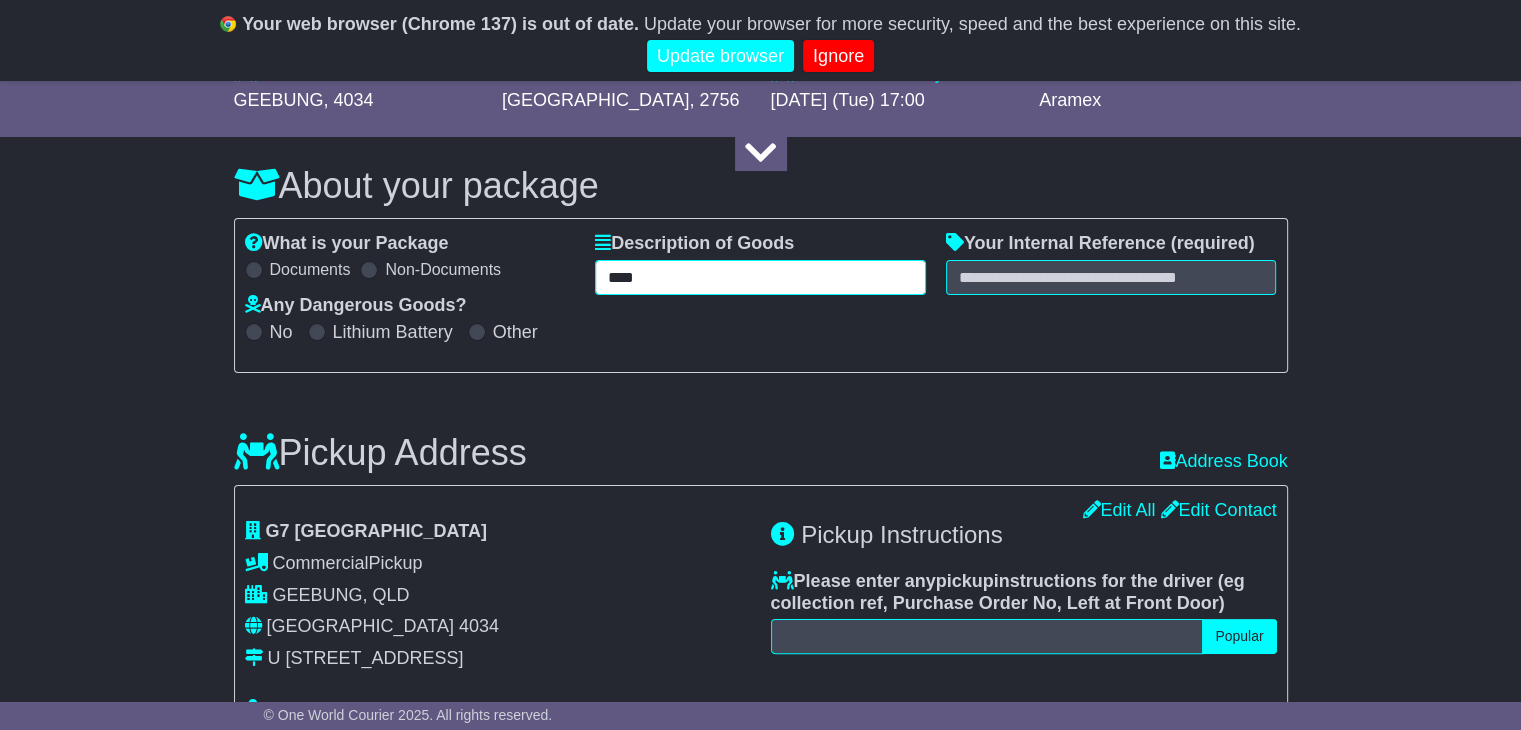 type on "****" 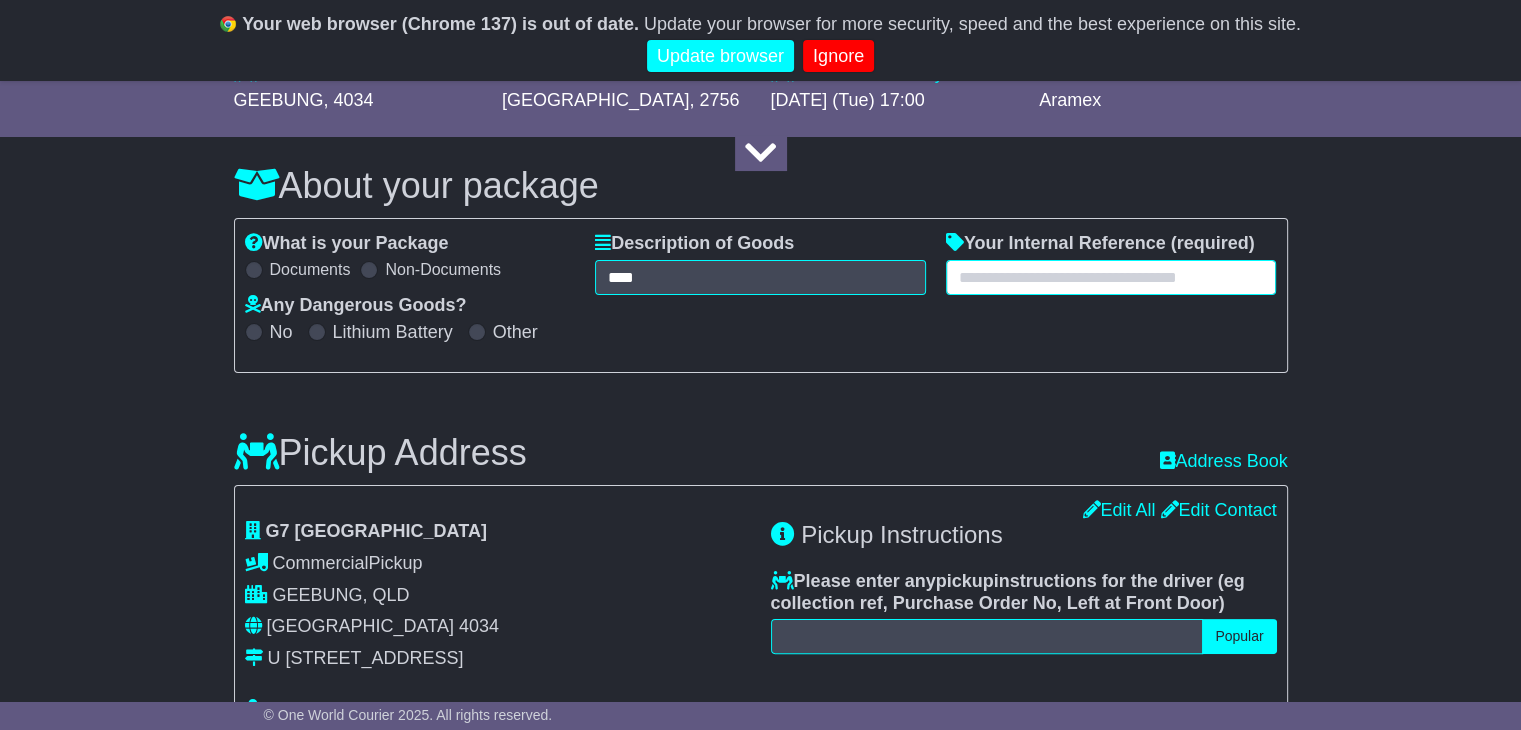 paste on "*******" 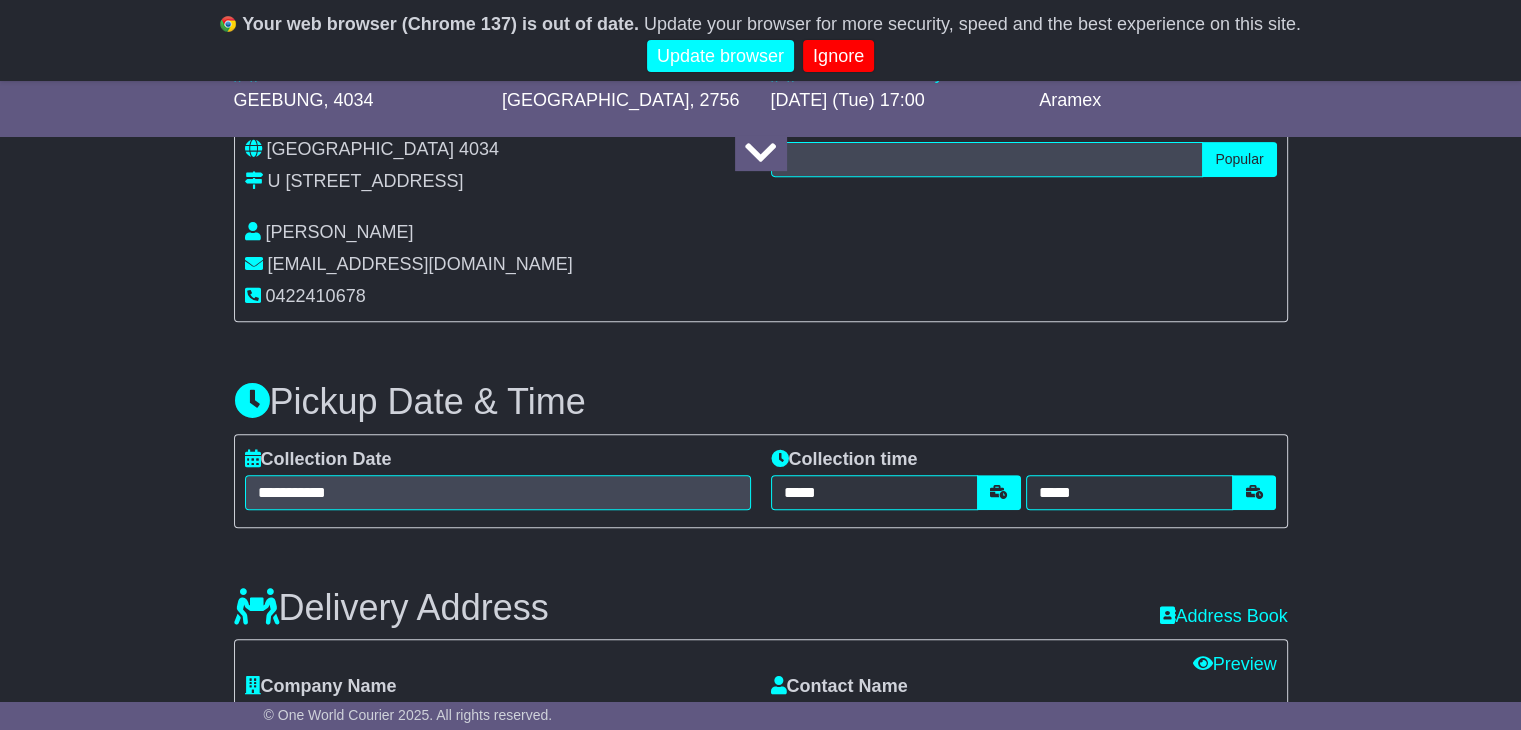 scroll, scrollTop: 1000, scrollLeft: 0, axis: vertical 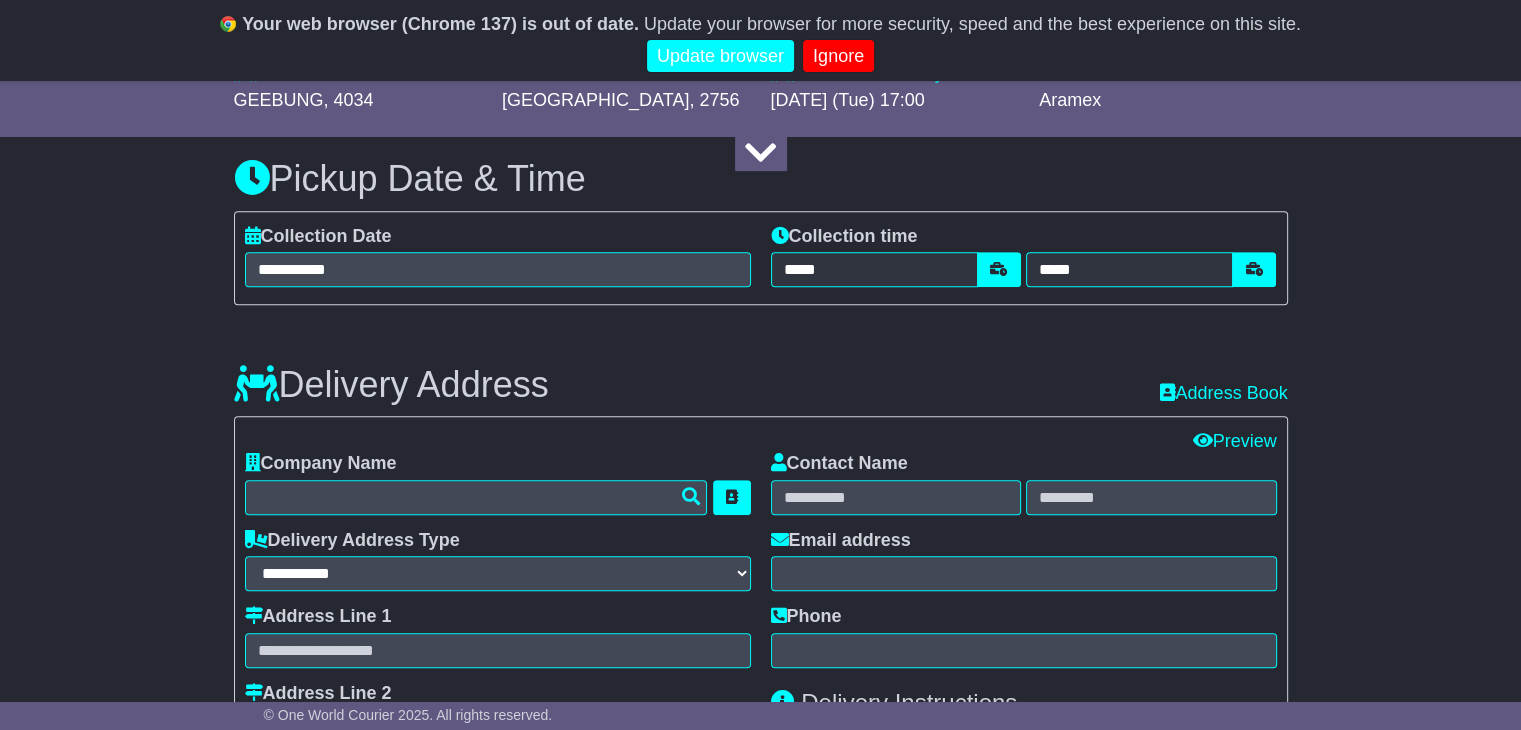 type on "*******" 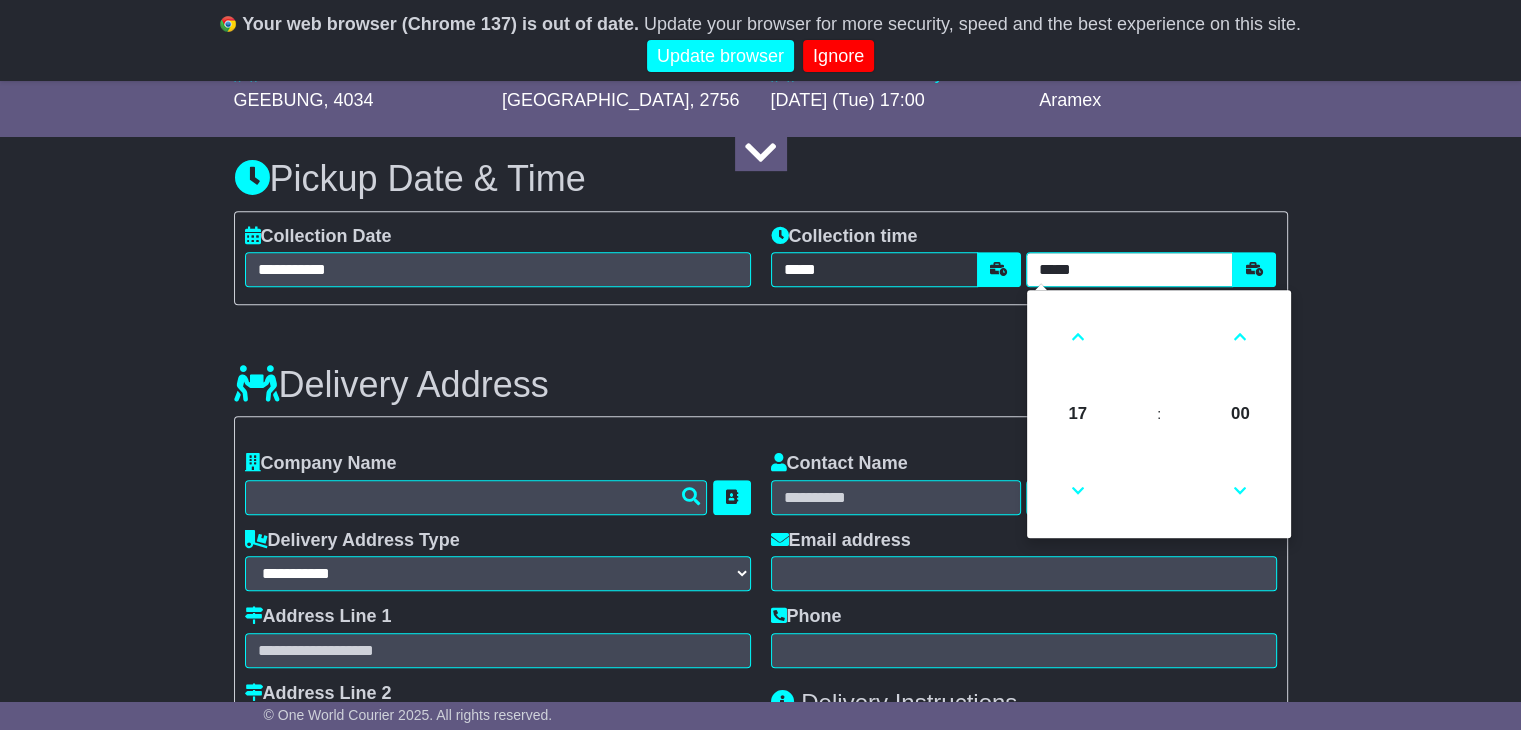 click on "*****" at bounding box center [1129, 269] 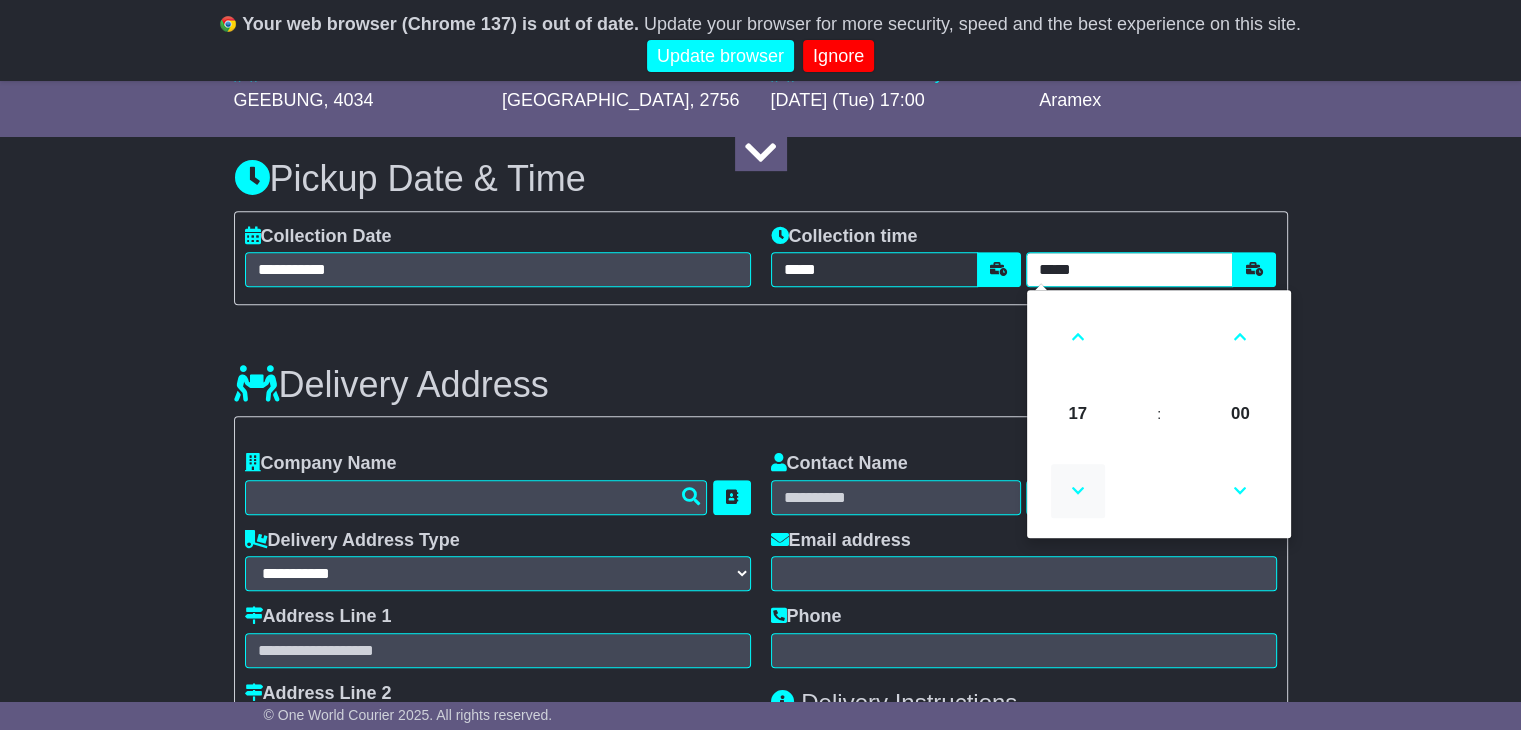 click at bounding box center [1078, 491] 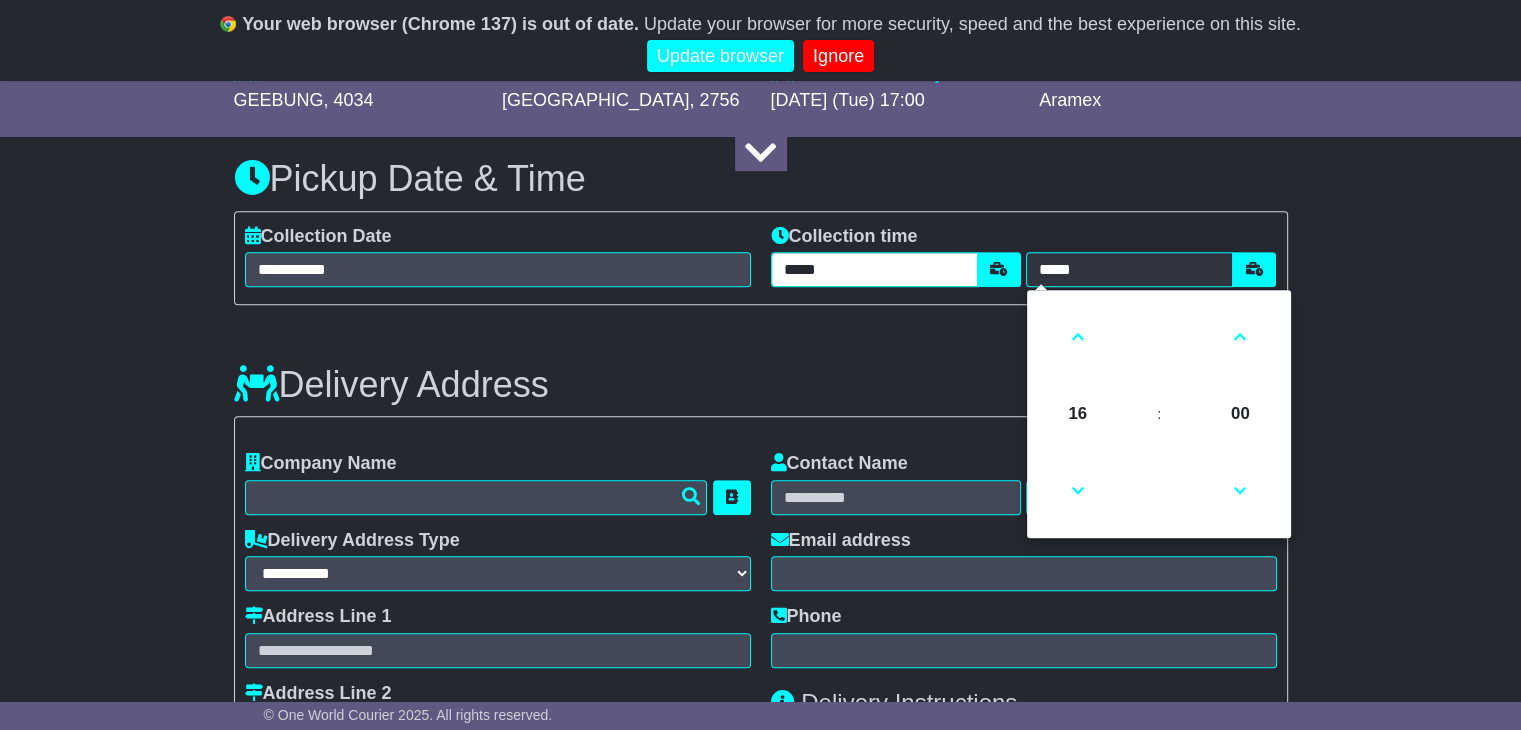 click on "*****" at bounding box center (874, 269) 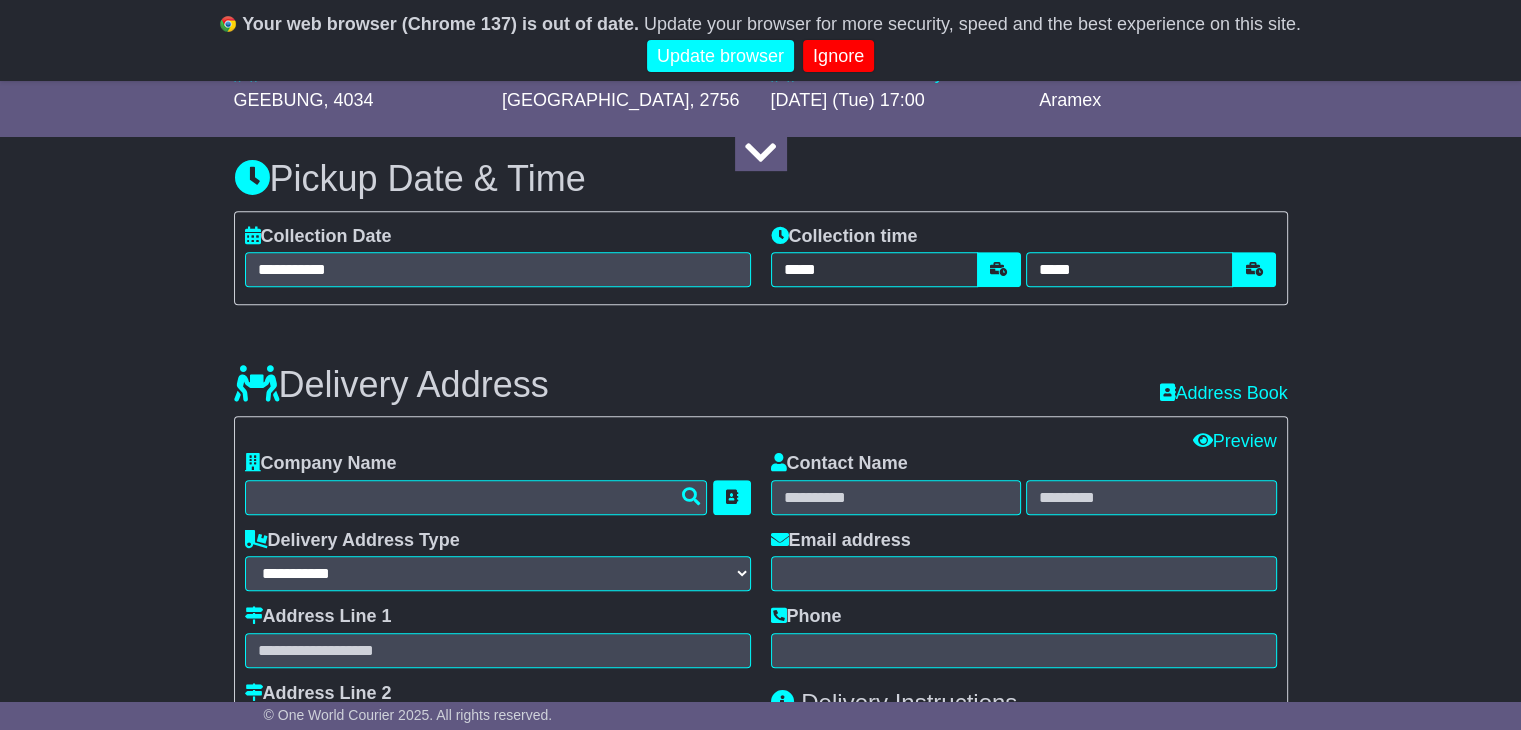 click on "Delivery Address
Recent:
Address Book" at bounding box center [761, 370] 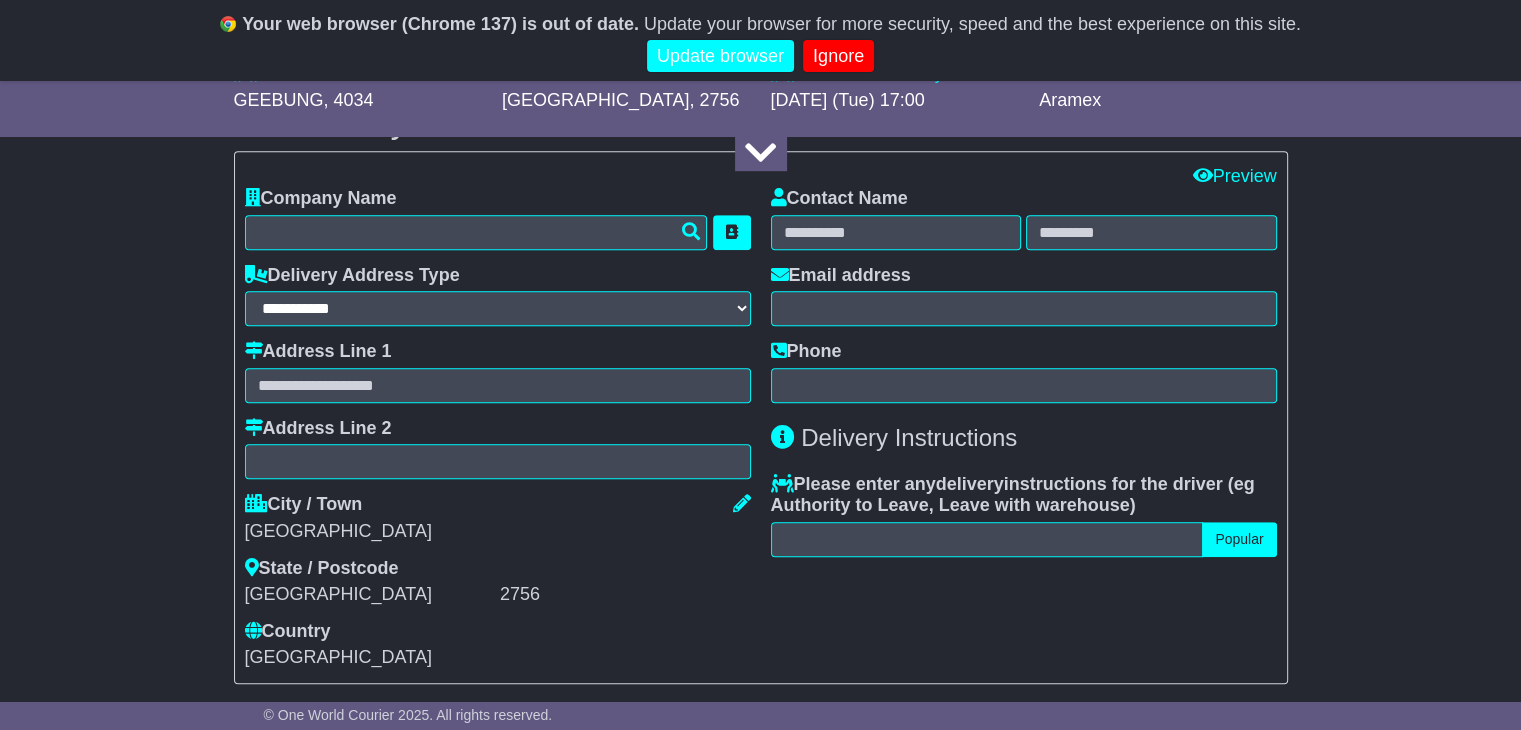 scroll, scrollTop: 1300, scrollLeft: 0, axis: vertical 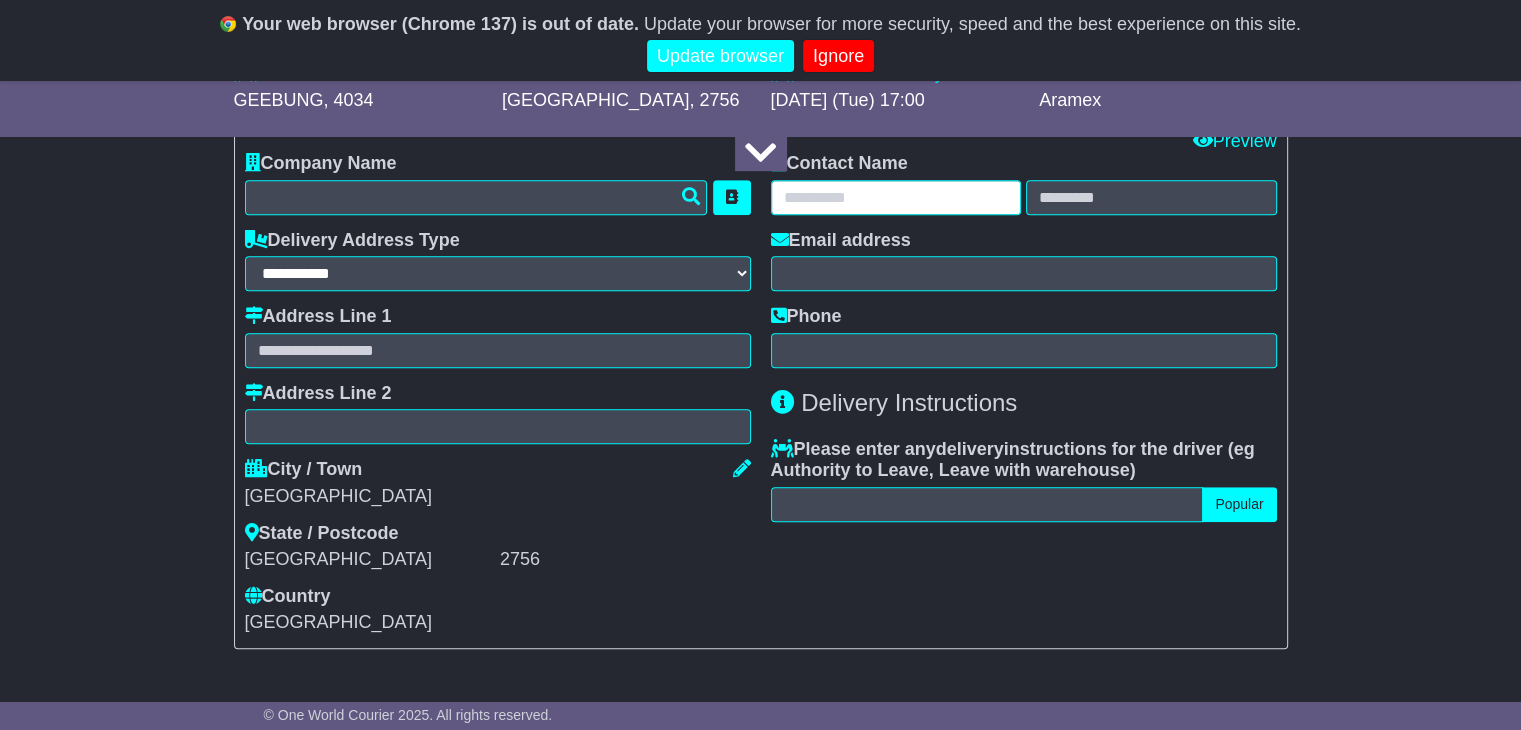 paste on "**********" 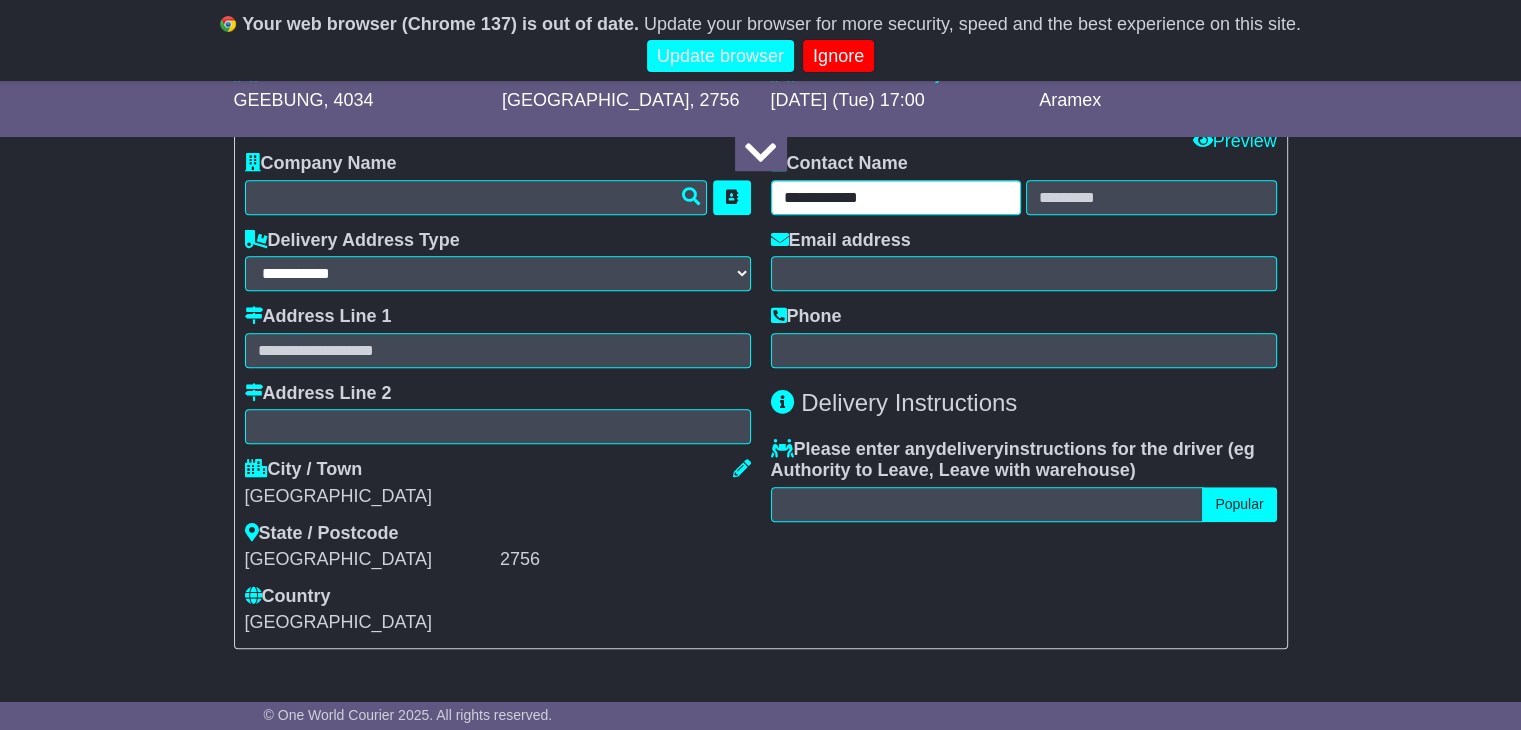 click on "**********" at bounding box center [896, 197] 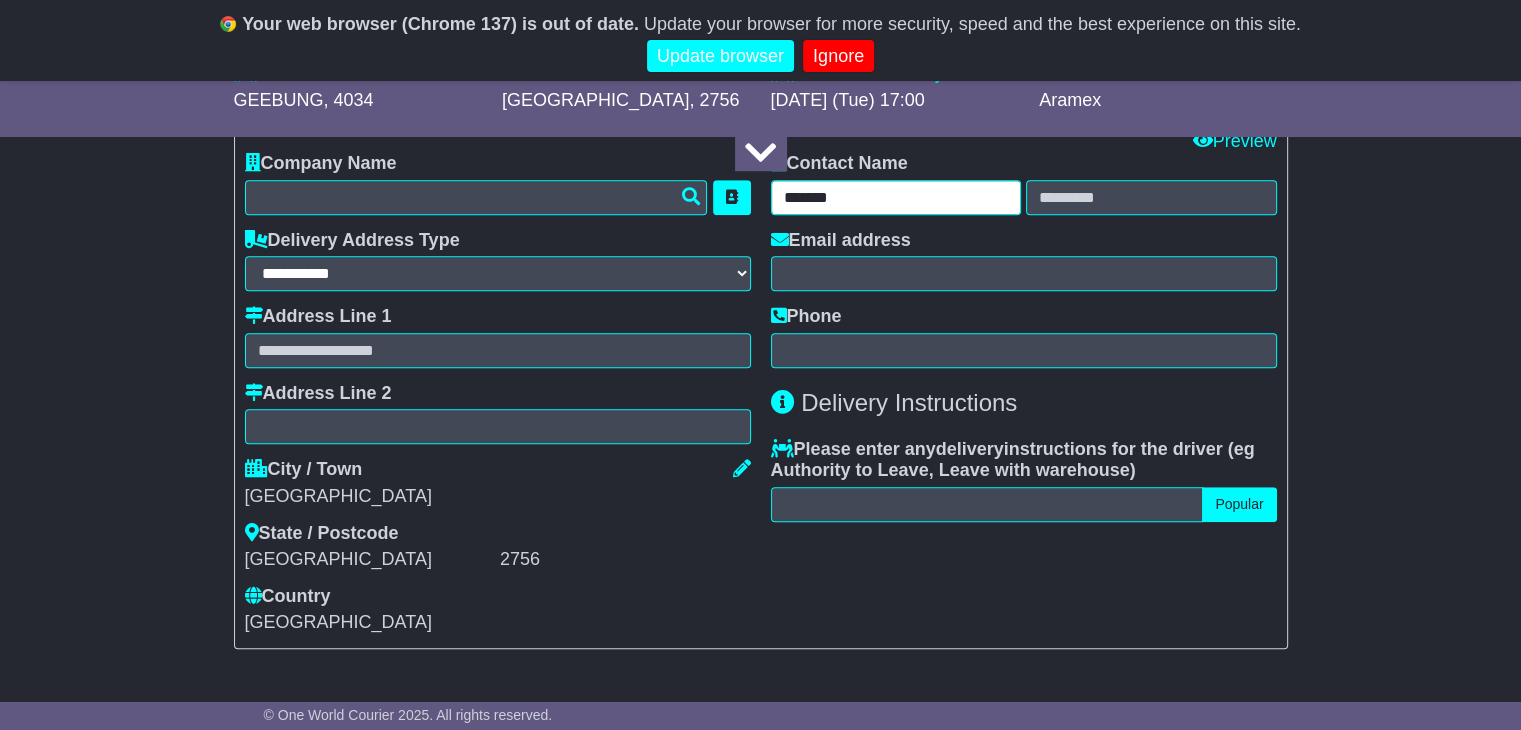 type on "******" 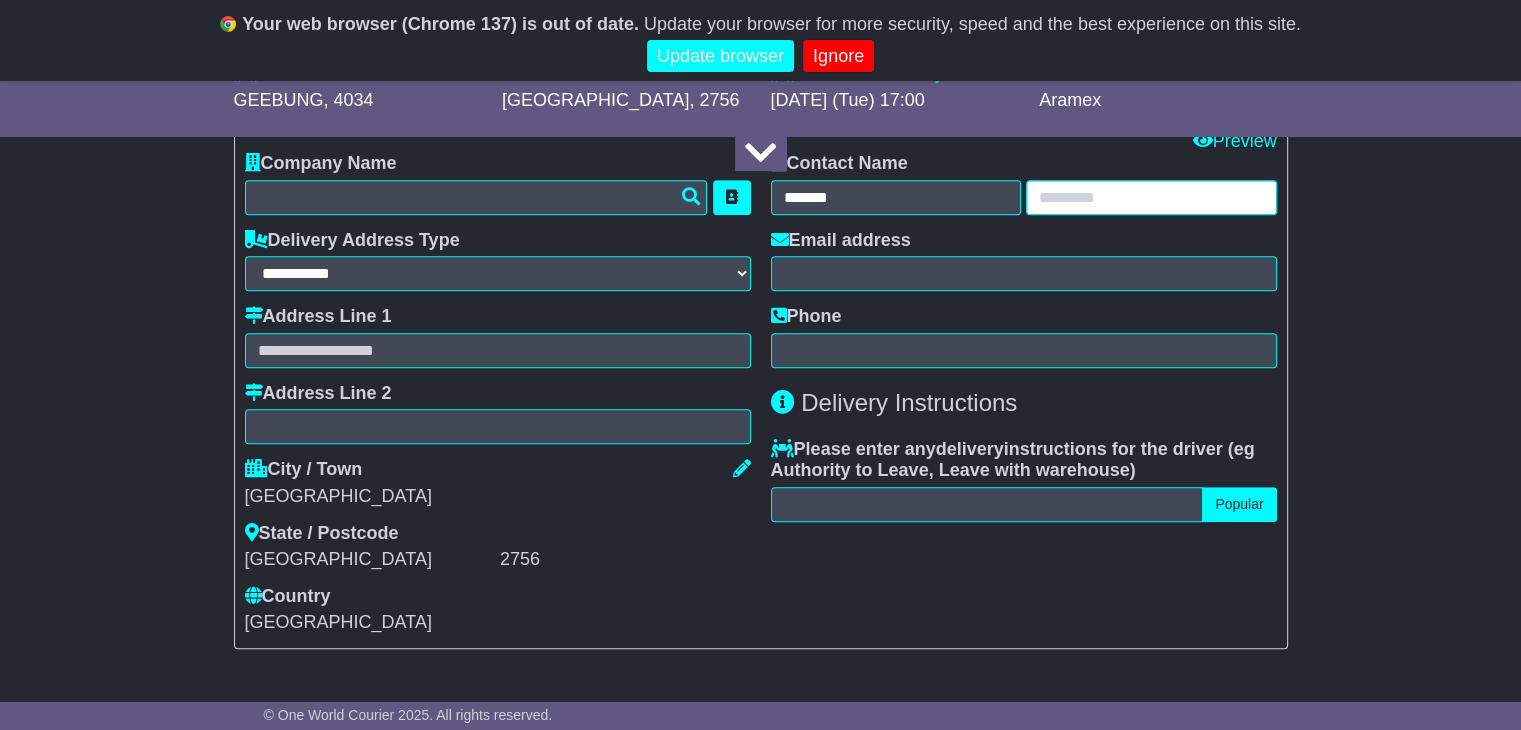 paste on "*****" 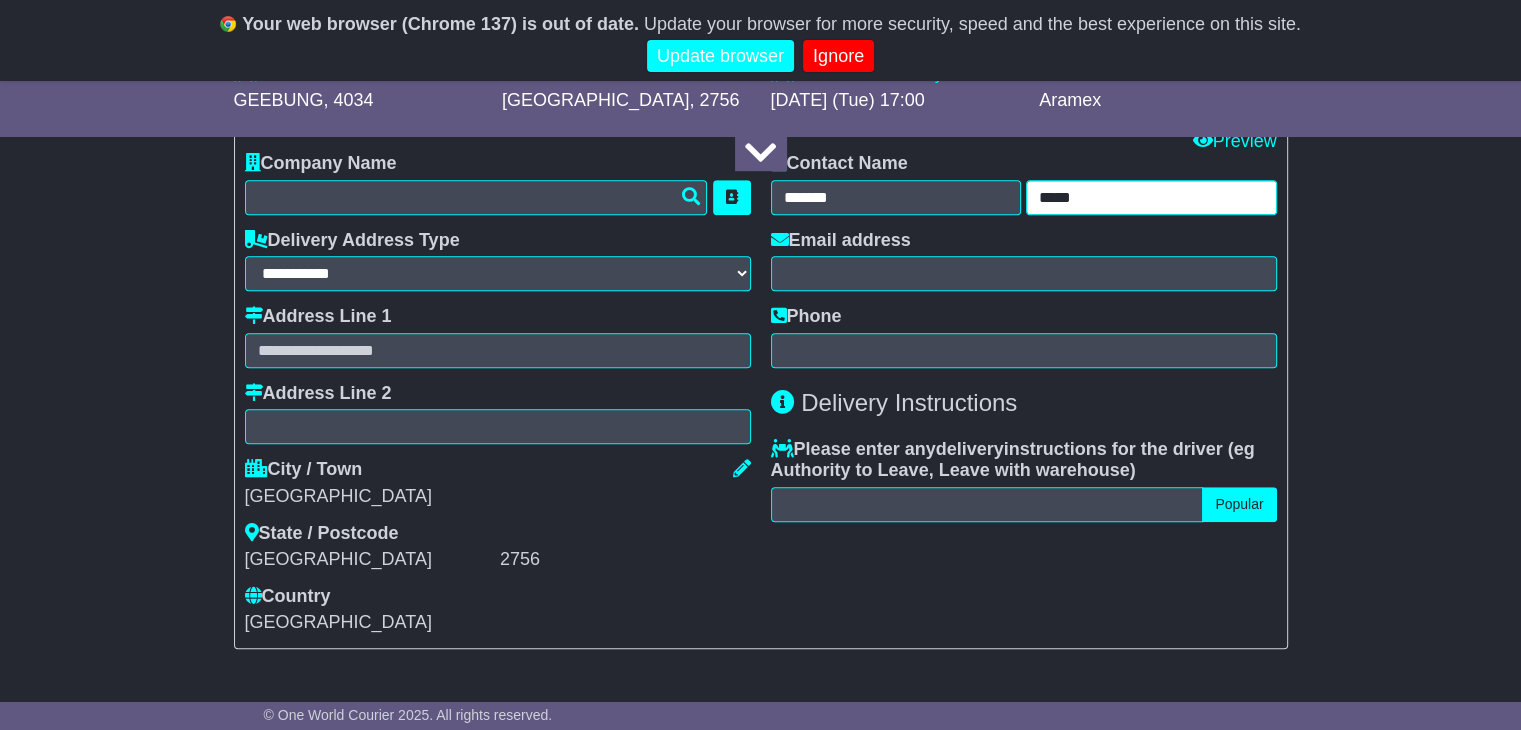 type on "*****" 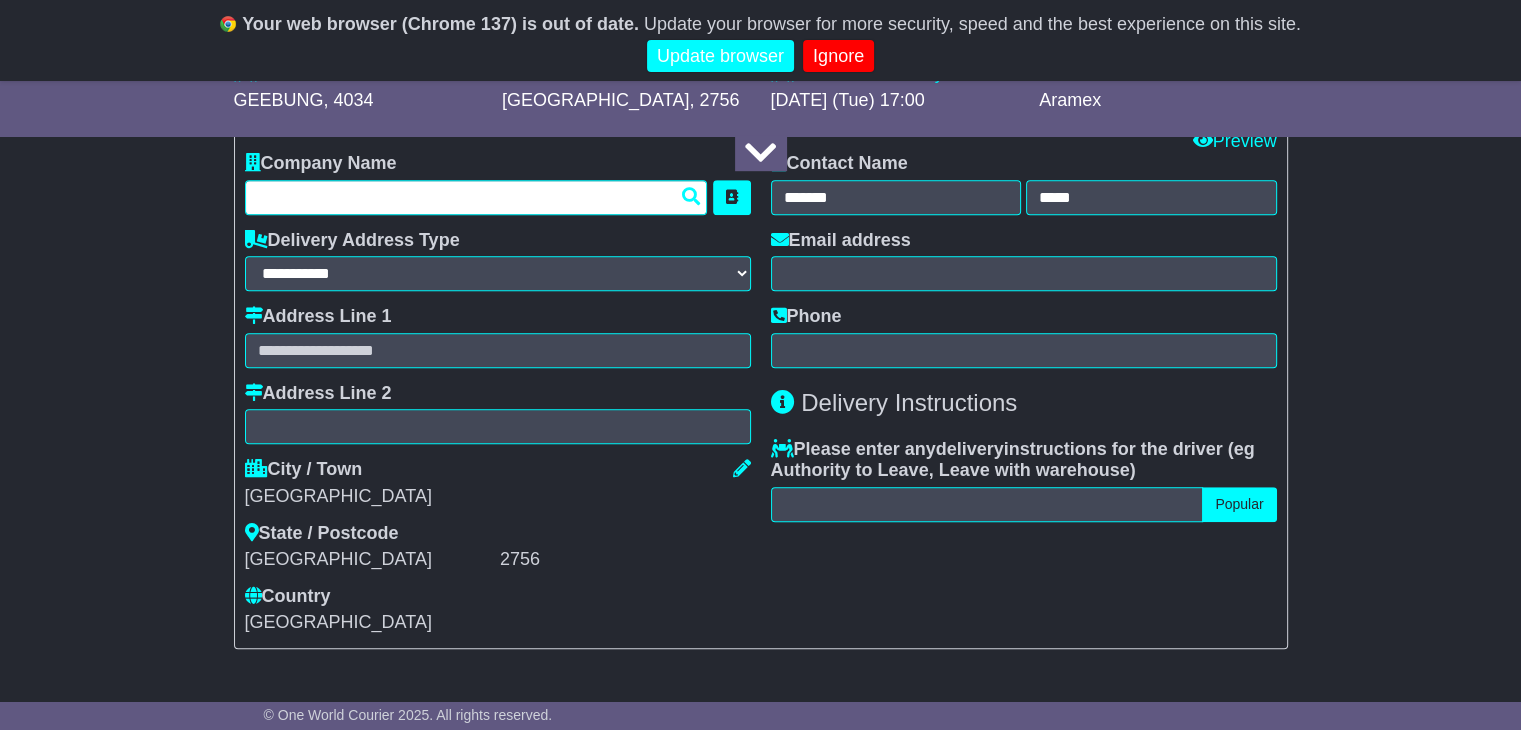 paste on "**********" 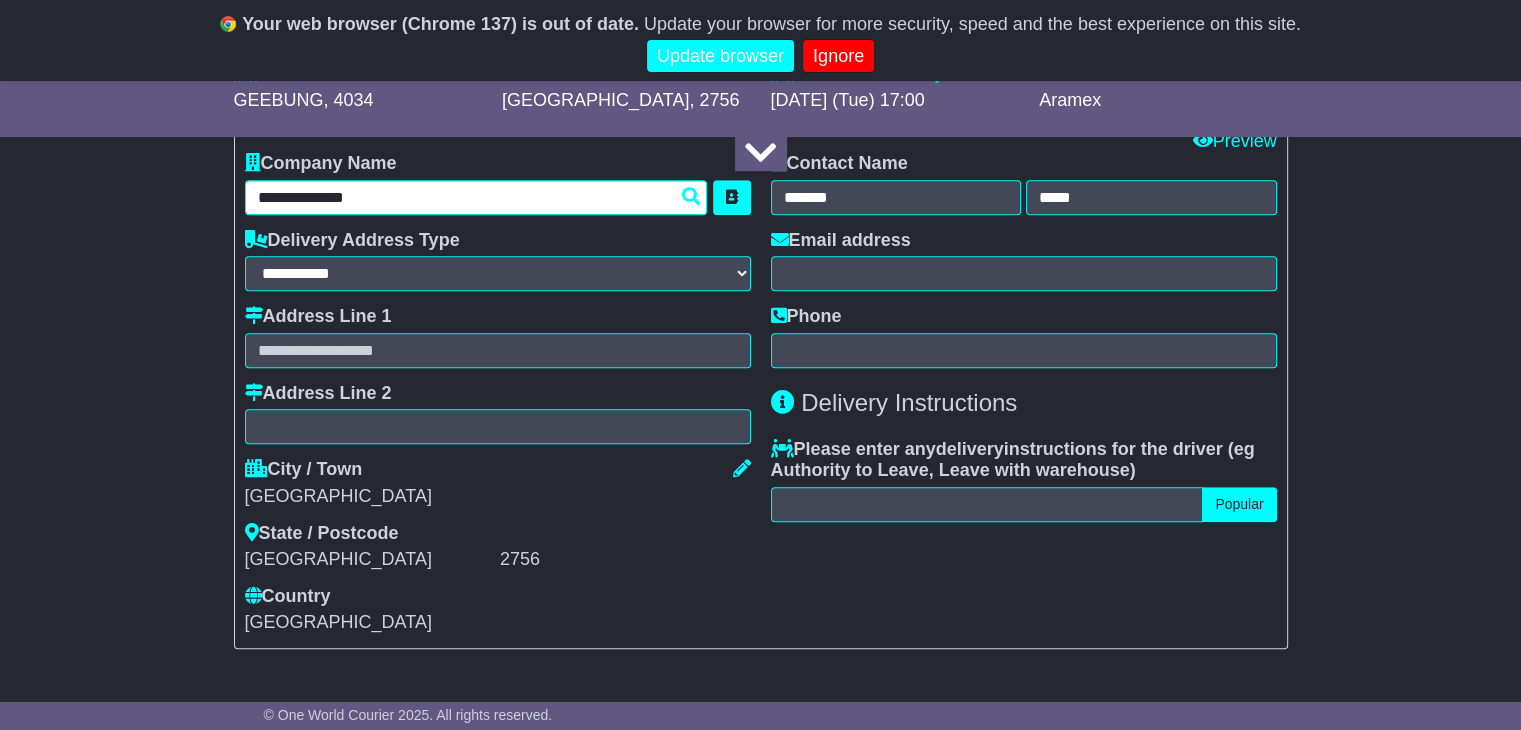 click on "**********" at bounding box center [476, 197] 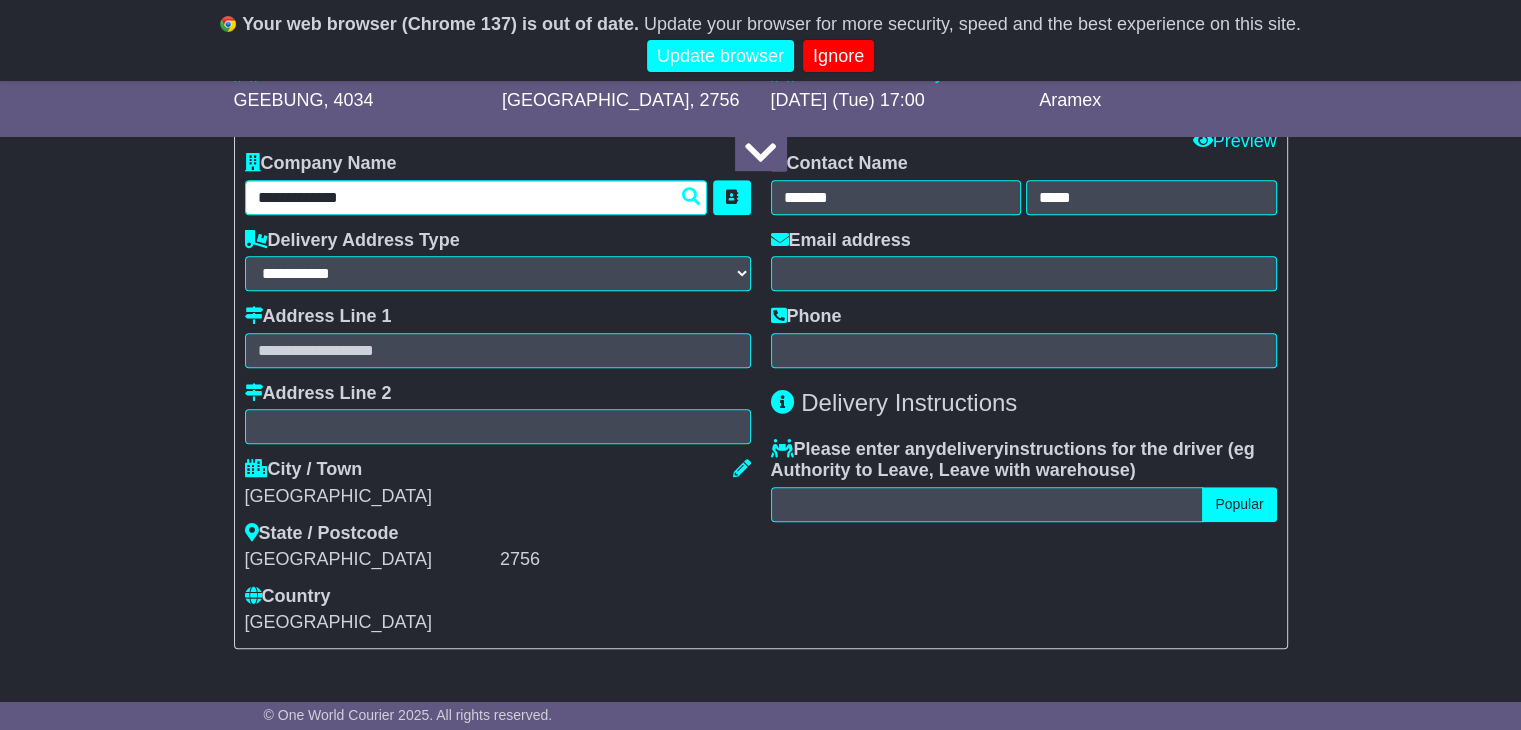 type on "**********" 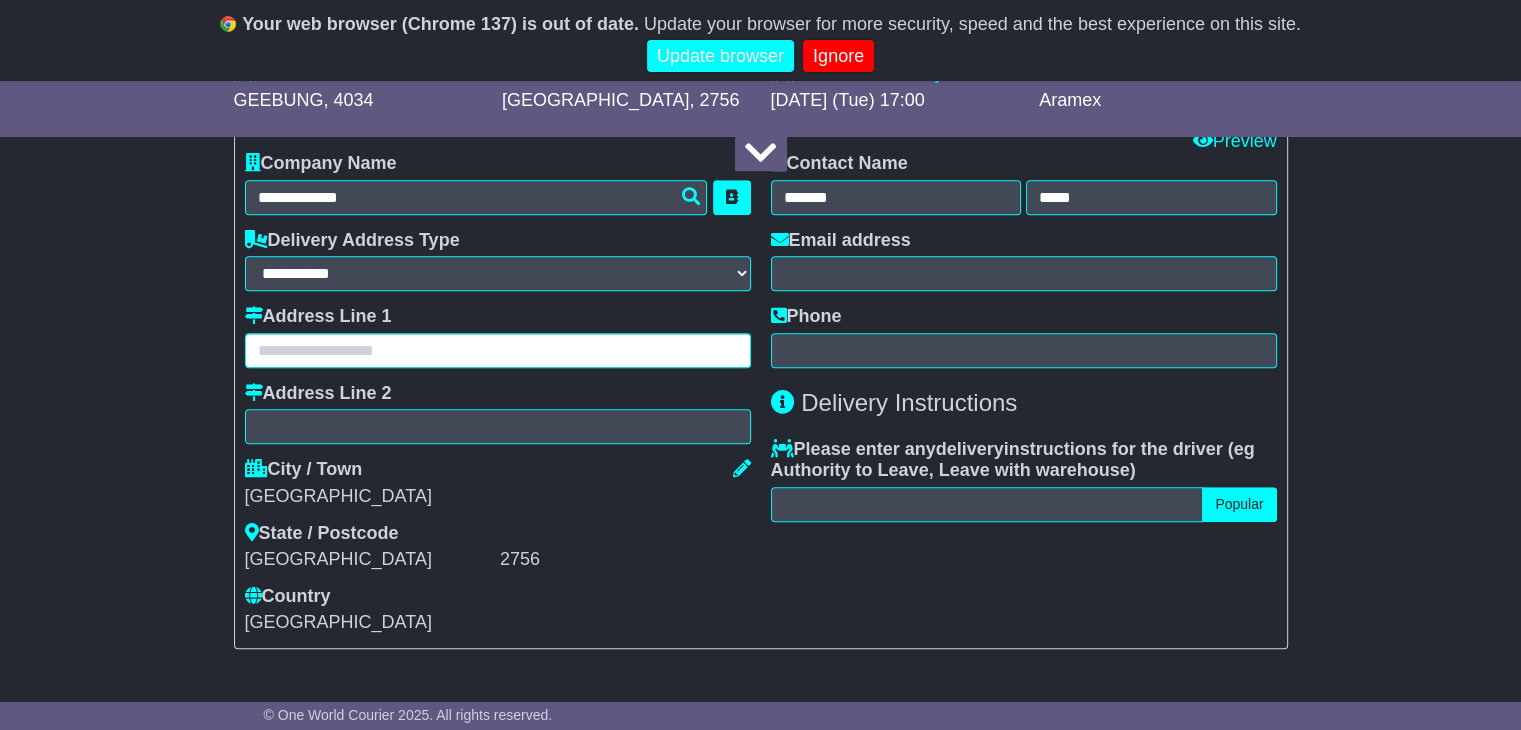 paste on "**********" 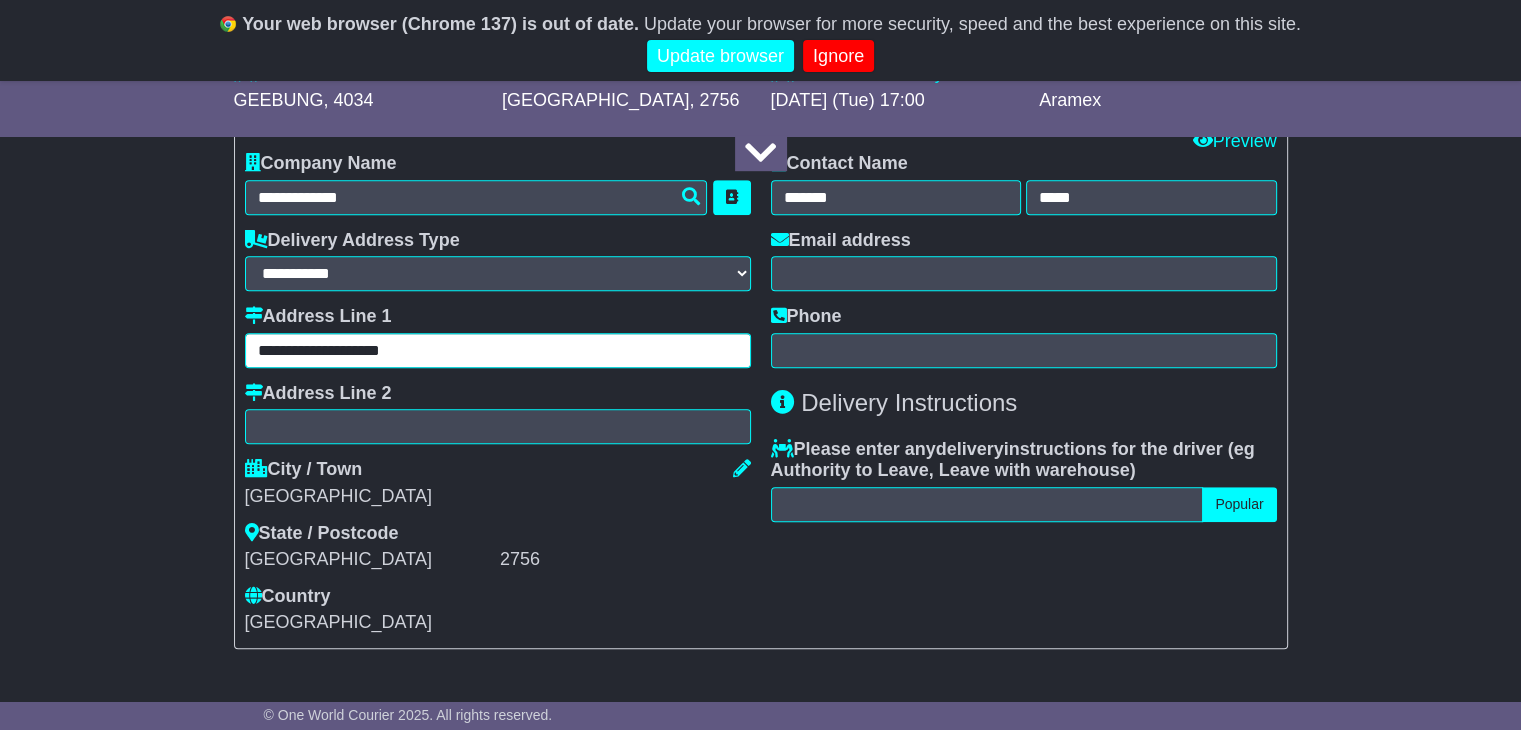 click on "**********" at bounding box center (498, 350) 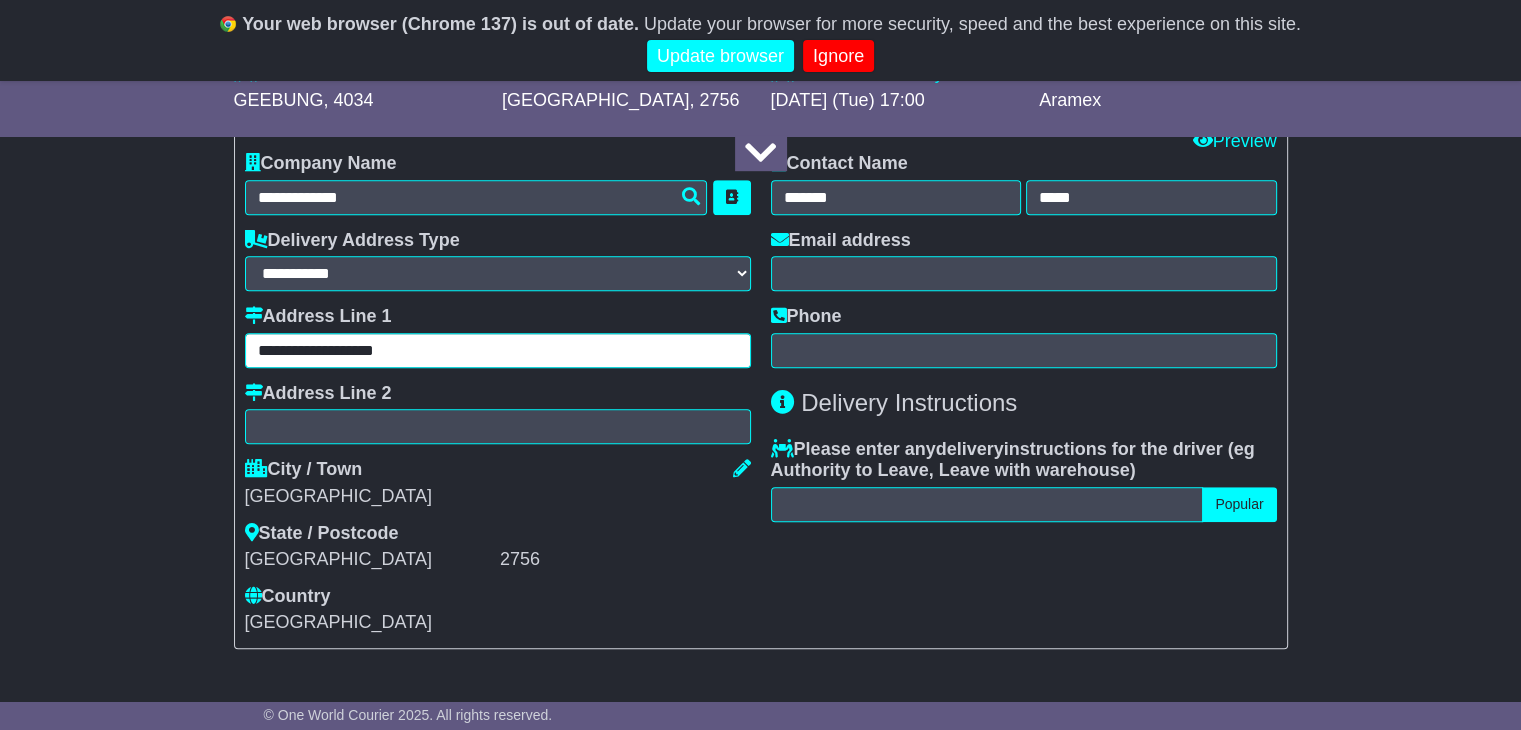 type on "**********" 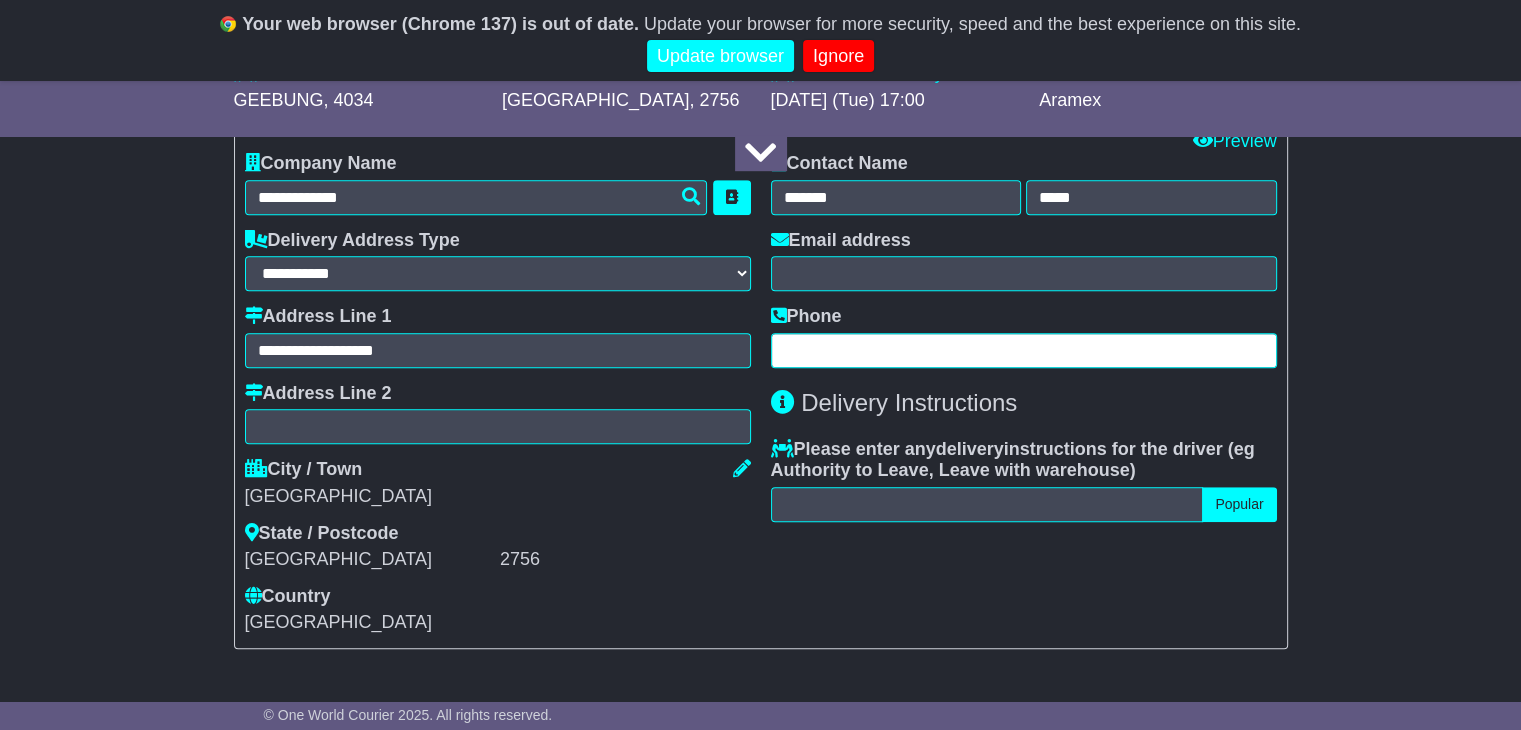 paste on "**********" 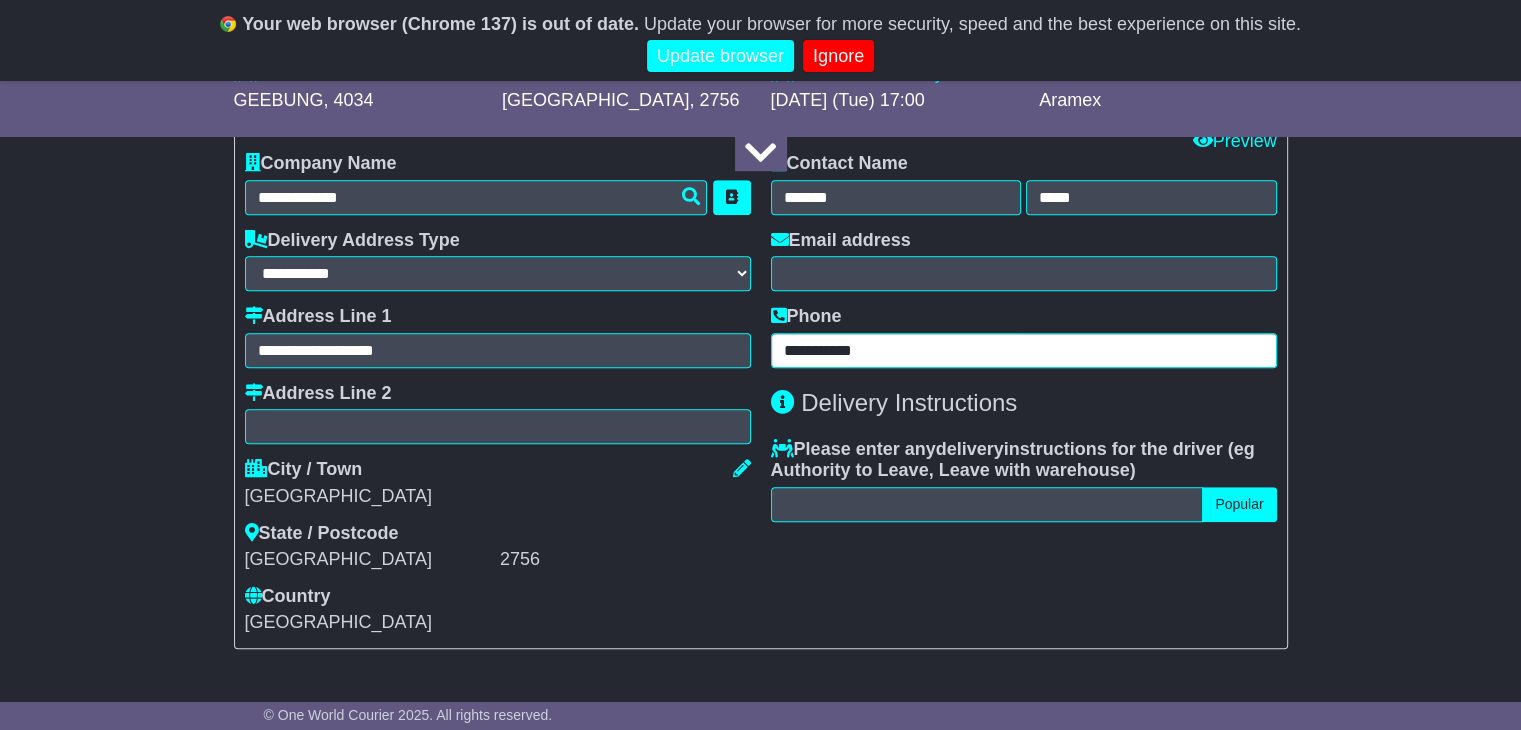 type on "**********" 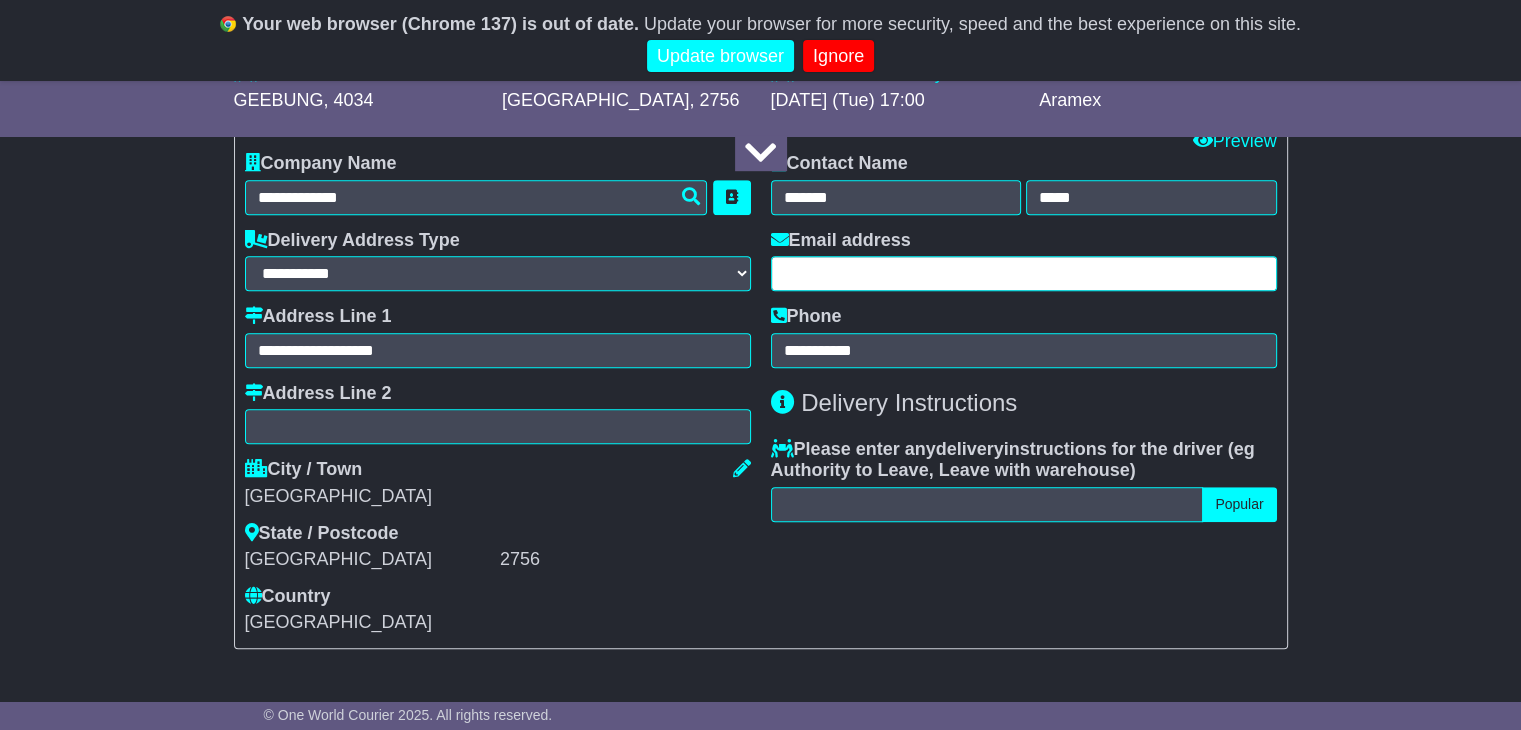 paste on "**********" 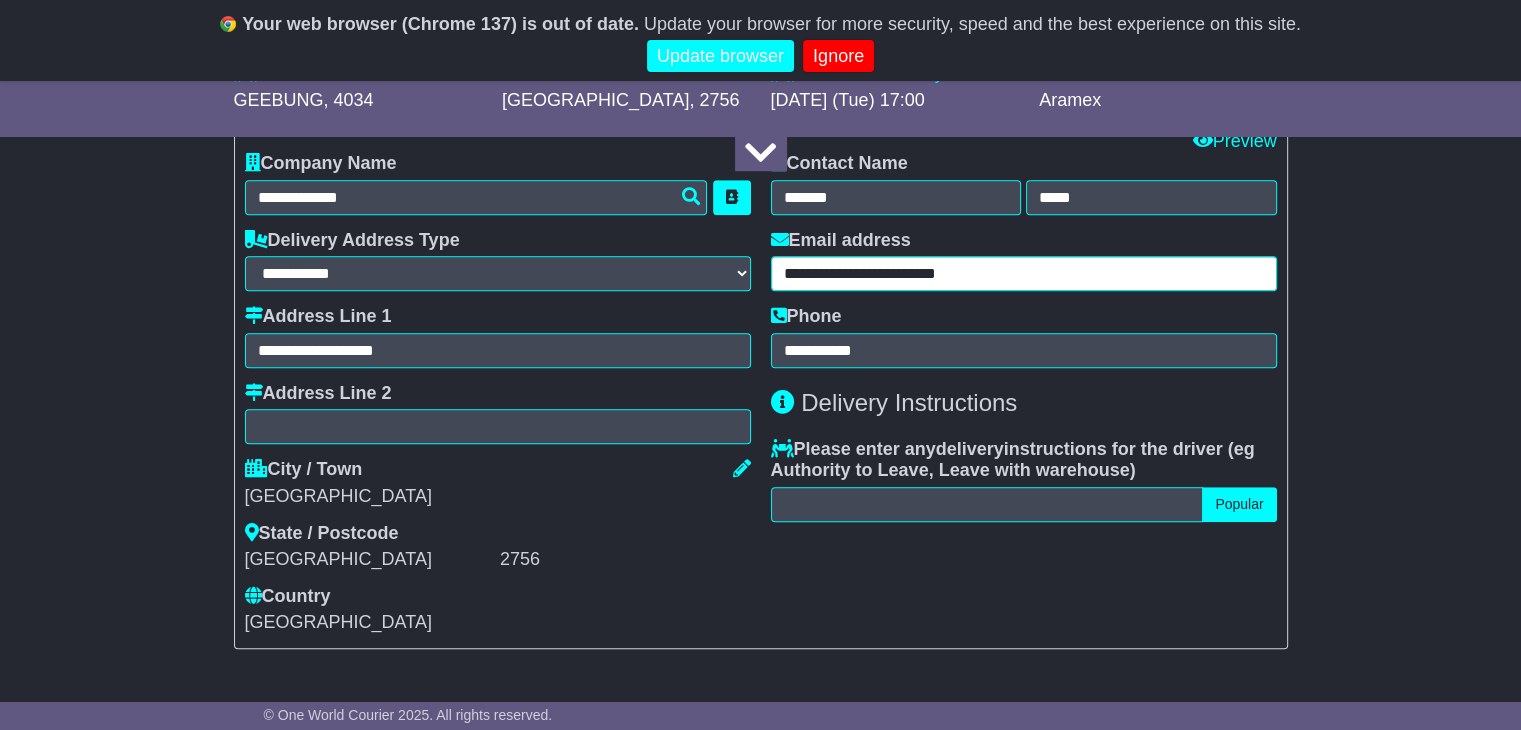 click on "**********" at bounding box center (1024, 273) 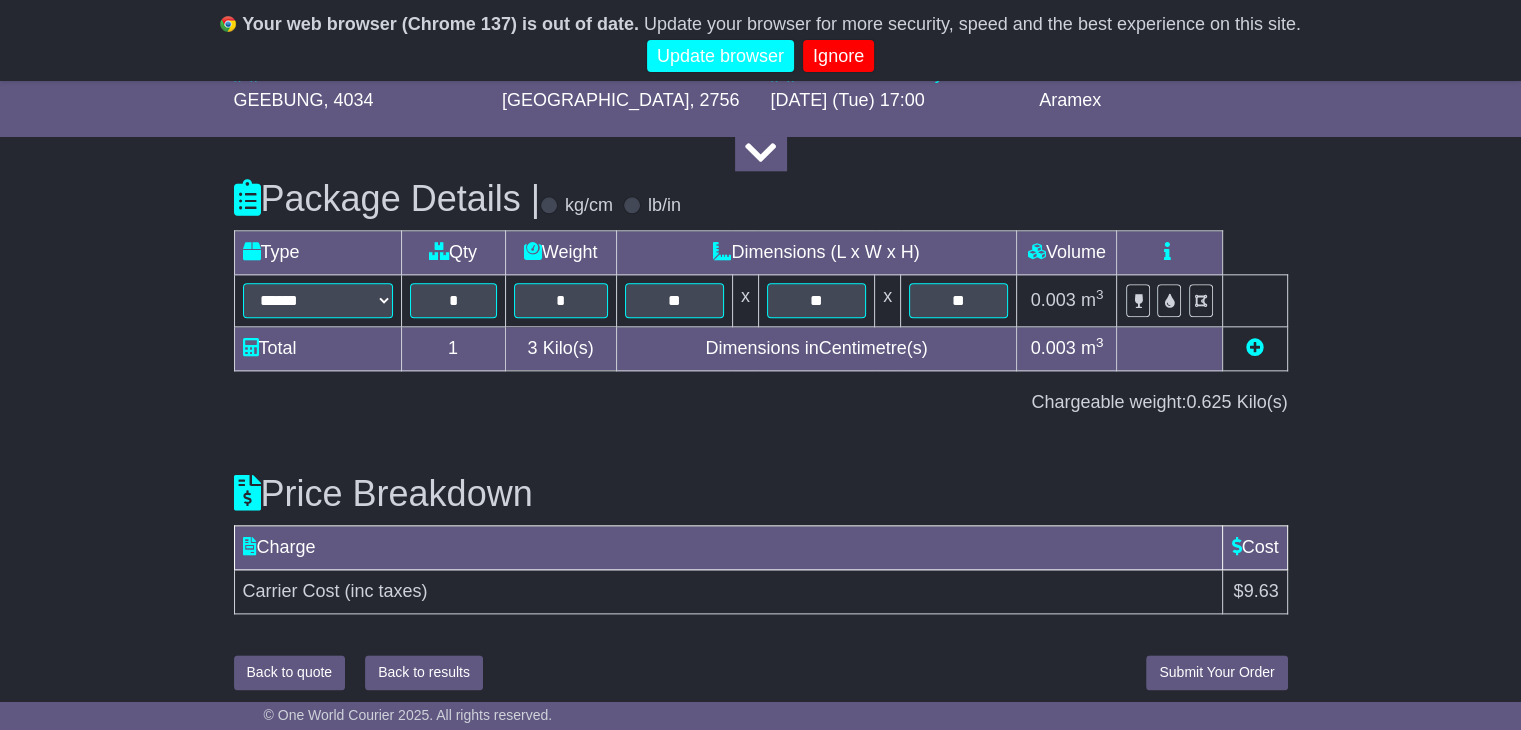 scroll, scrollTop: 2243, scrollLeft: 0, axis: vertical 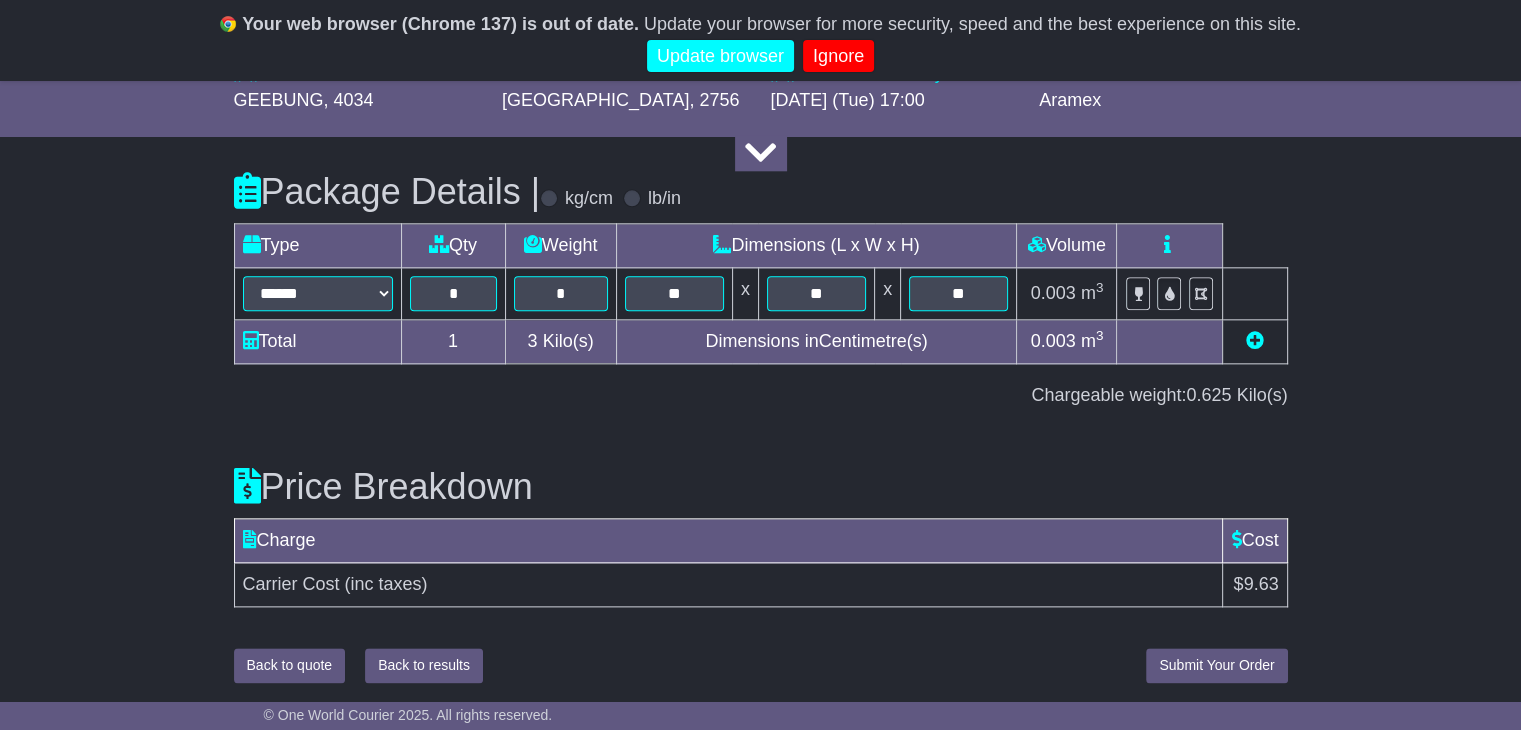 type on "**********" 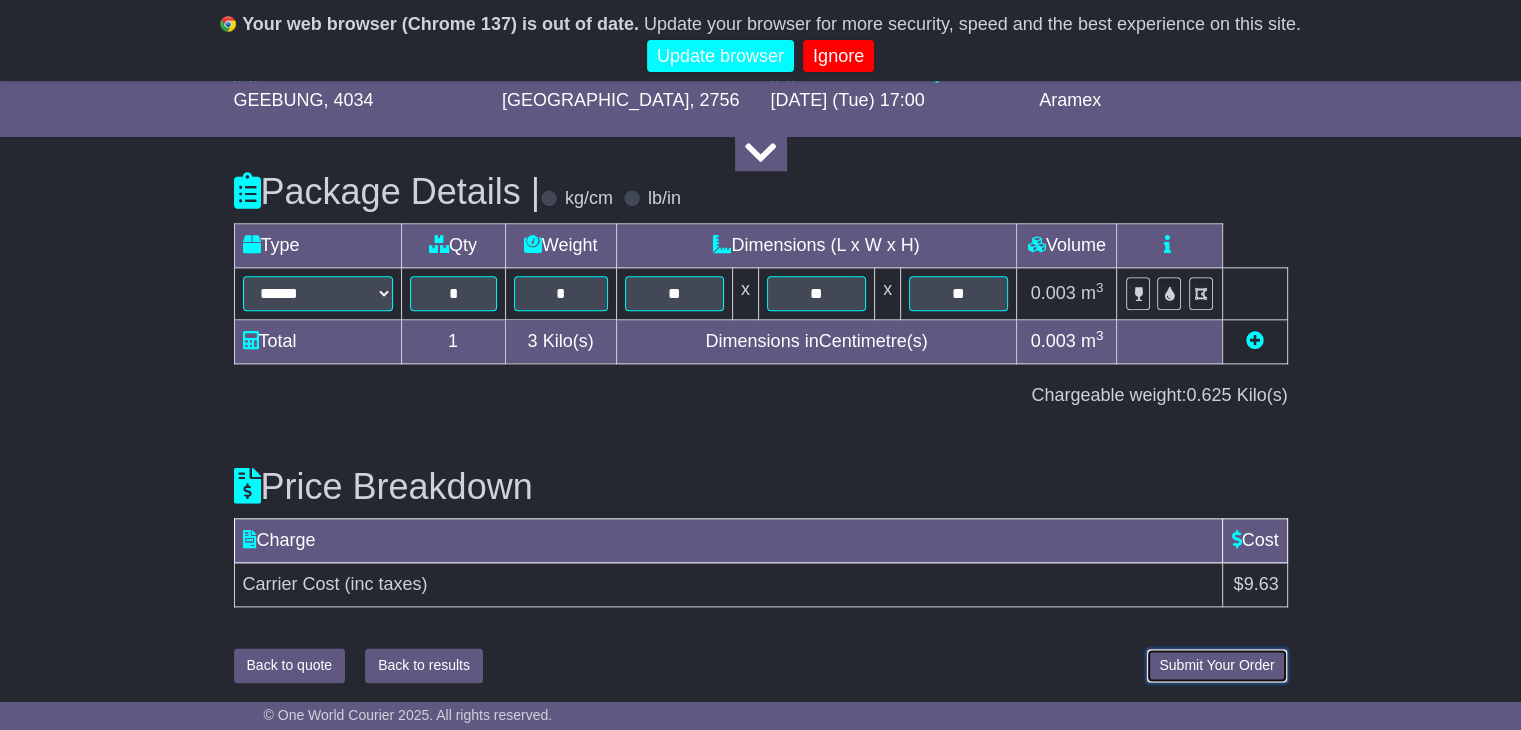 click on "Submit Your Order" at bounding box center [1216, 665] 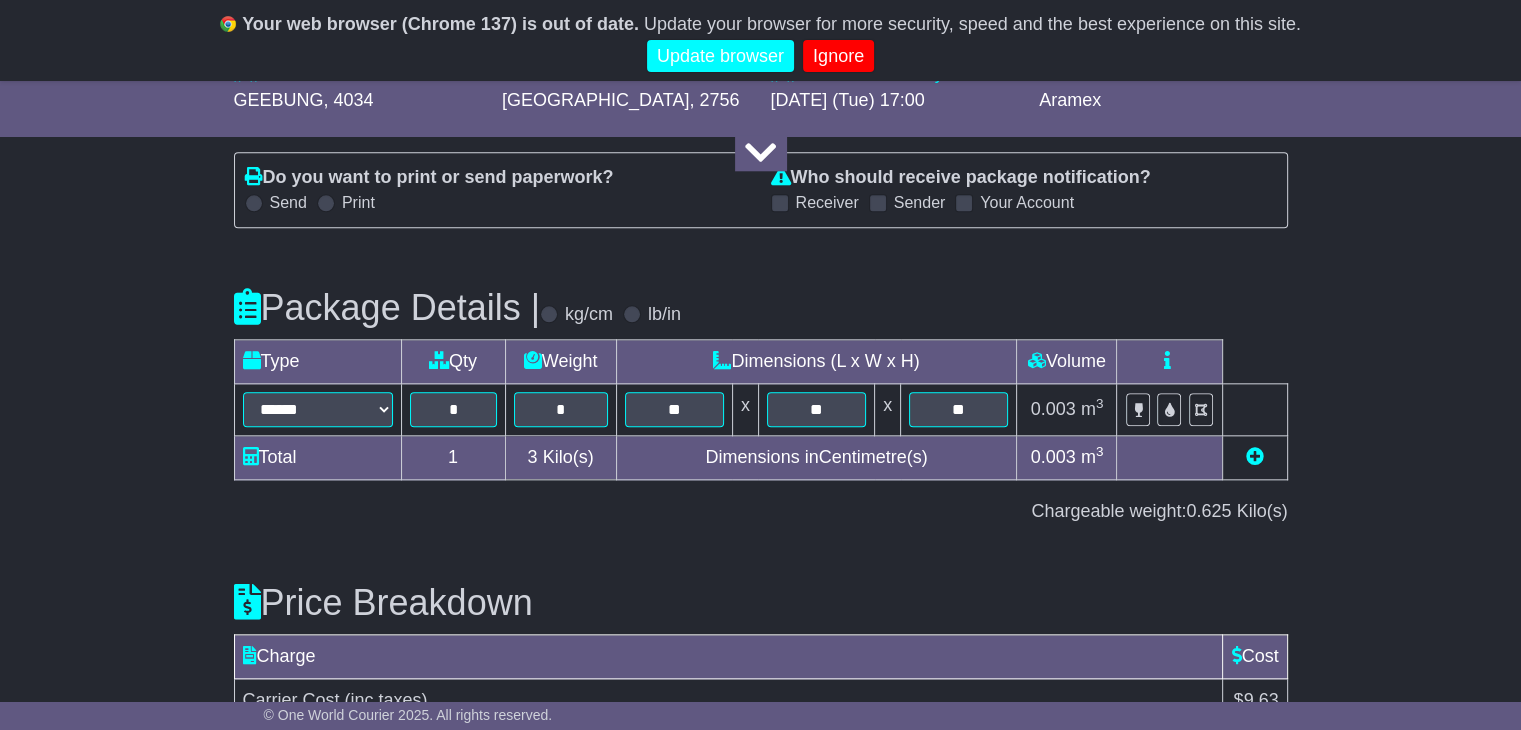 scroll, scrollTop: 2243, scrollLeft: 0, axis: vertical 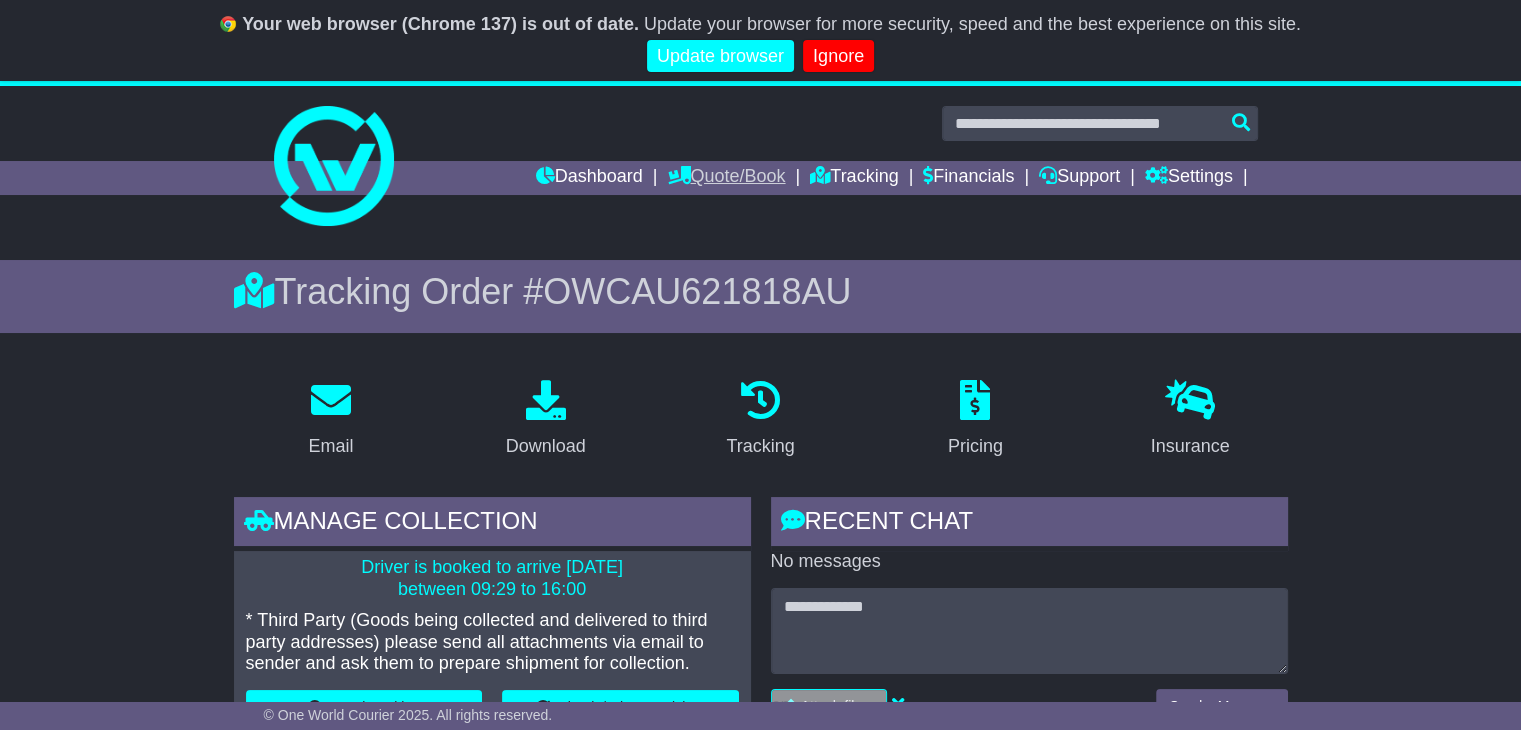 click on "Quote/Book" at bounding box center (726, 178) 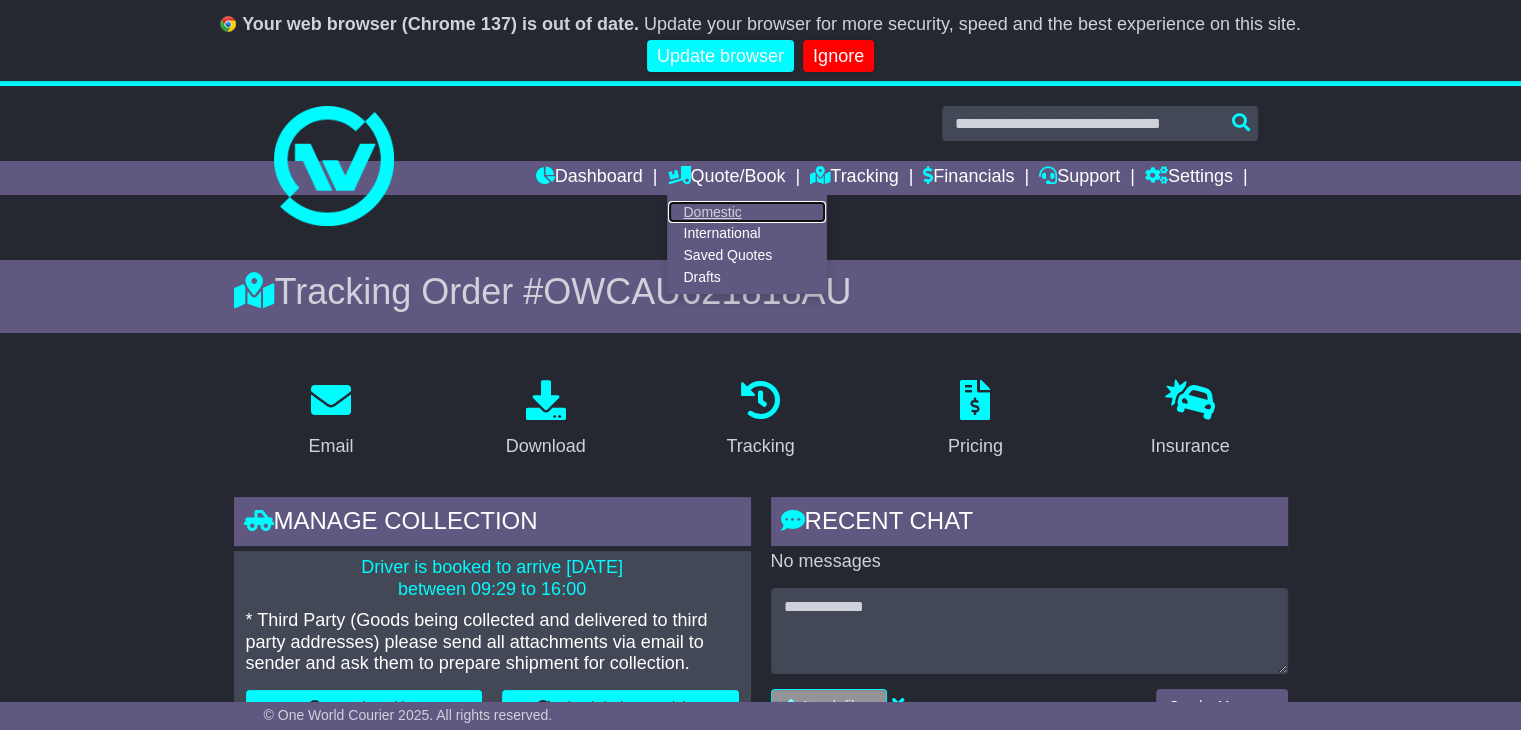 click on "Domestic" at bounding box center (747, 212) 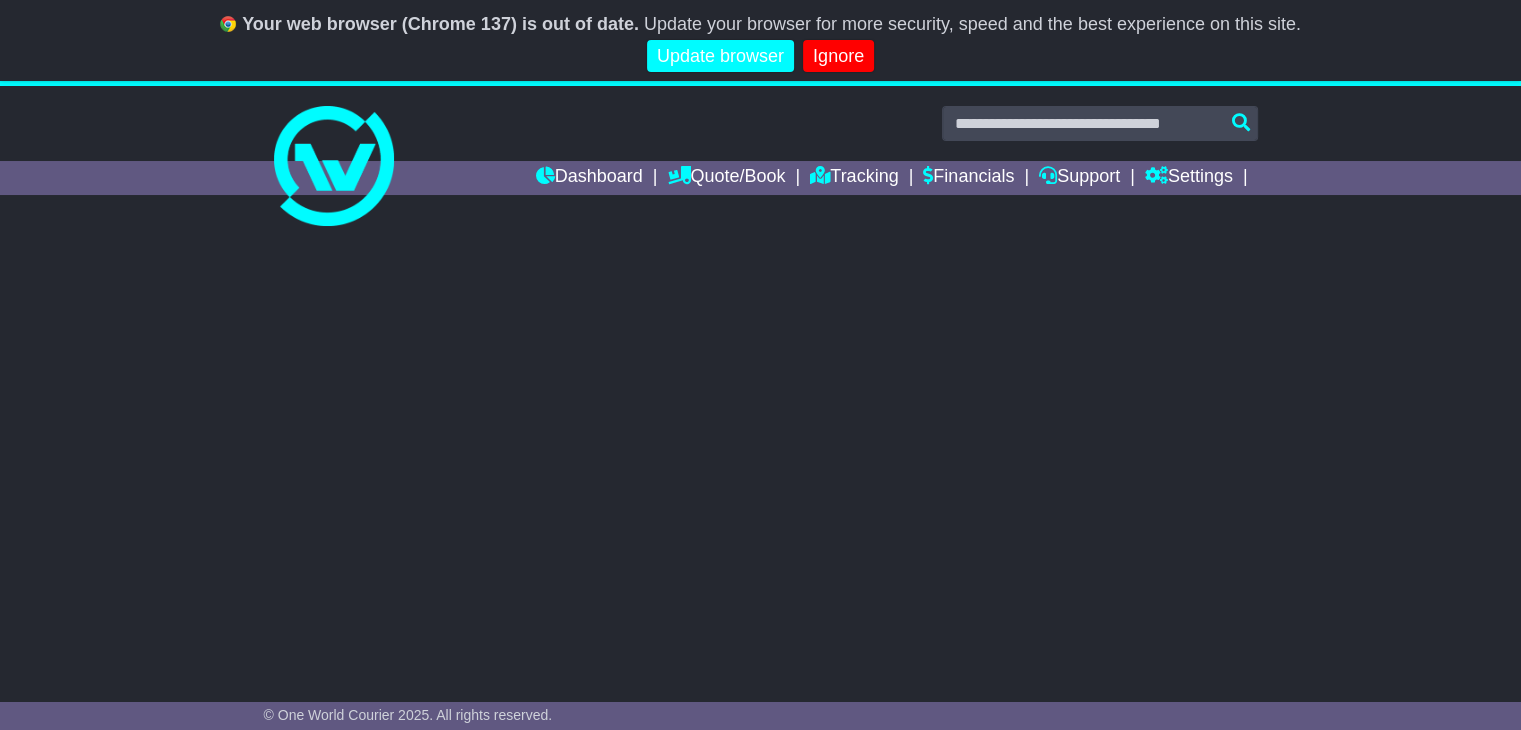 scroll, scrollTop: 76, scrollLeft: 0, axis: vertical 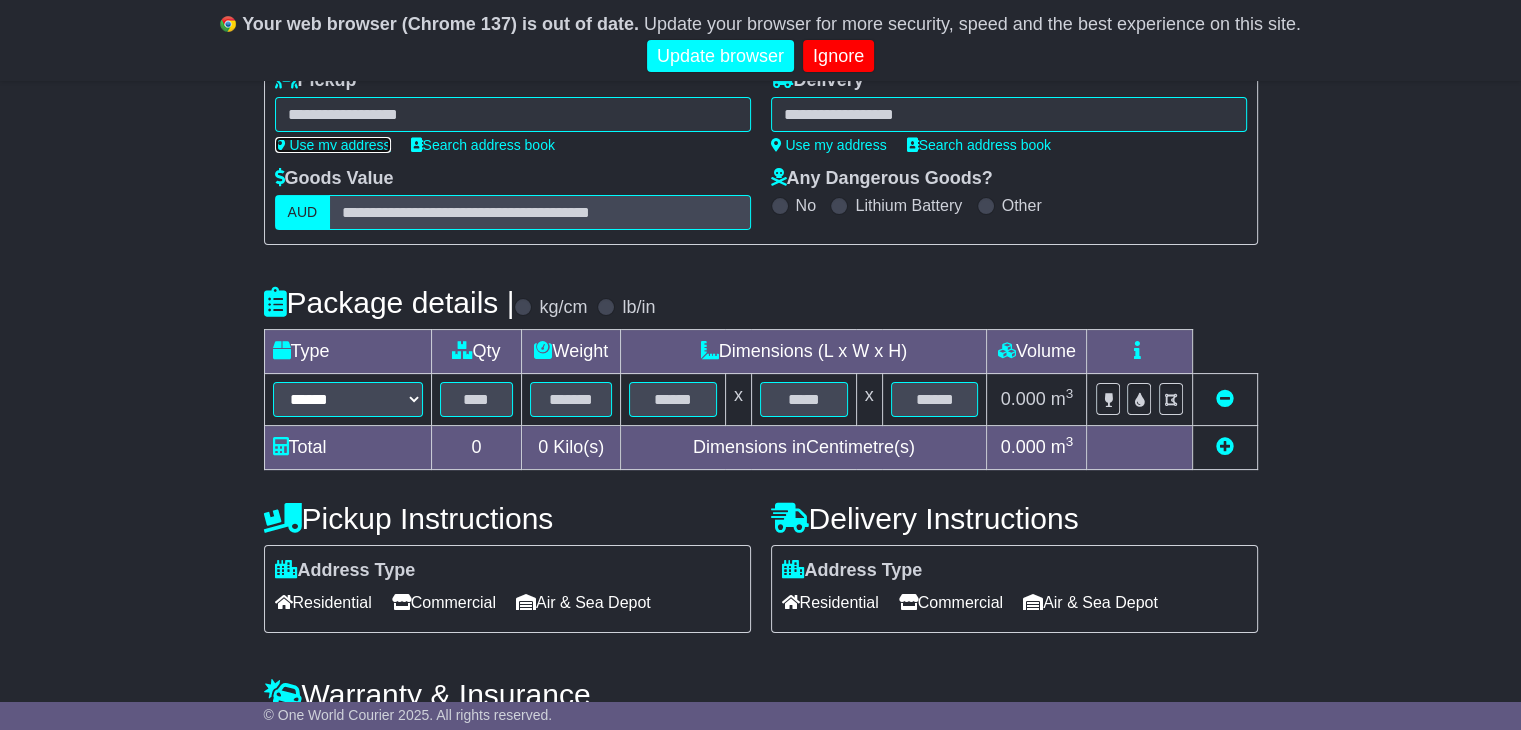 click on "Use my address" at bounding box center (333, 145) 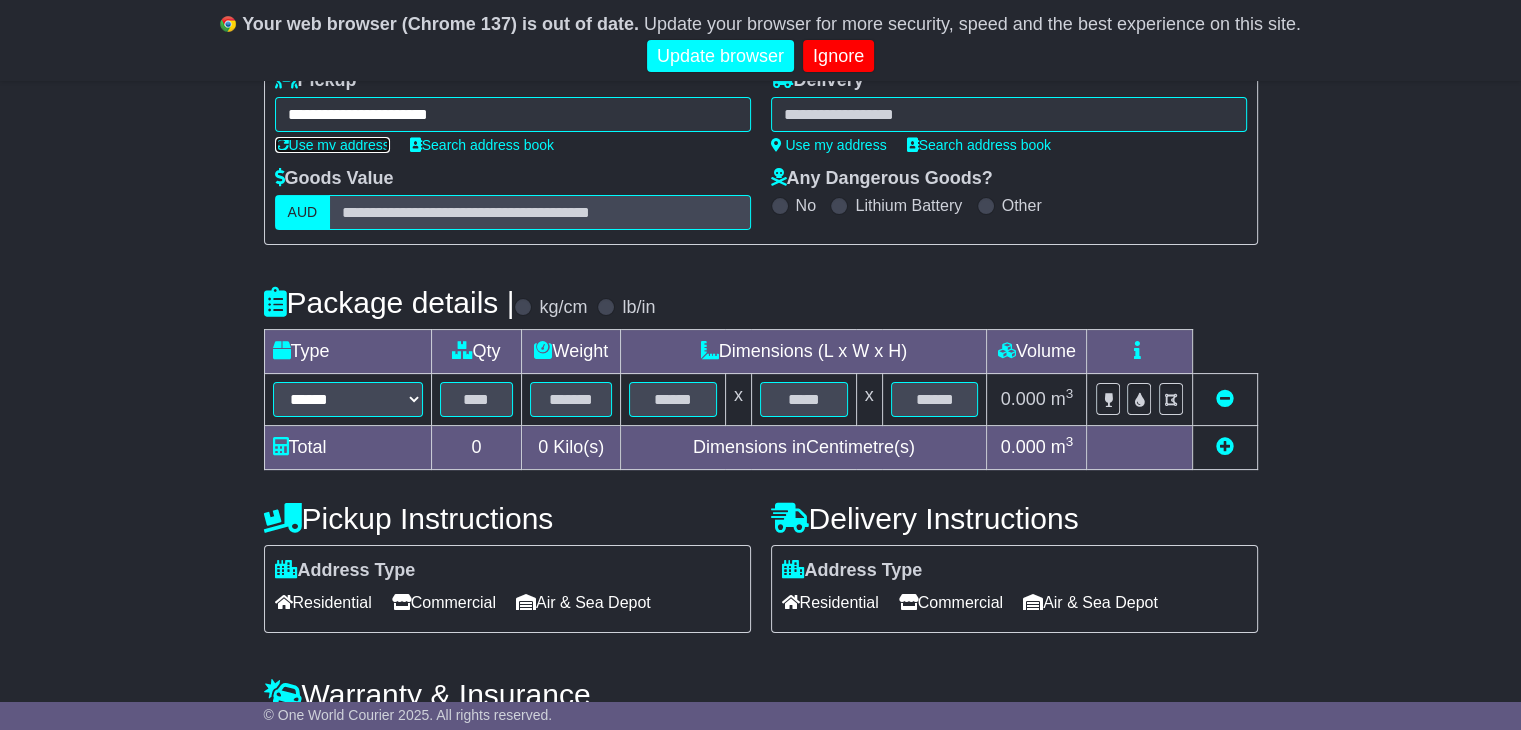type on "**********" 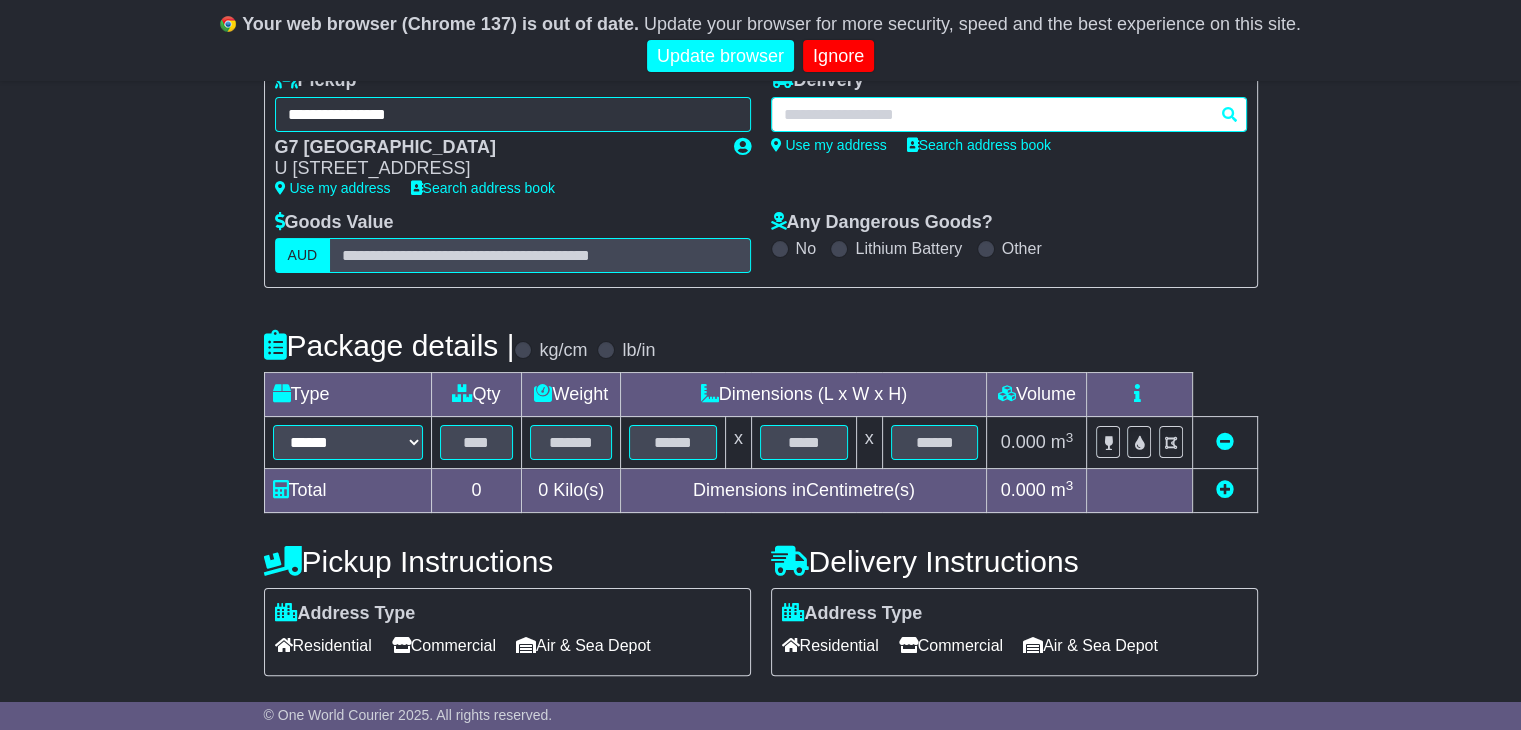 paste on "**********" 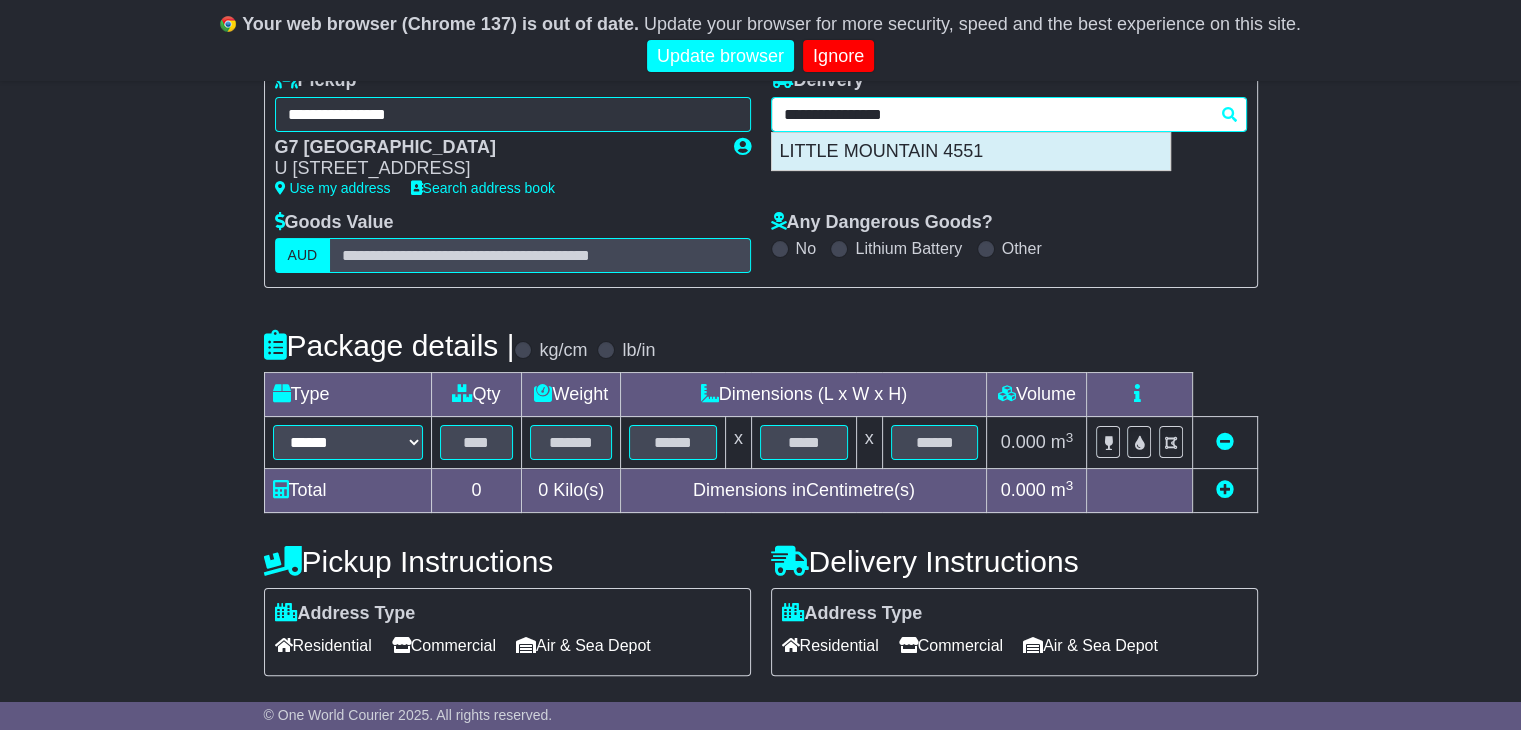drag, startPoint x: 874, startPoint y: 140, endPoint x: 780, endPoint y: 238, distance: 135.79396 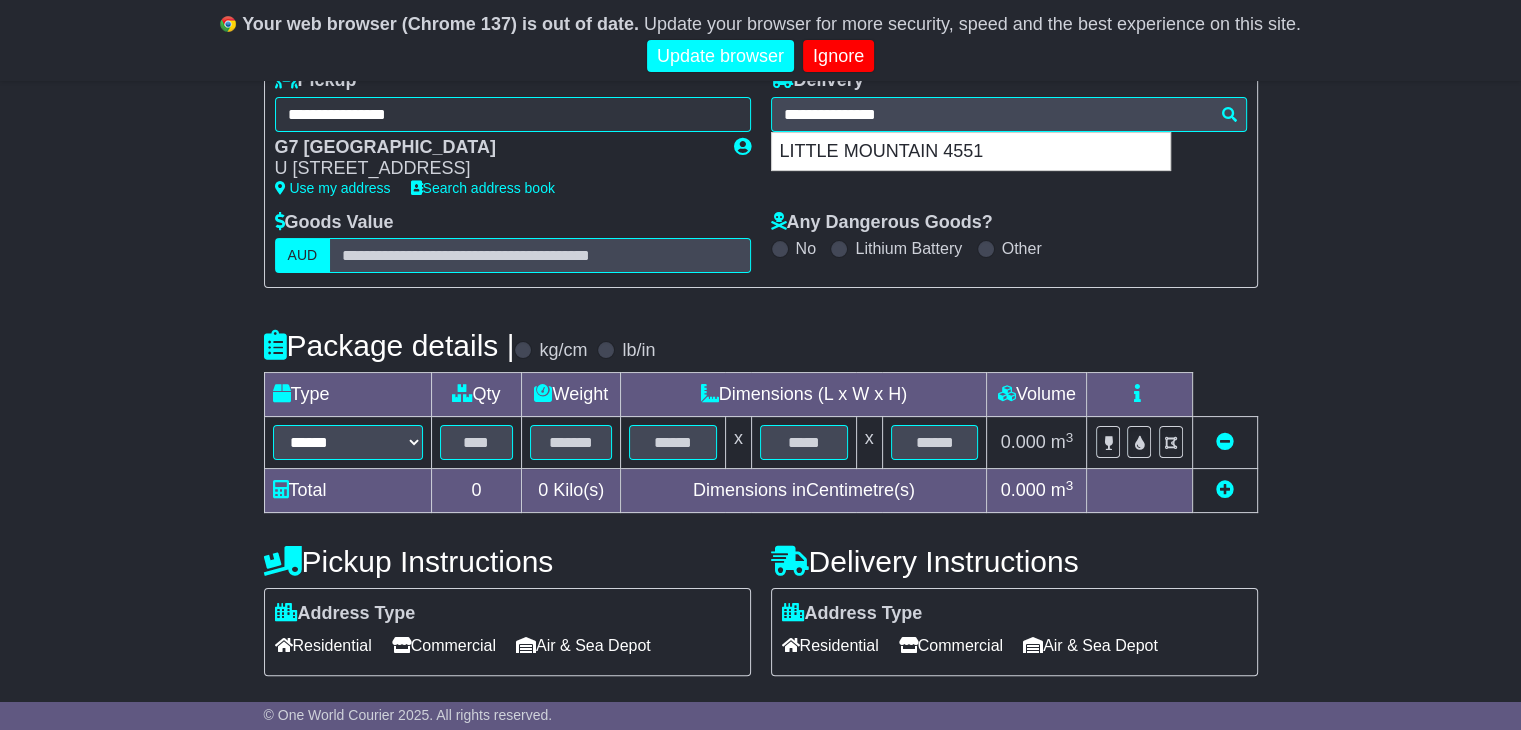 type on "**********" 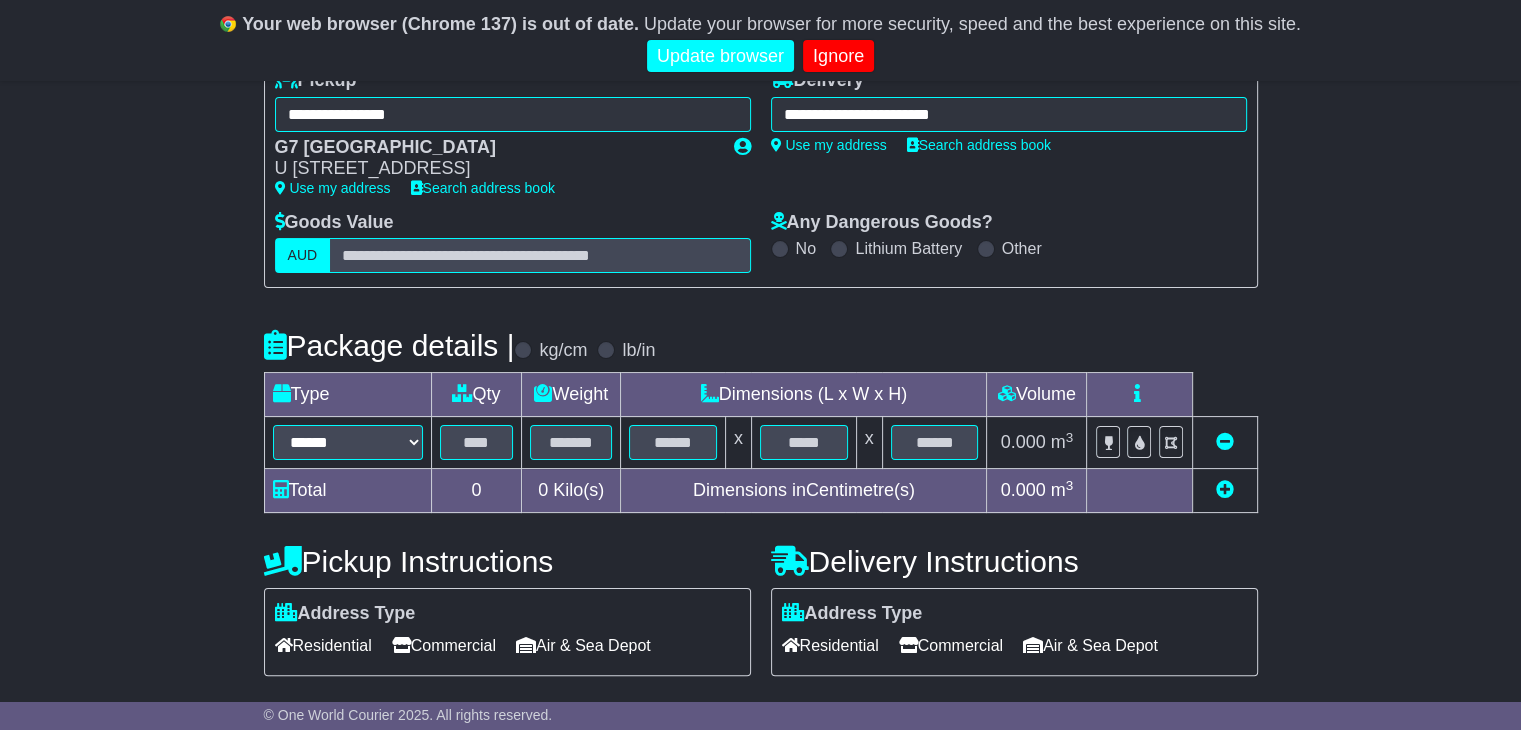 scroll, scrollTop: 449, scrollLeft: 0, axis: vertical 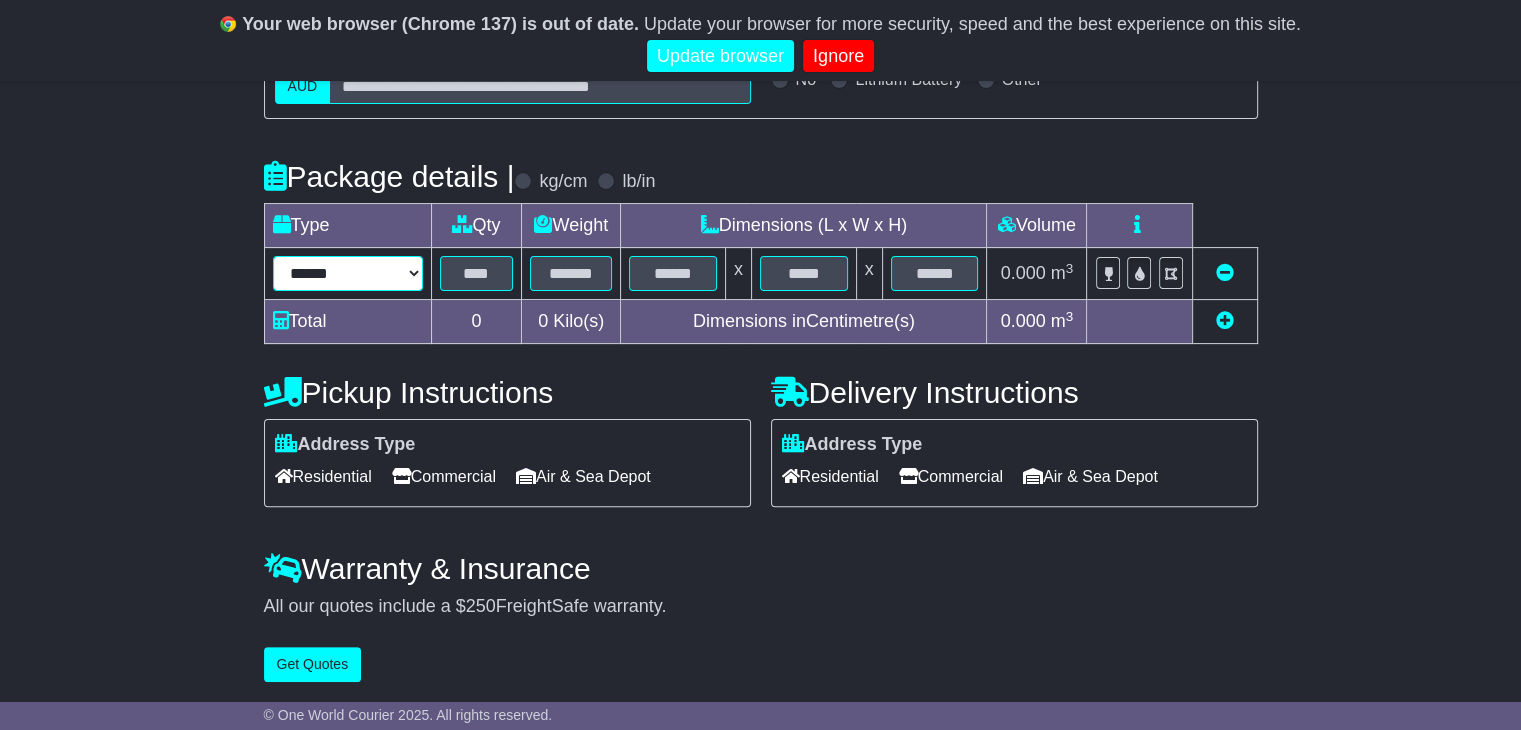 click on "****** ****** *** ******** ***** **** **** ****** *** *******" at bounding box center (348, 273) 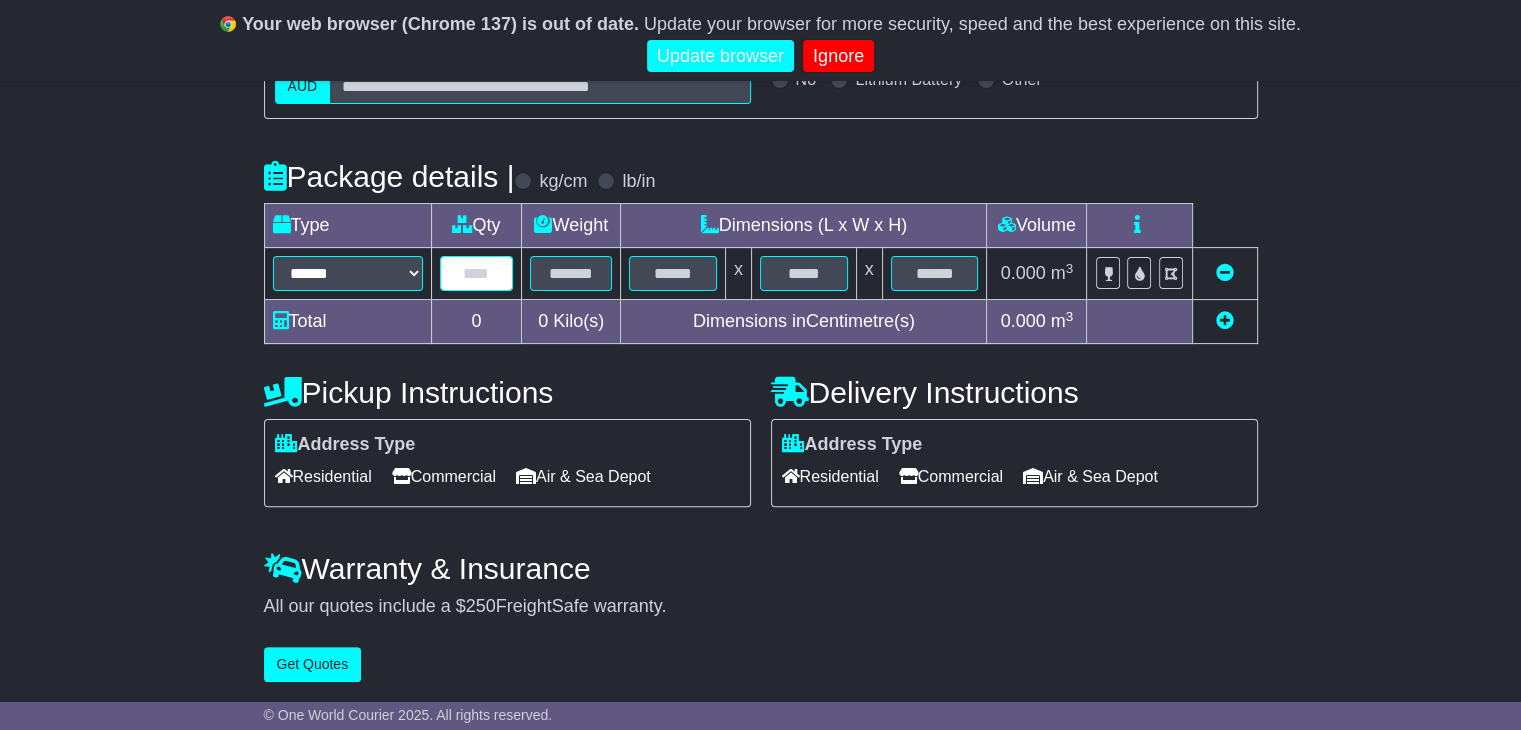 click at bounding box center [477, 273] 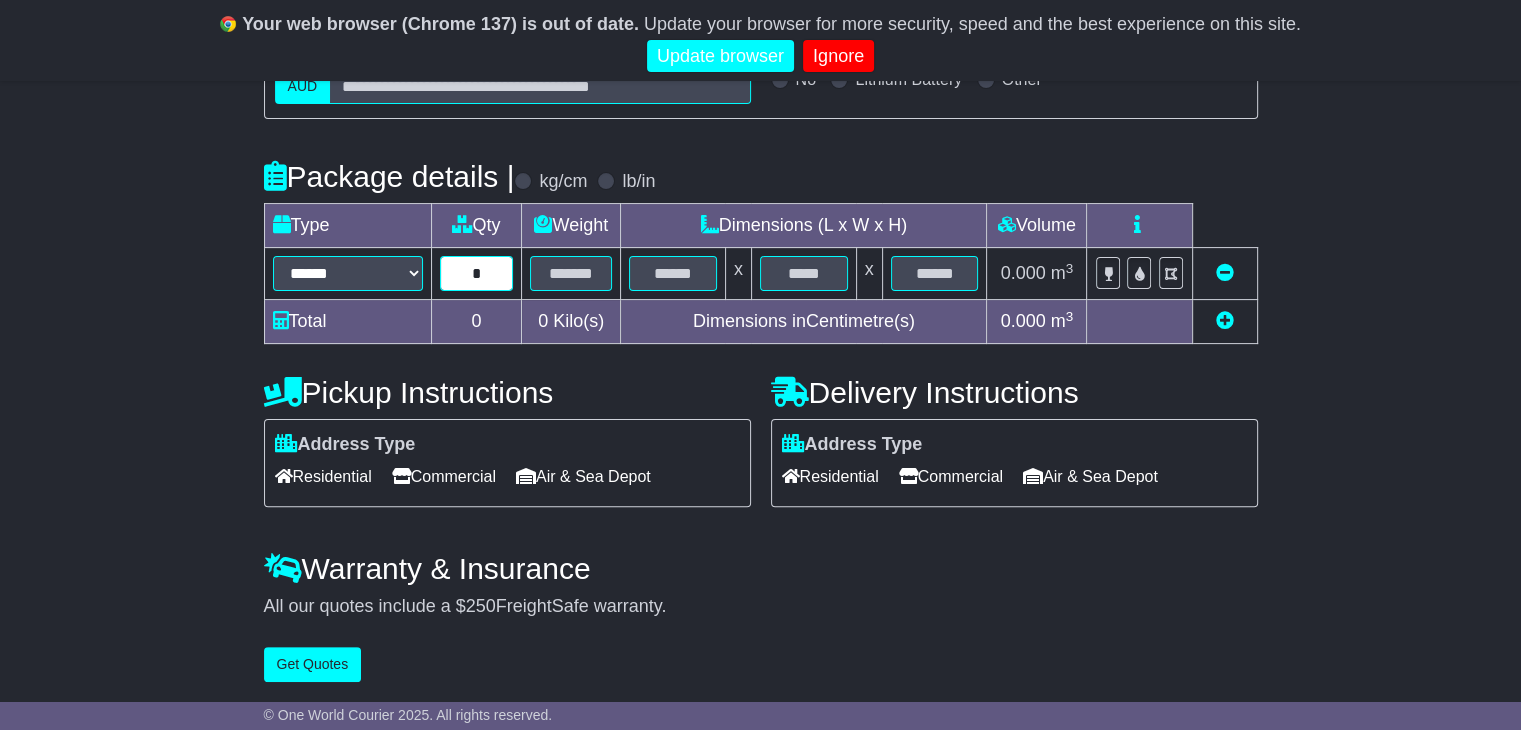 type on "*" 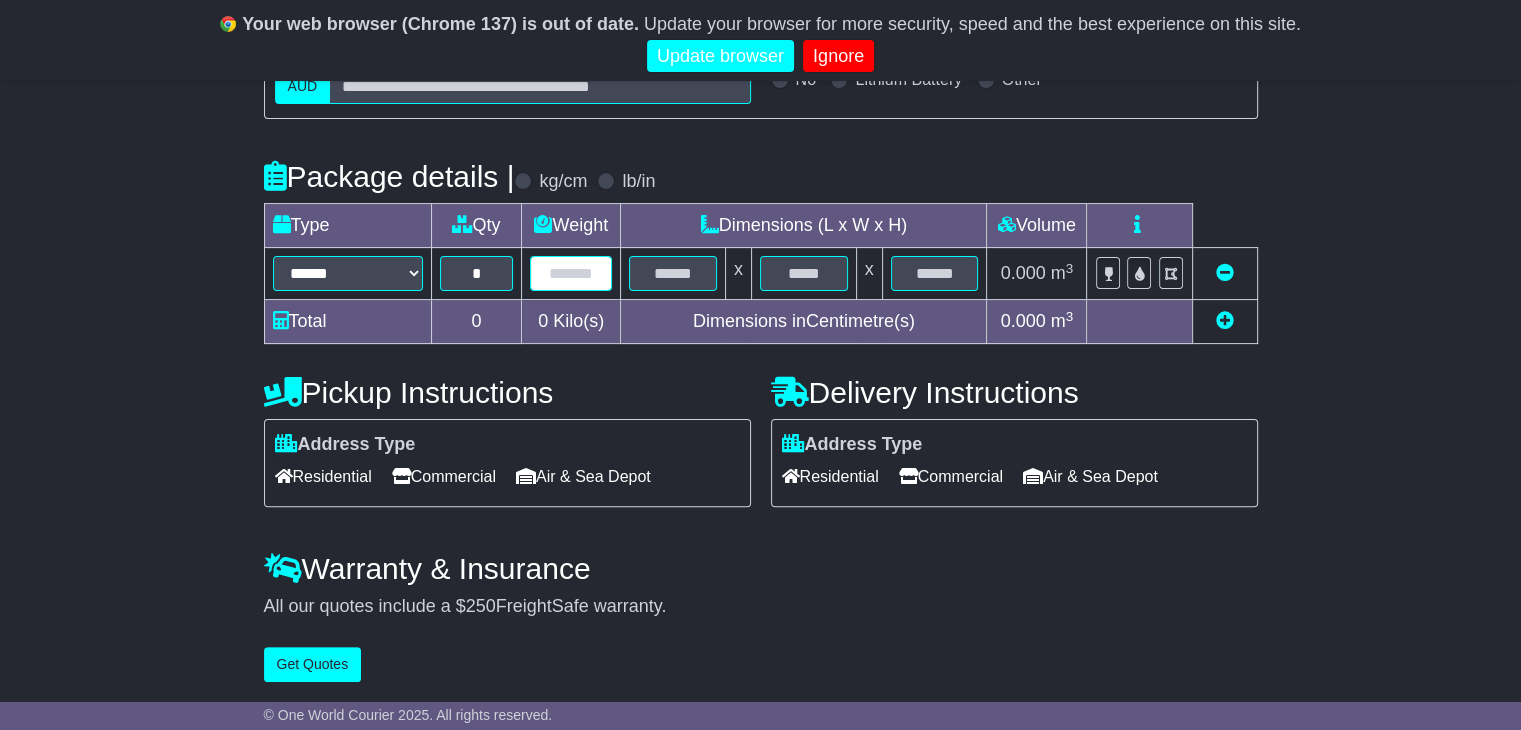 click at bounding box center (571, 273) 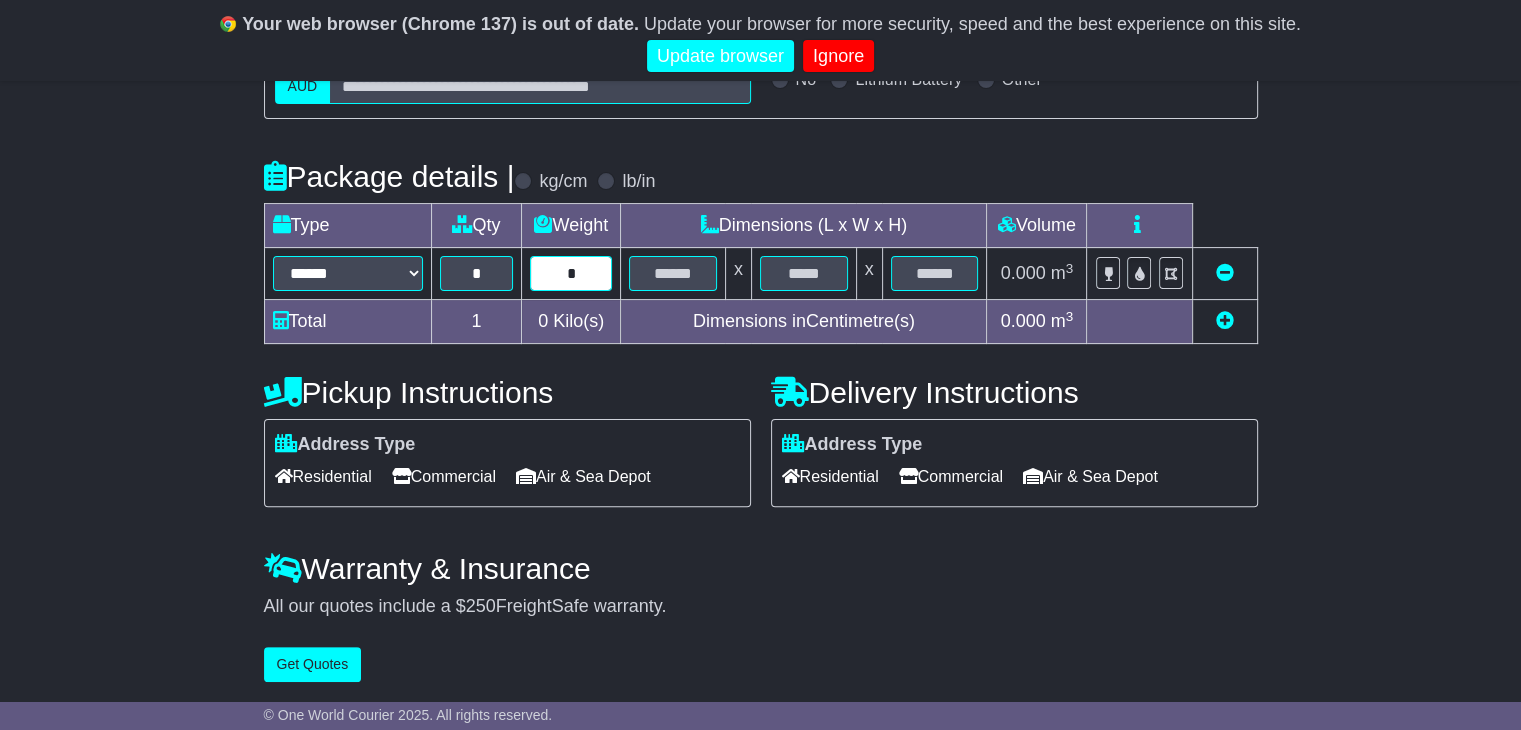 type on "*" 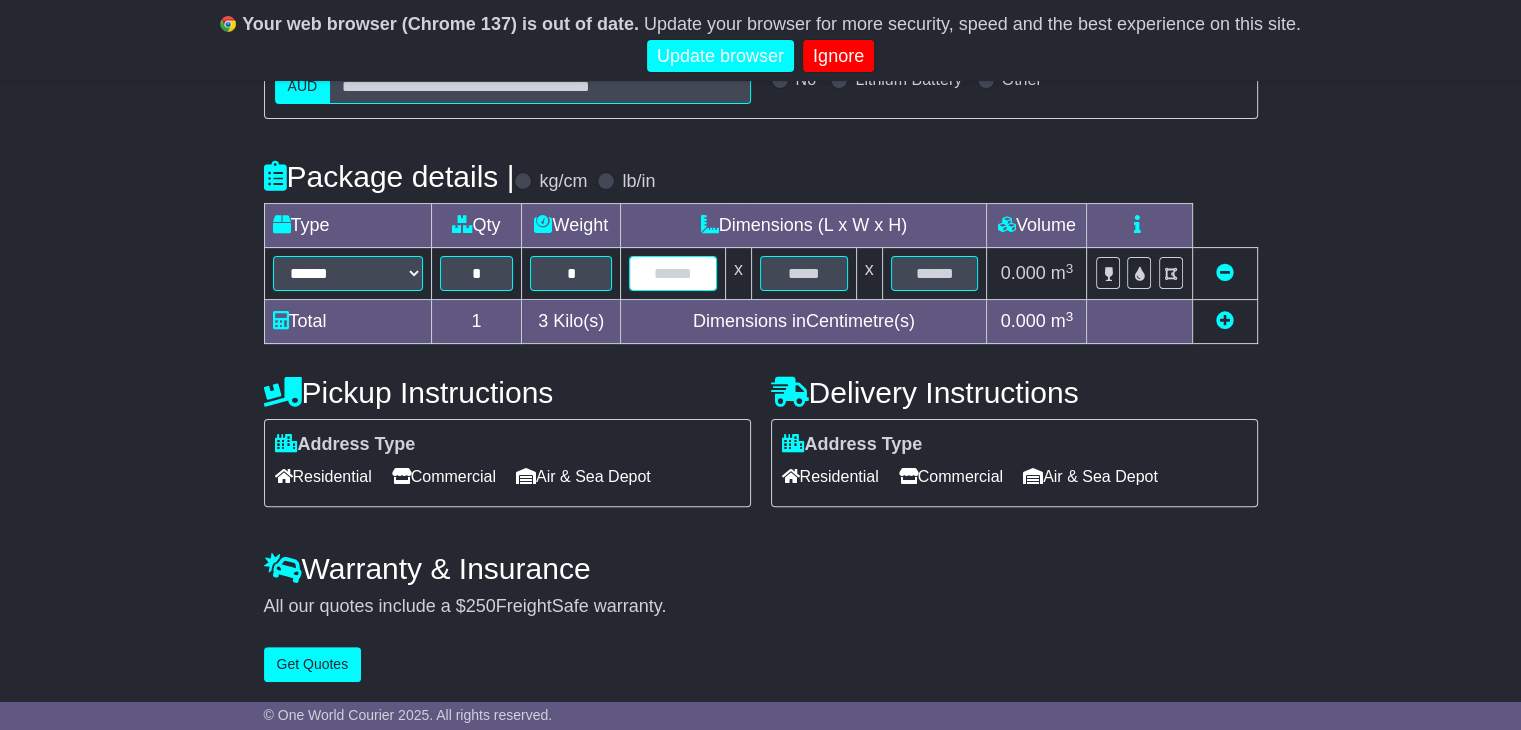click at bounding box center (673, 273) 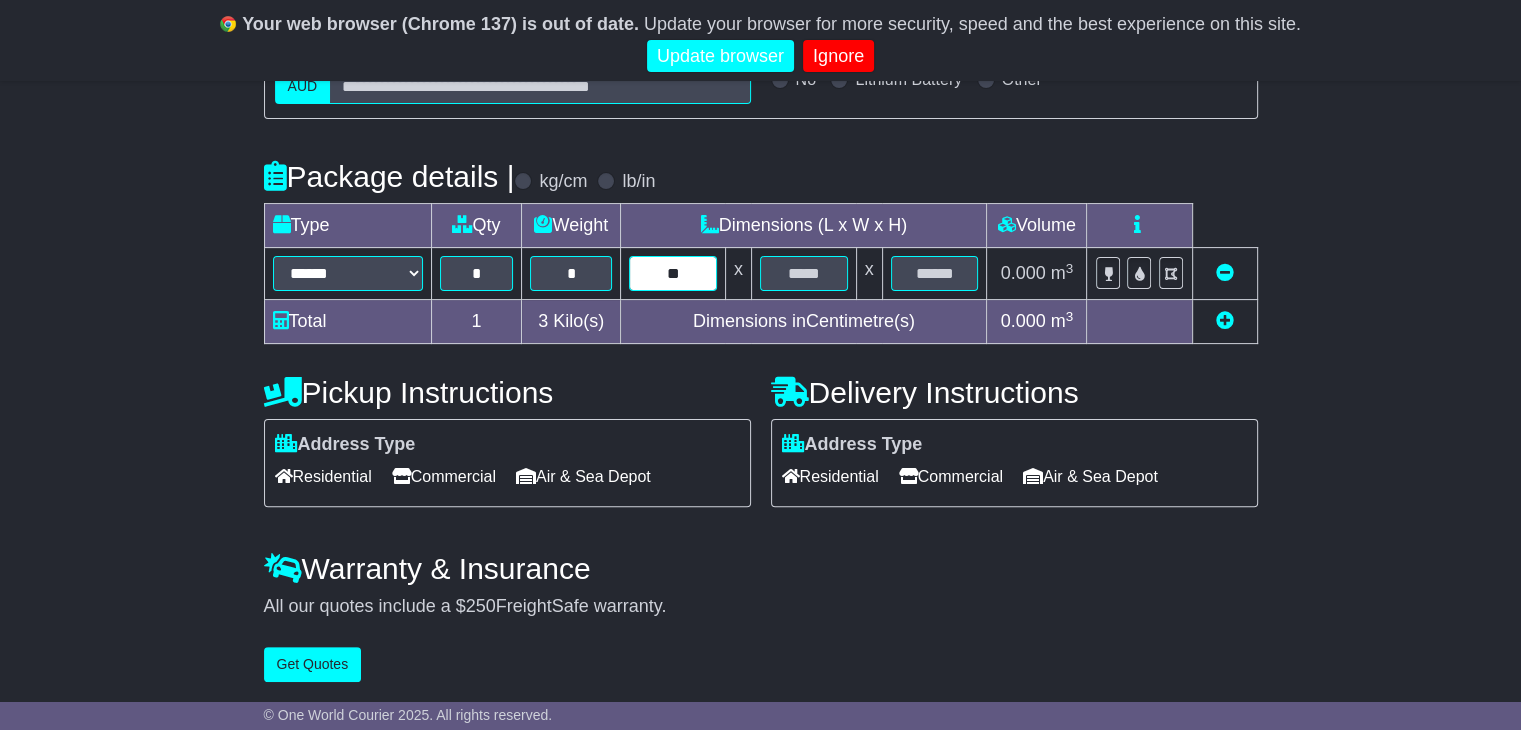 type on "**" 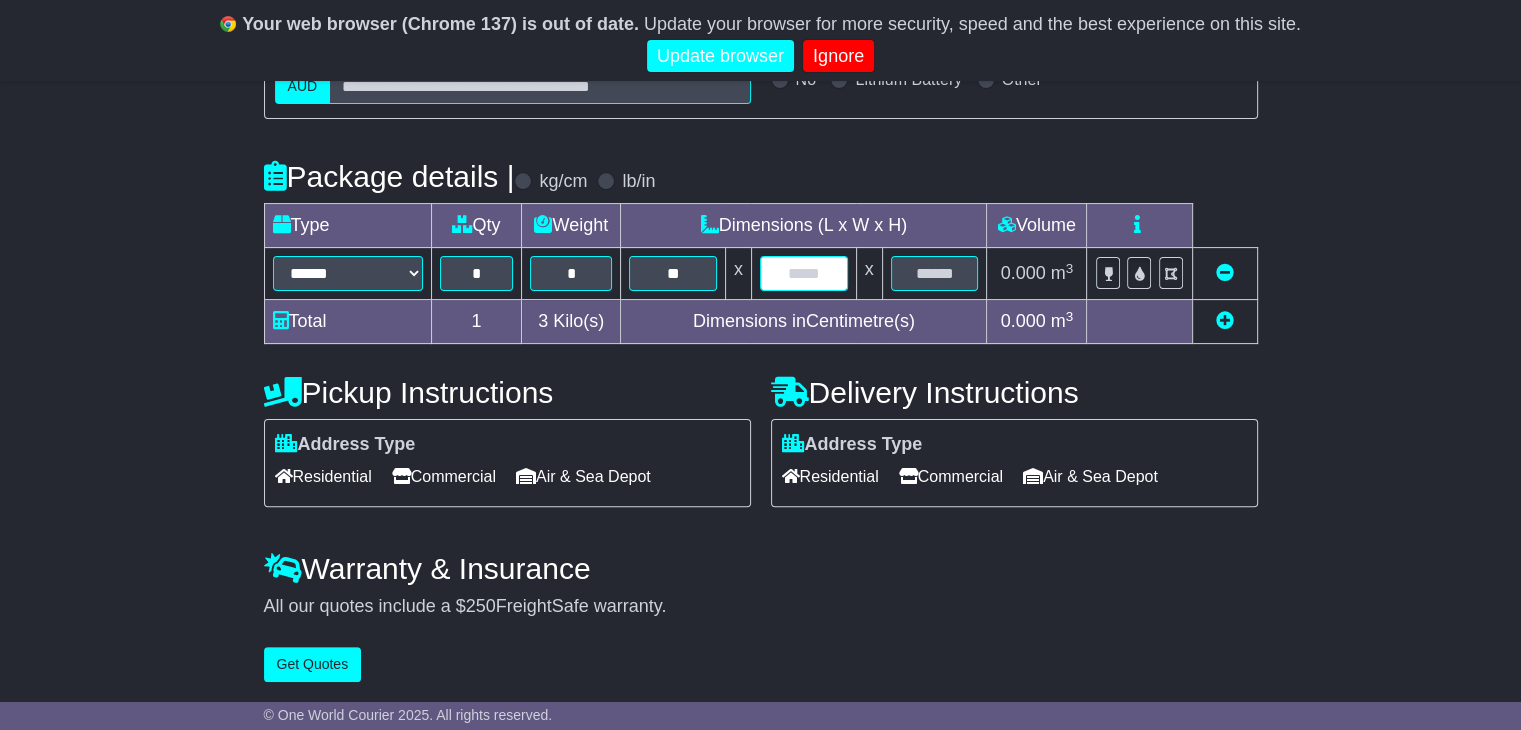 click at bounding box center [804, 273] 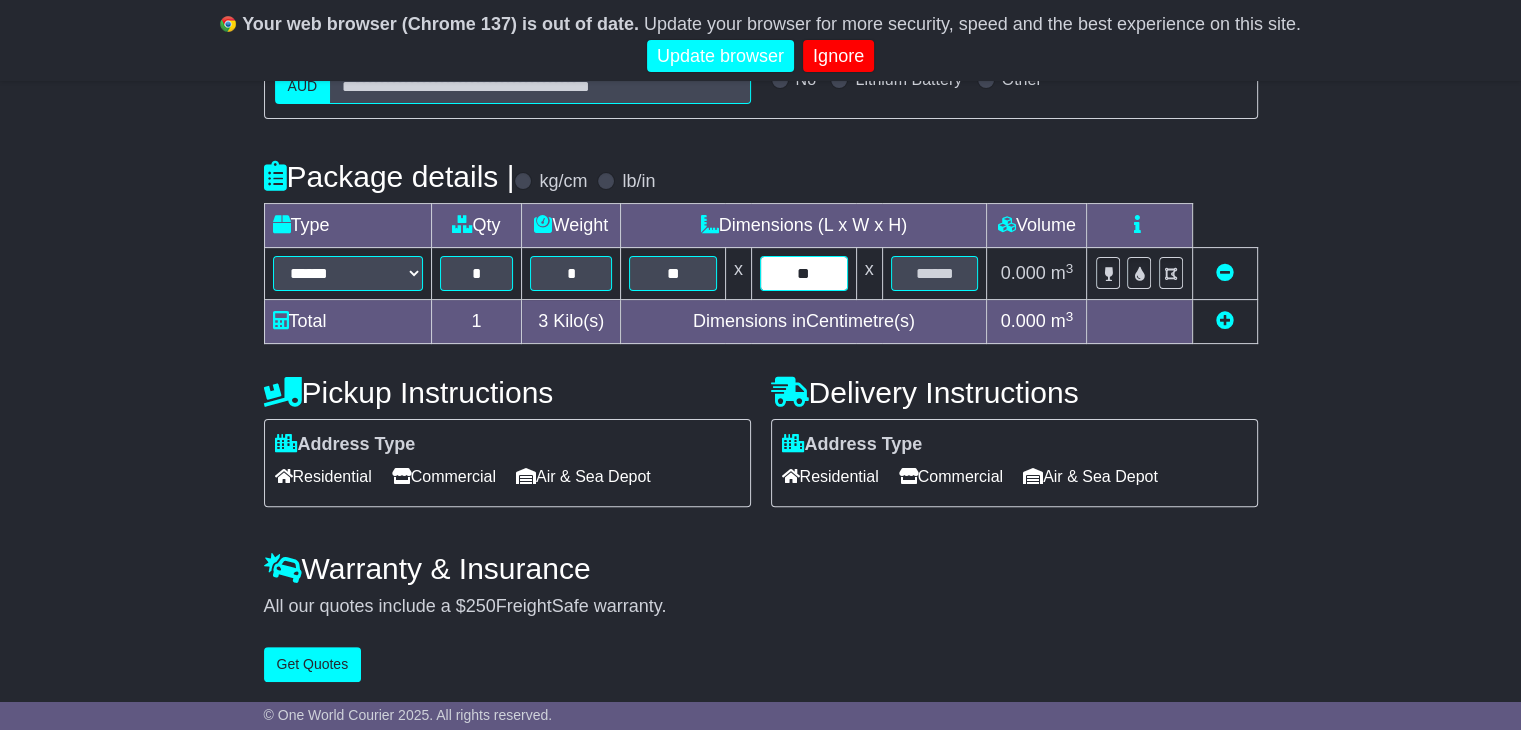 type on "**" 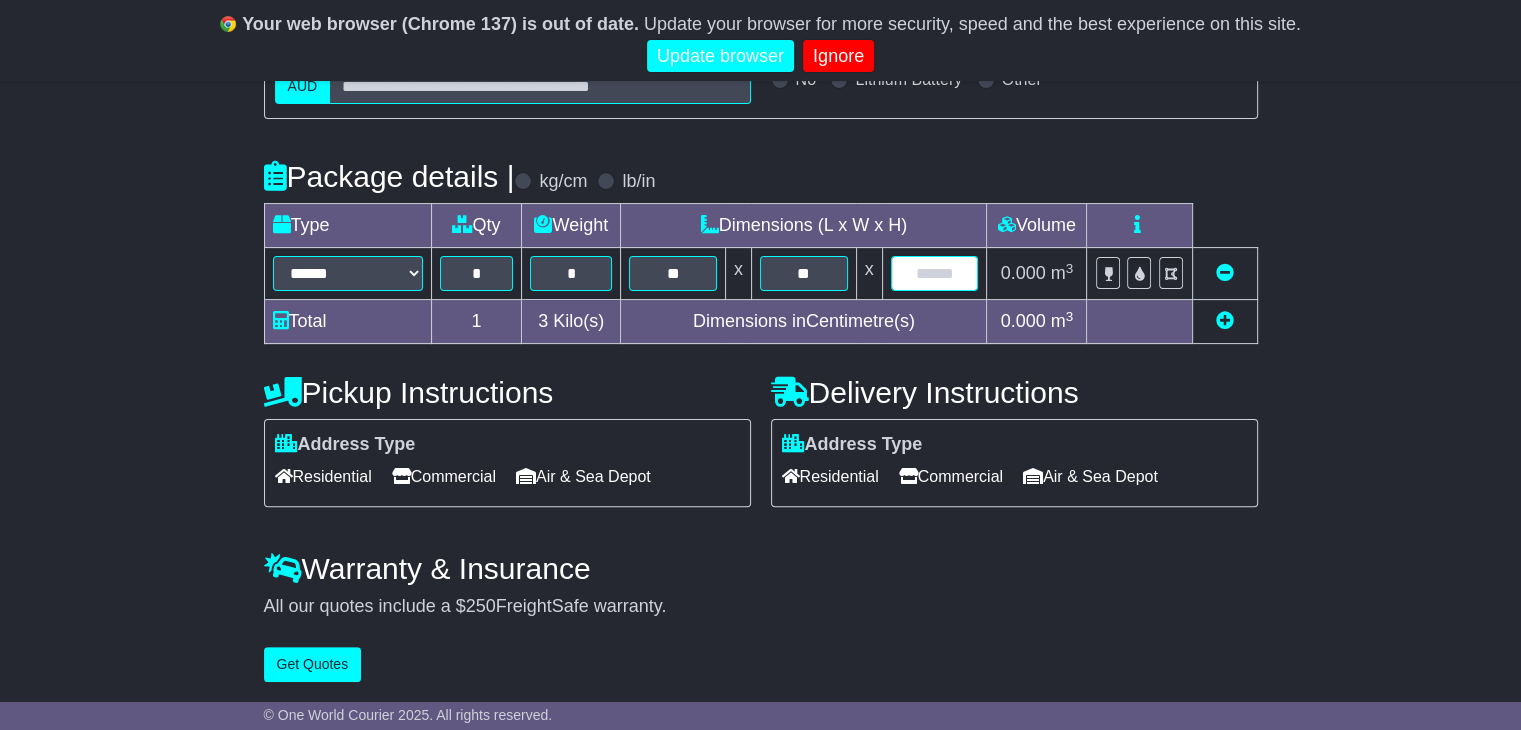 click at bounding box center (935, 273) 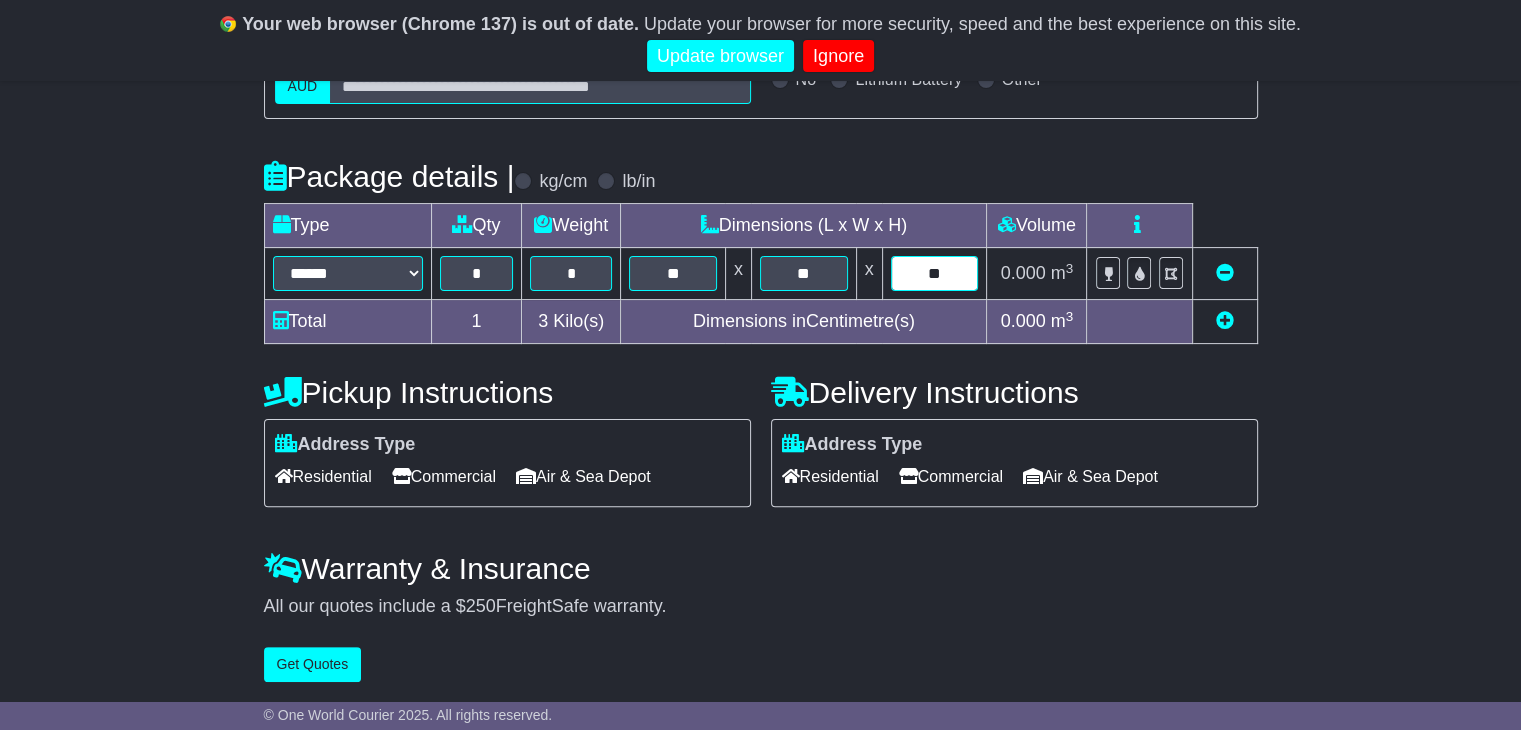 type on "**" 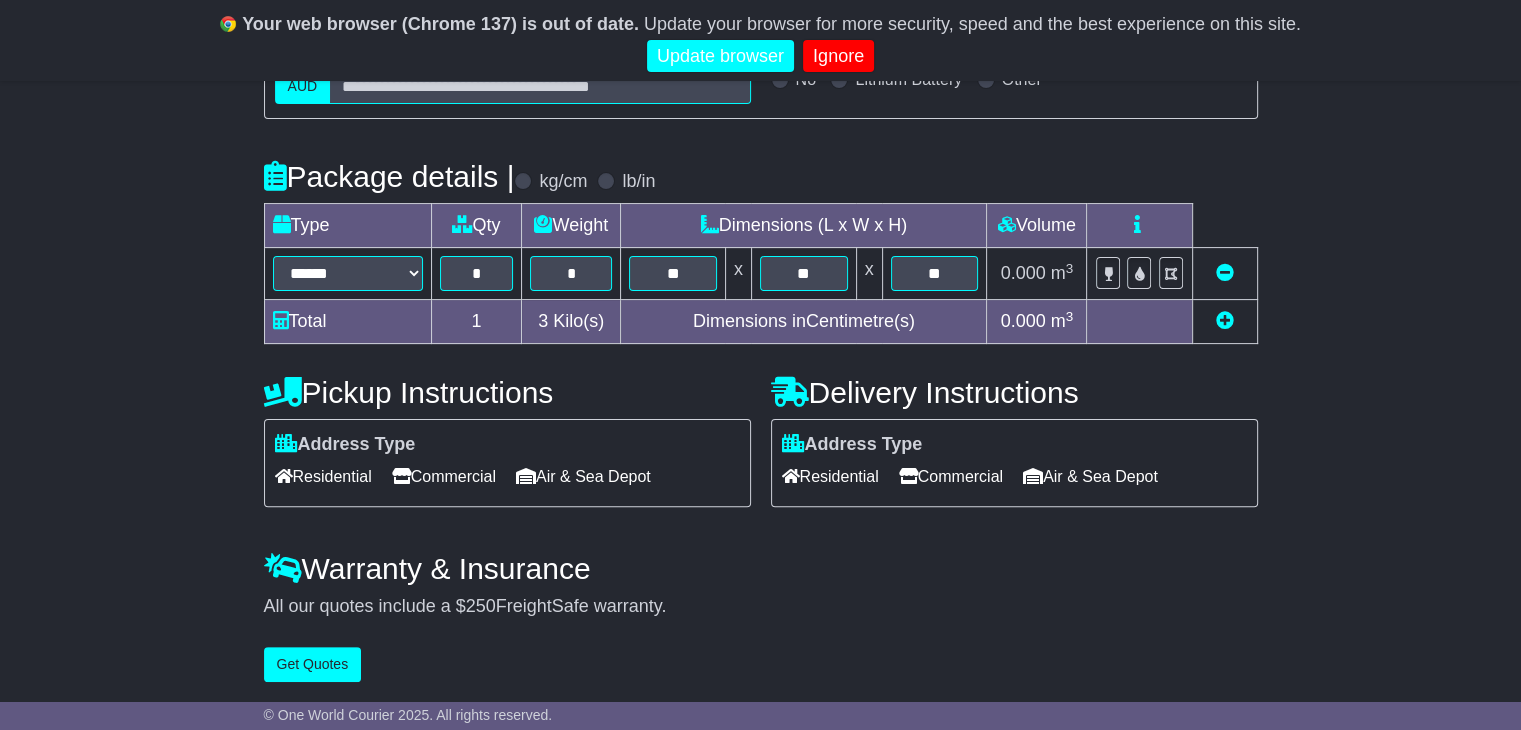 drag, startPoint x: 842, startPoint y: 475, endPoint x: 813, endPoint y: 482, distance: 29.832869 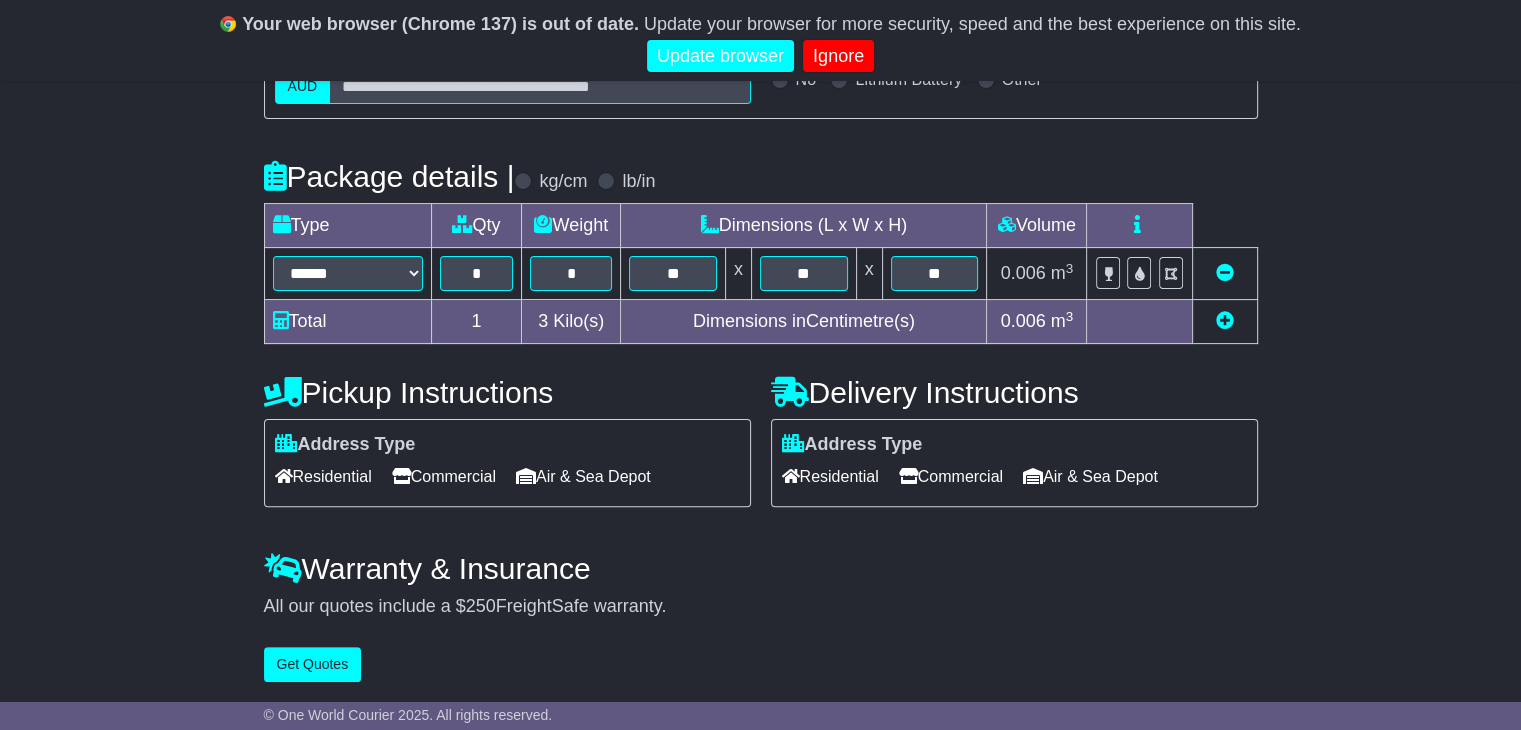 click on "Residential" at bounding box center [830, 476] 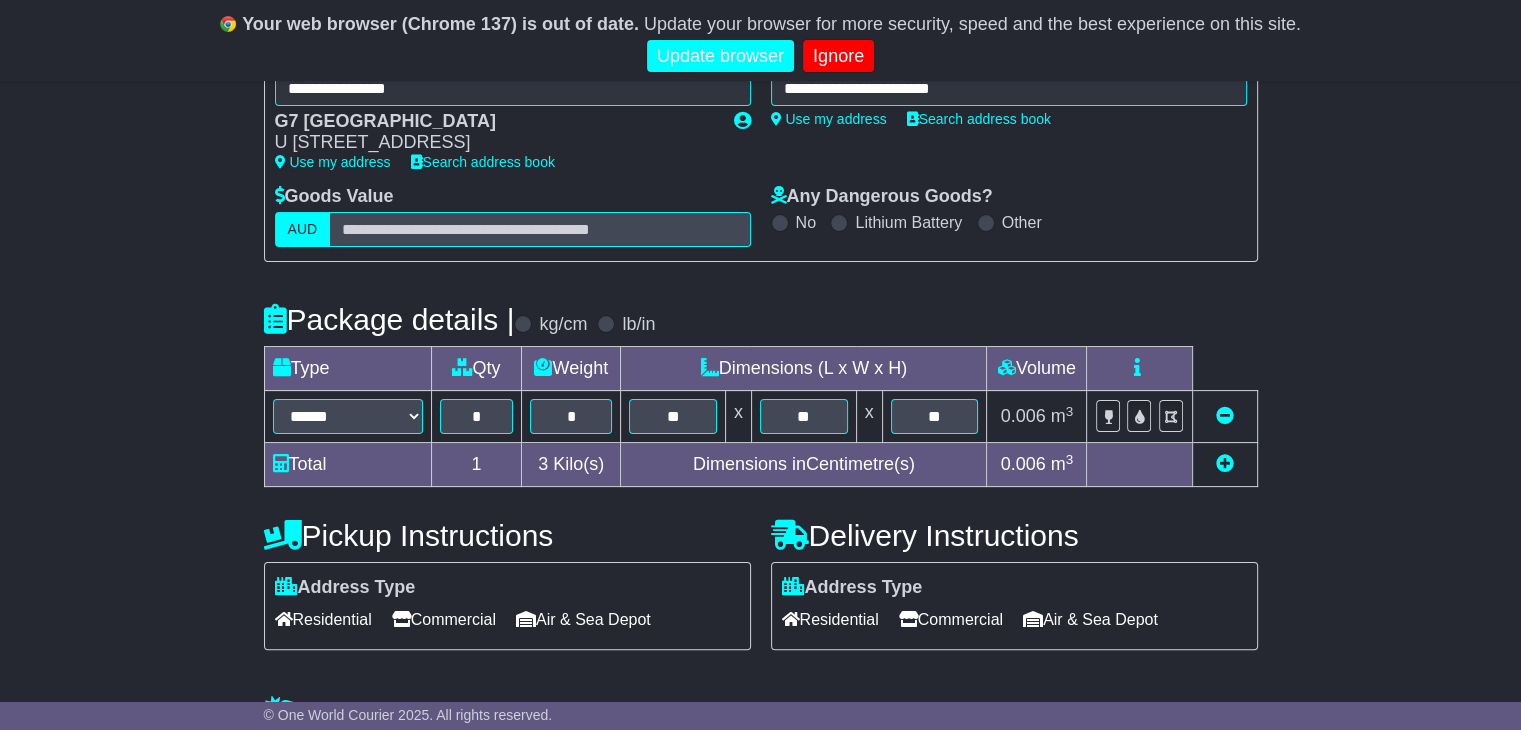 scroll, scrollTop: 451, scrollLeft: 0, axis: vertical 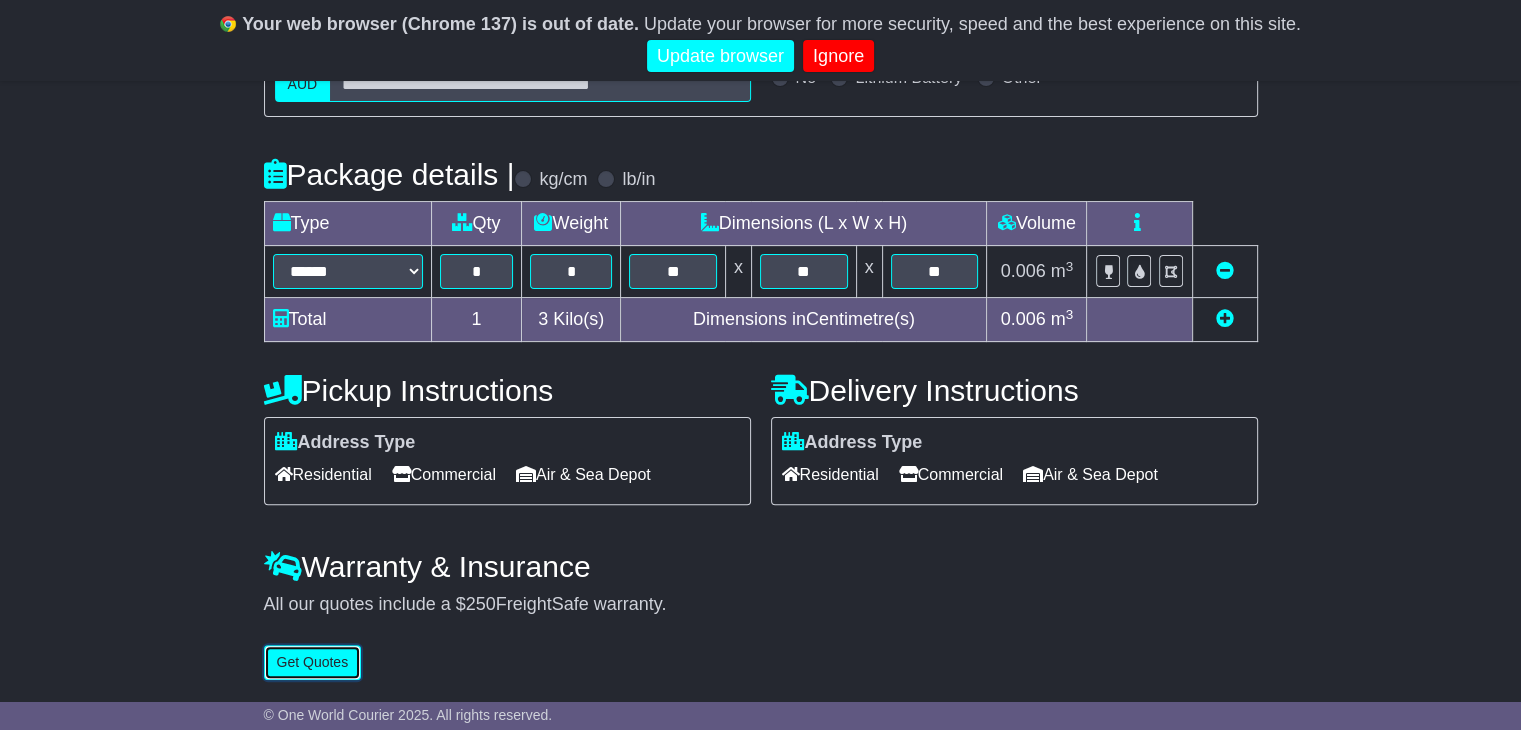 click on "Get Quotes" at bounding box center [313, 662] 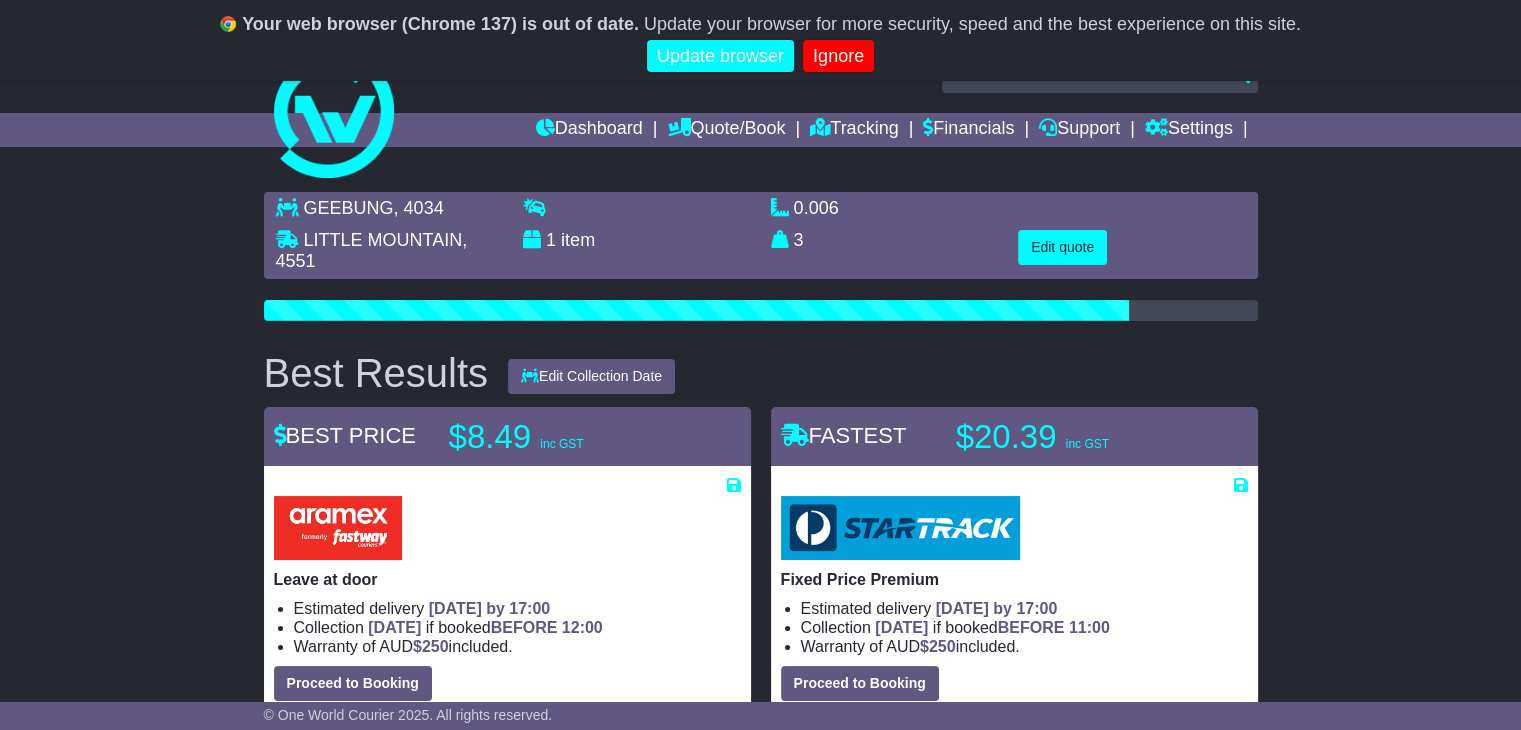 scroll, scrollTop: 248, scrollLeft: 0, axis: vertical 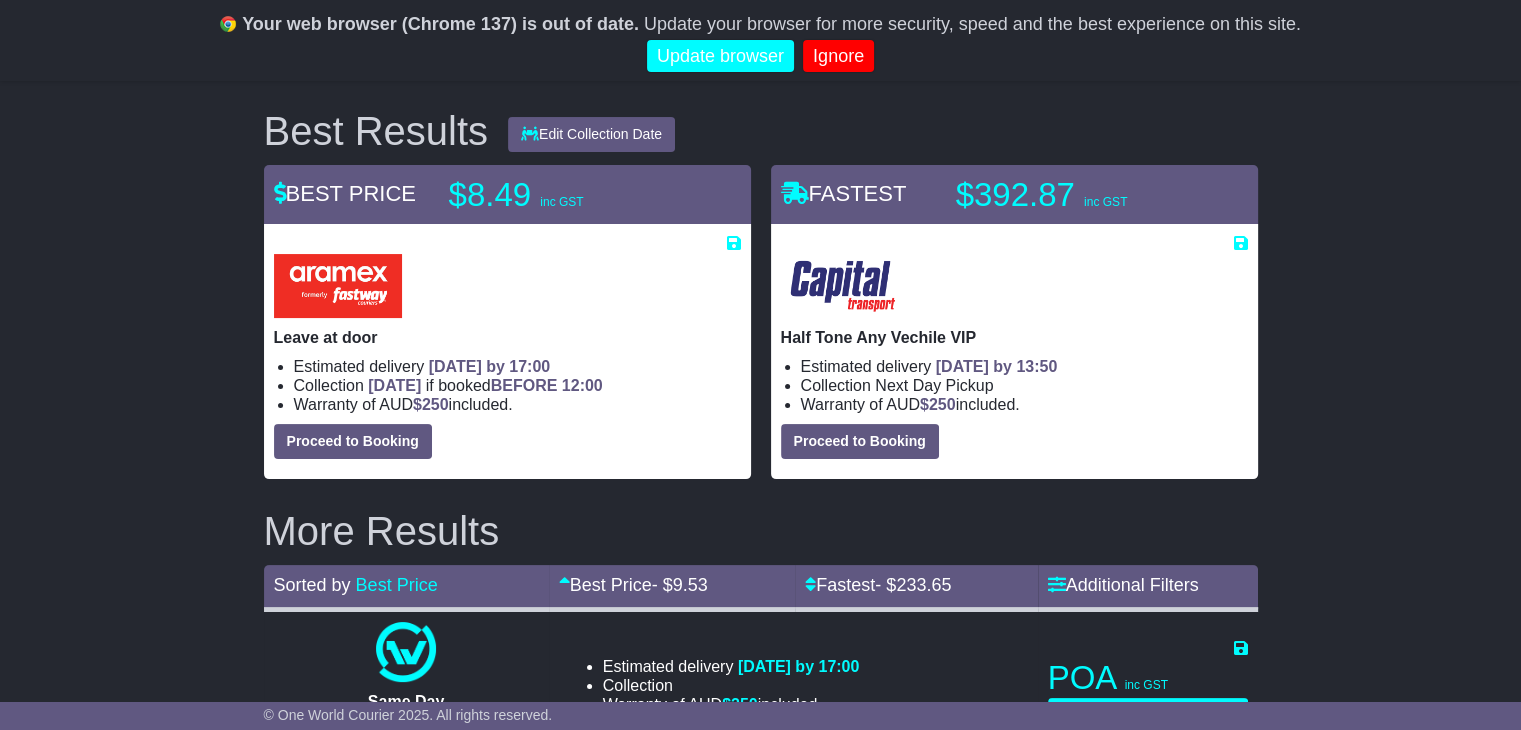 click on "Leave at door
Estimated delivery
21st Jul 2025 by 17:00
Collection
TODAY
if booked  BEFORE
12:00
$ 250" at bounding box center (507, 351) 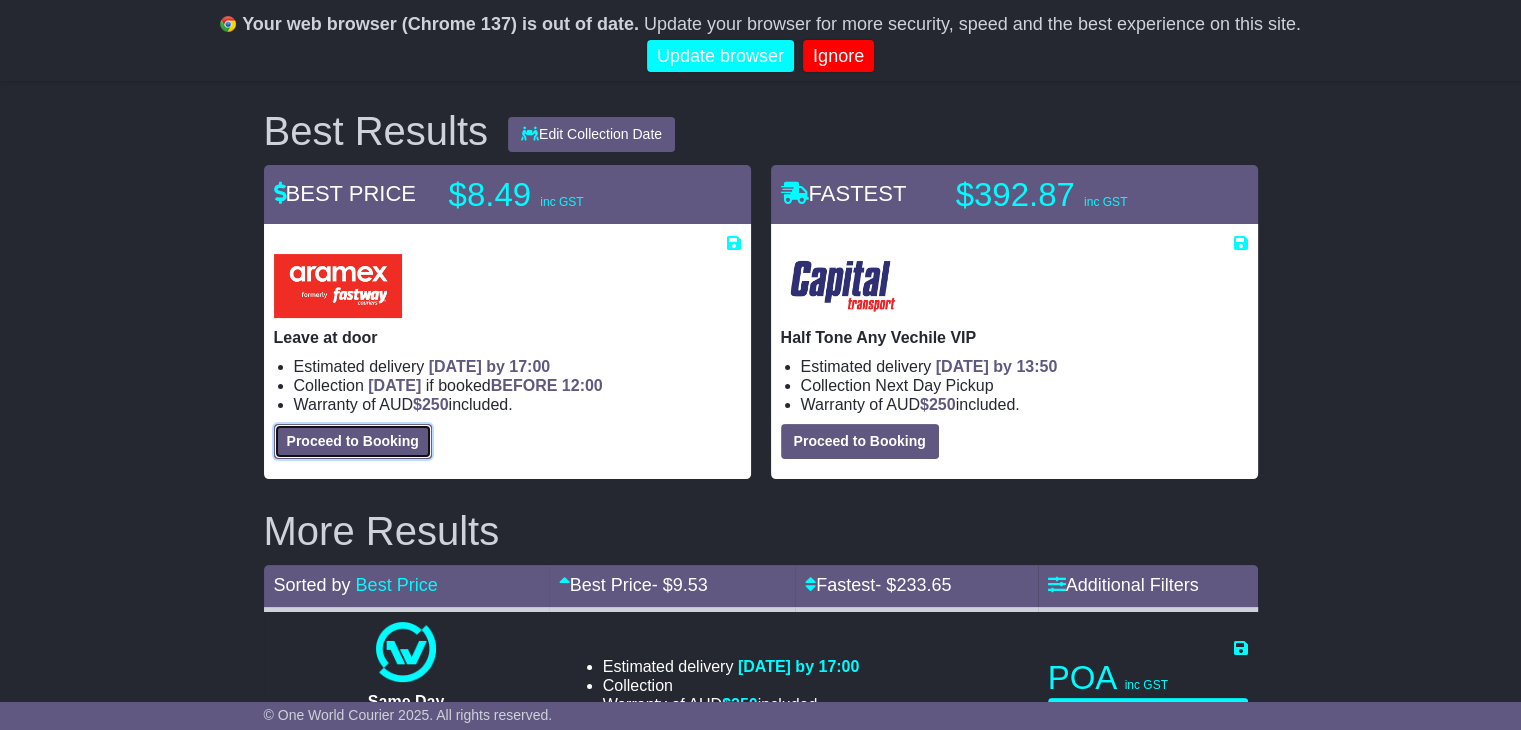click on "Proceed to Booking" at bounding box center [353, 441] 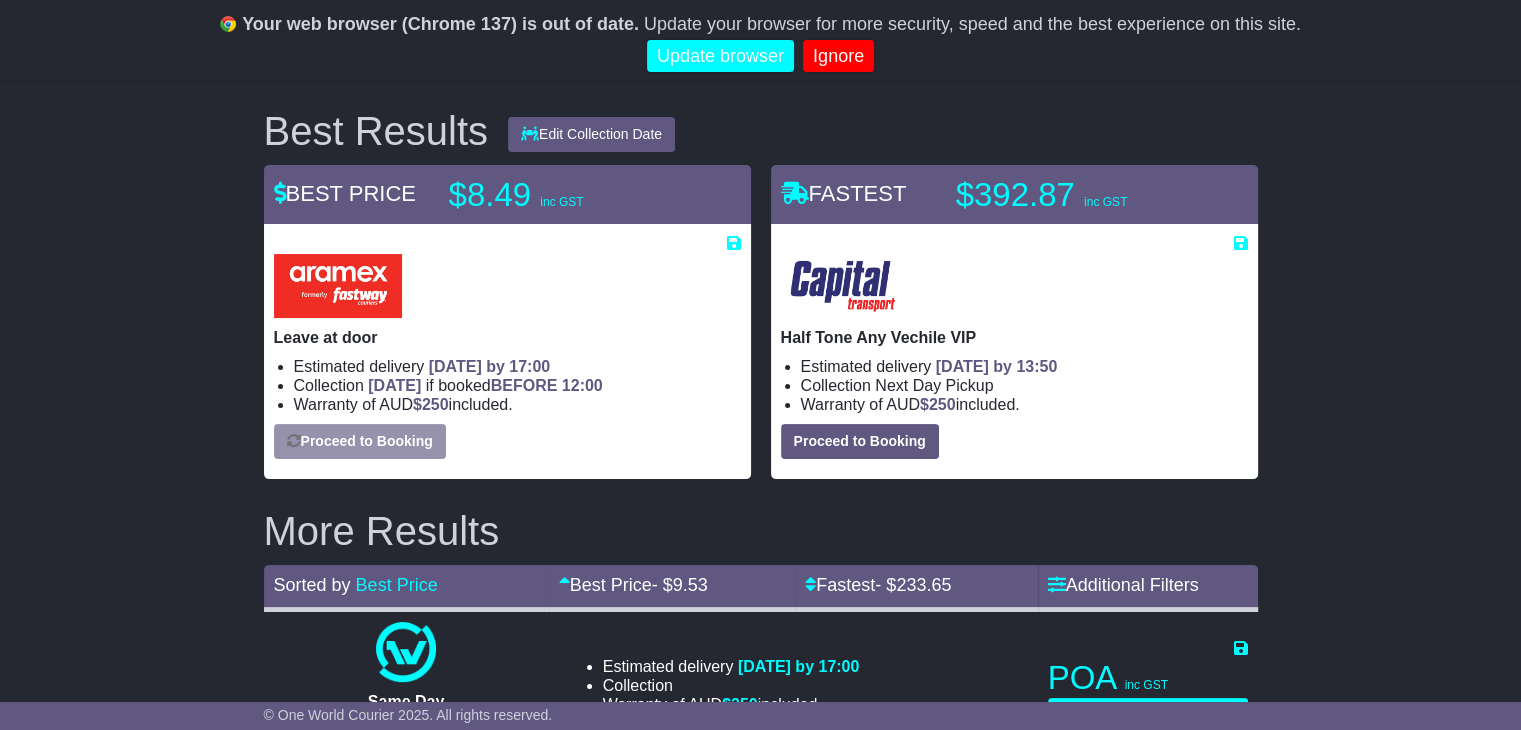 select on "**********" 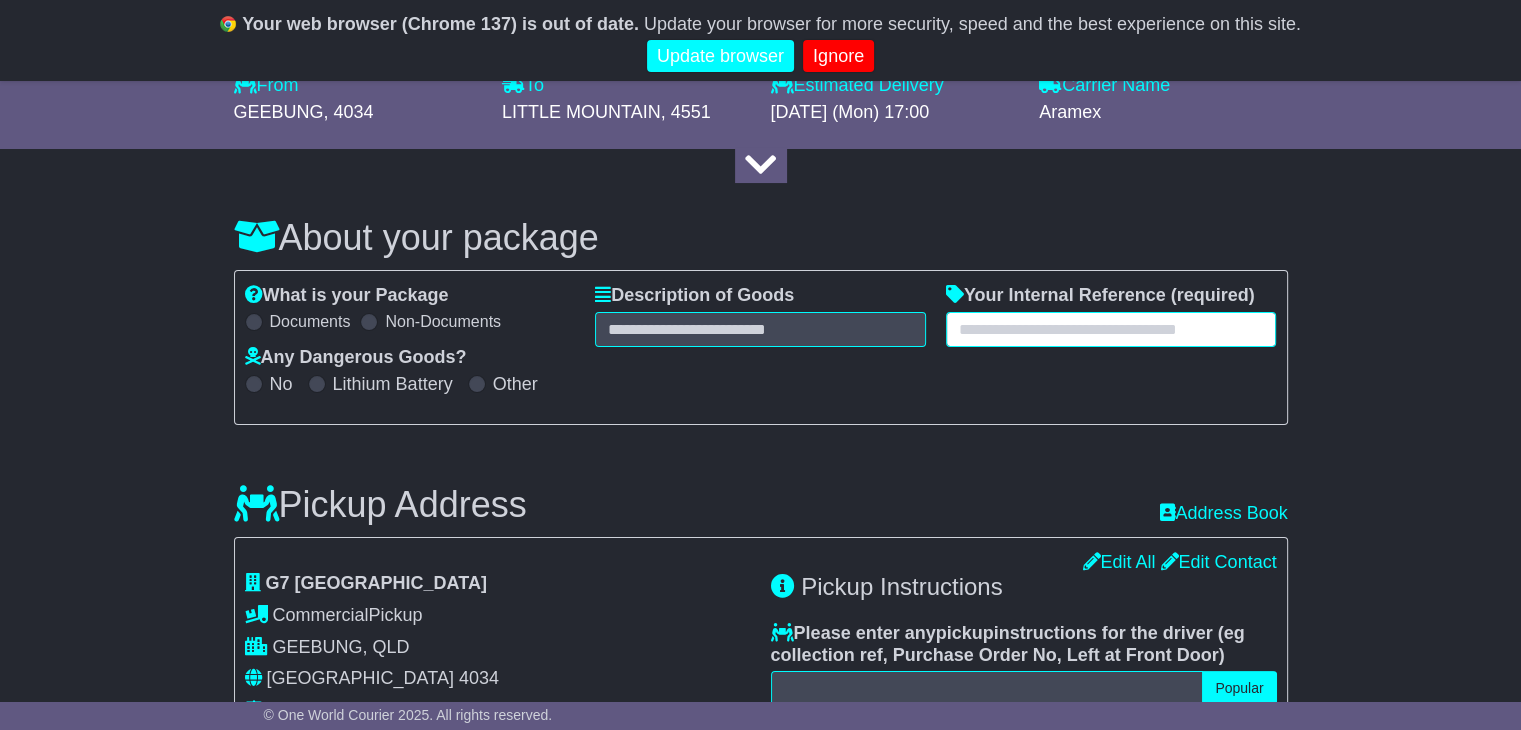 paste on "*******" 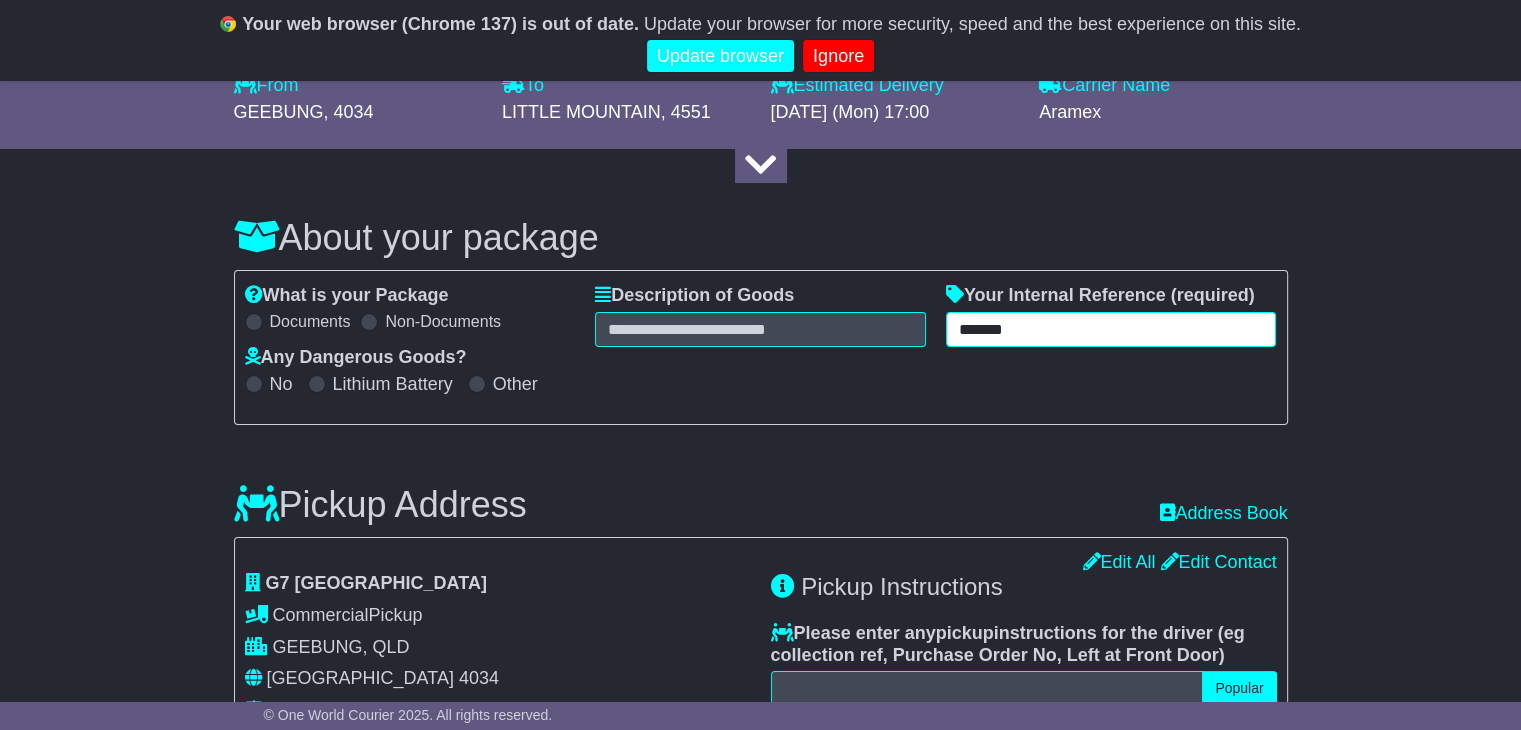 type on "*******" 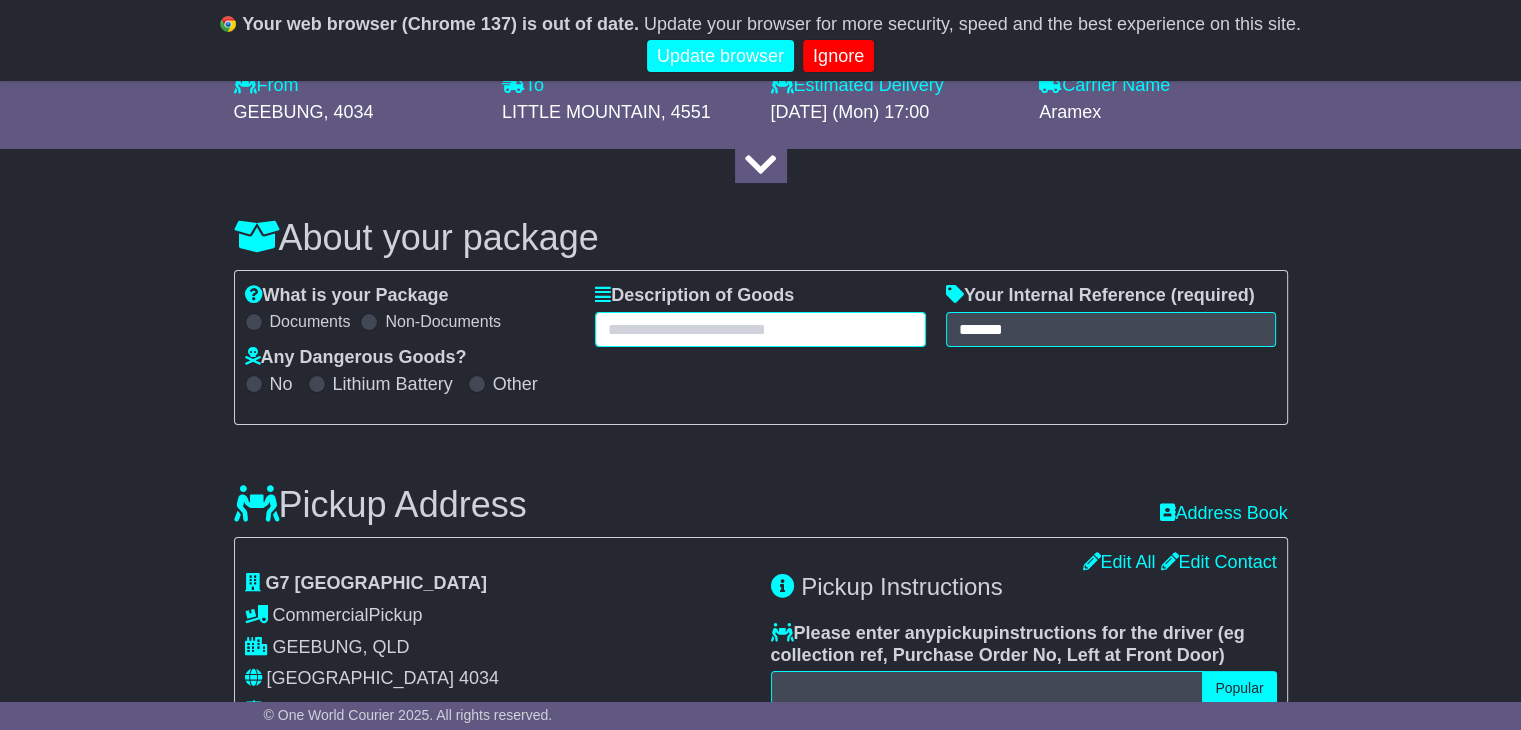 click at bounding box center [760, 329] 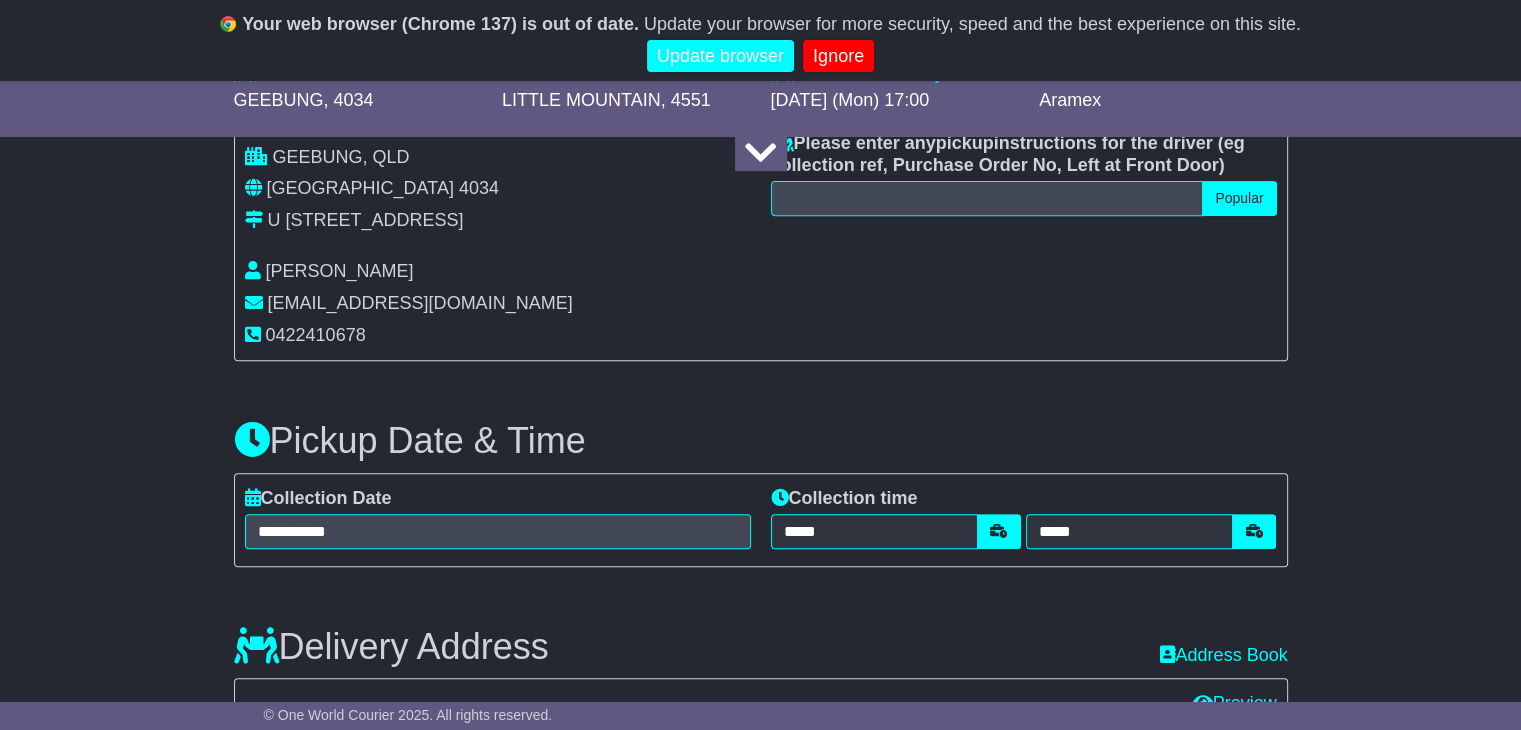 scroll, scrollTop: 748, scrollLeft: 0, axis: vertical 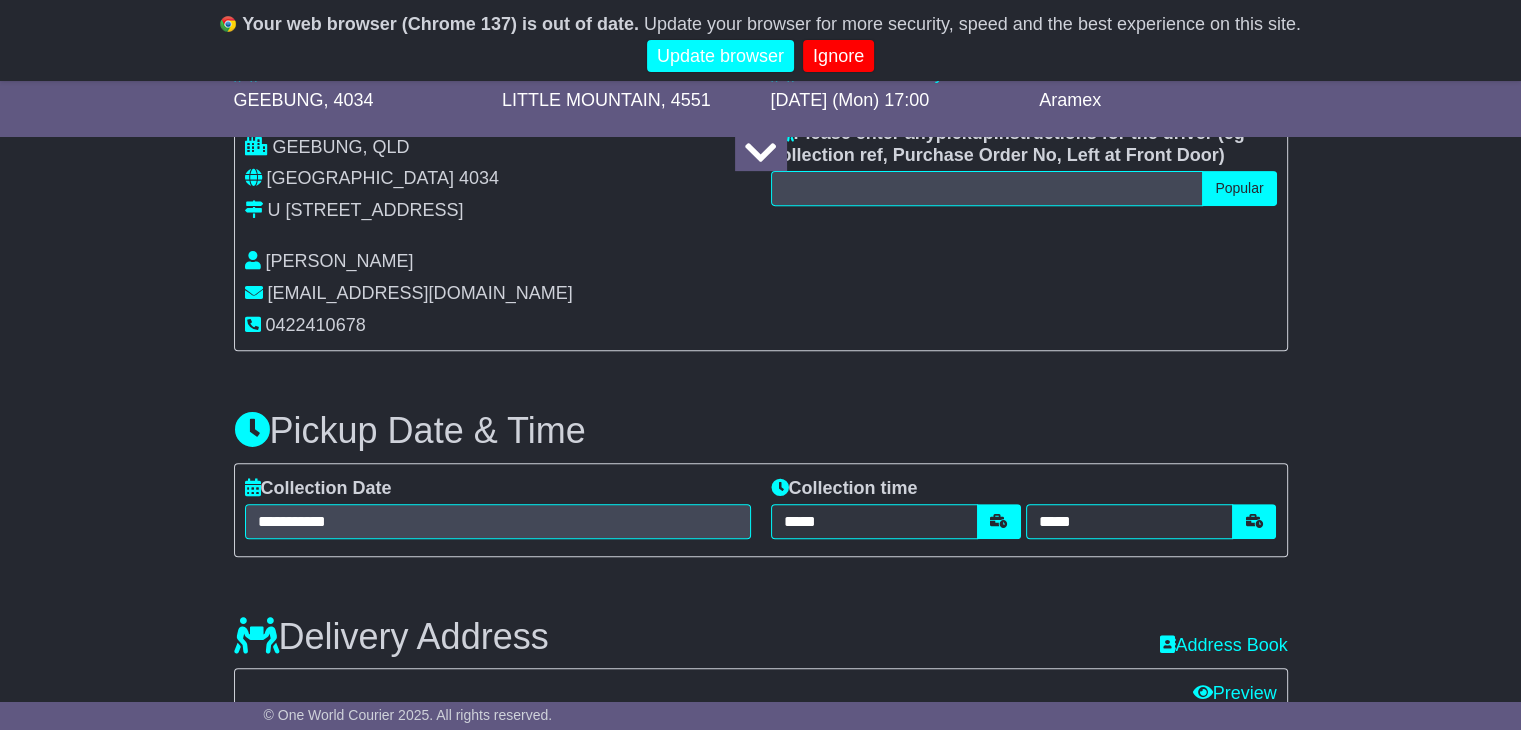type on "******" 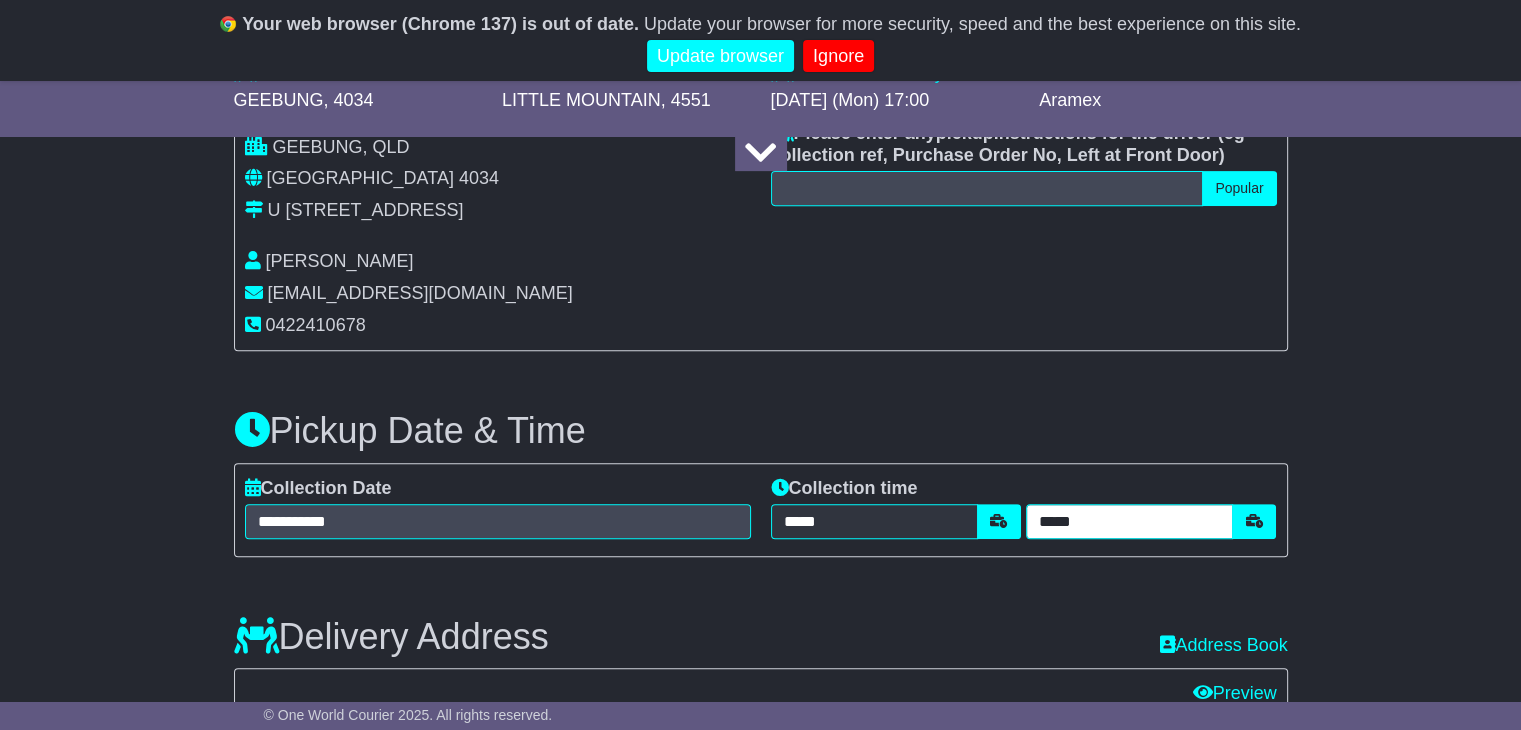 click on "*****" at bounding box center [1129, 521] 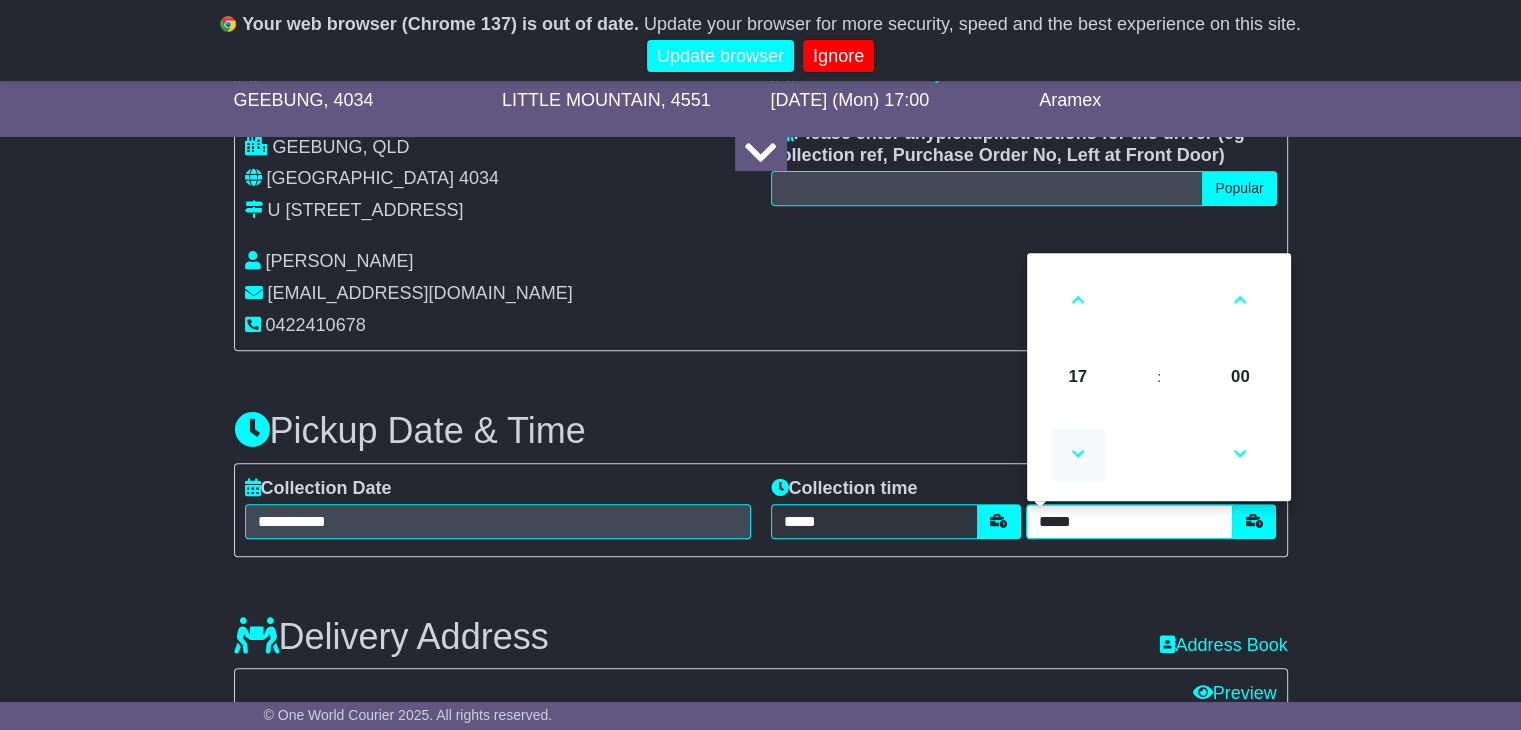click at bounding box center [1078, 454] 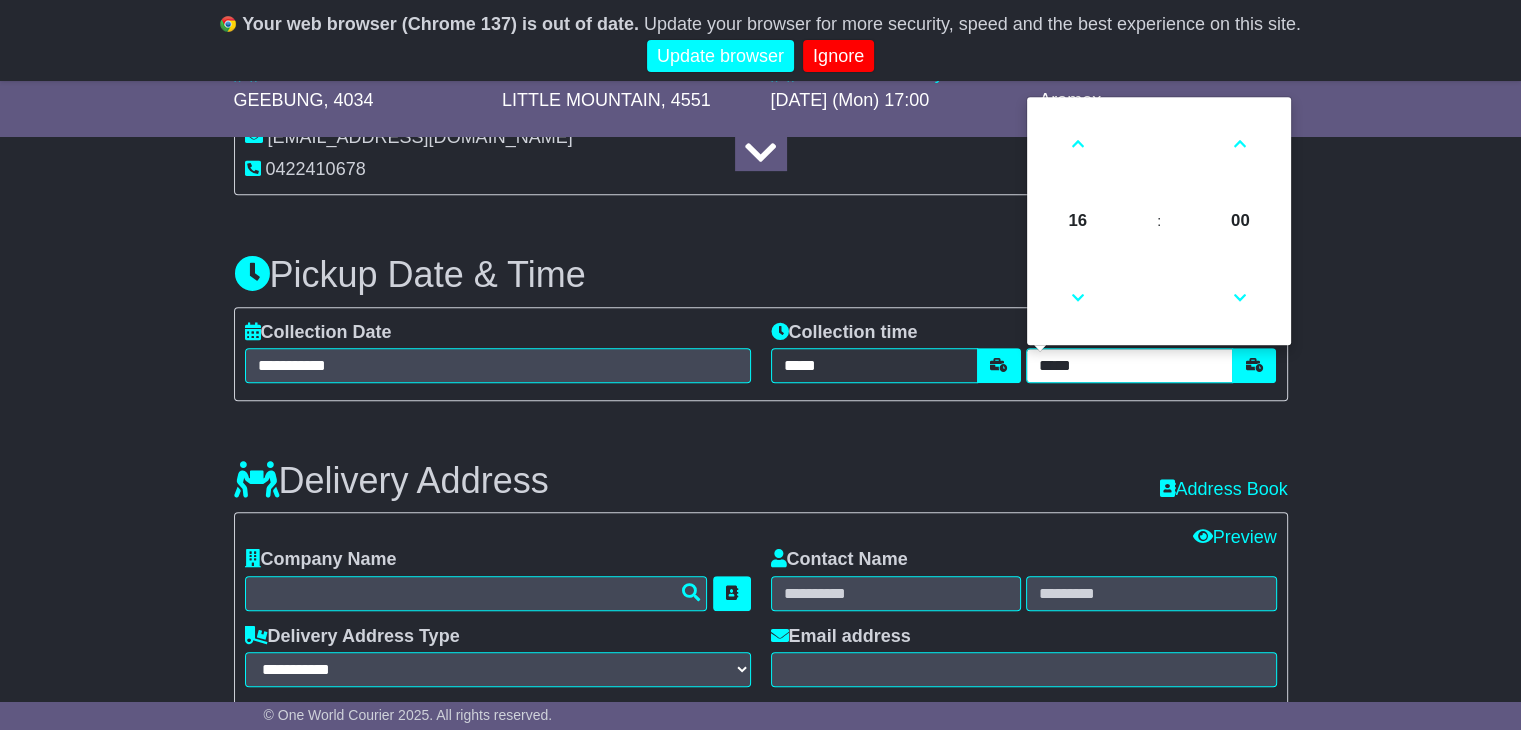 scroll, scrollTop: 1148, scrollLeft: 0, axis: vertical 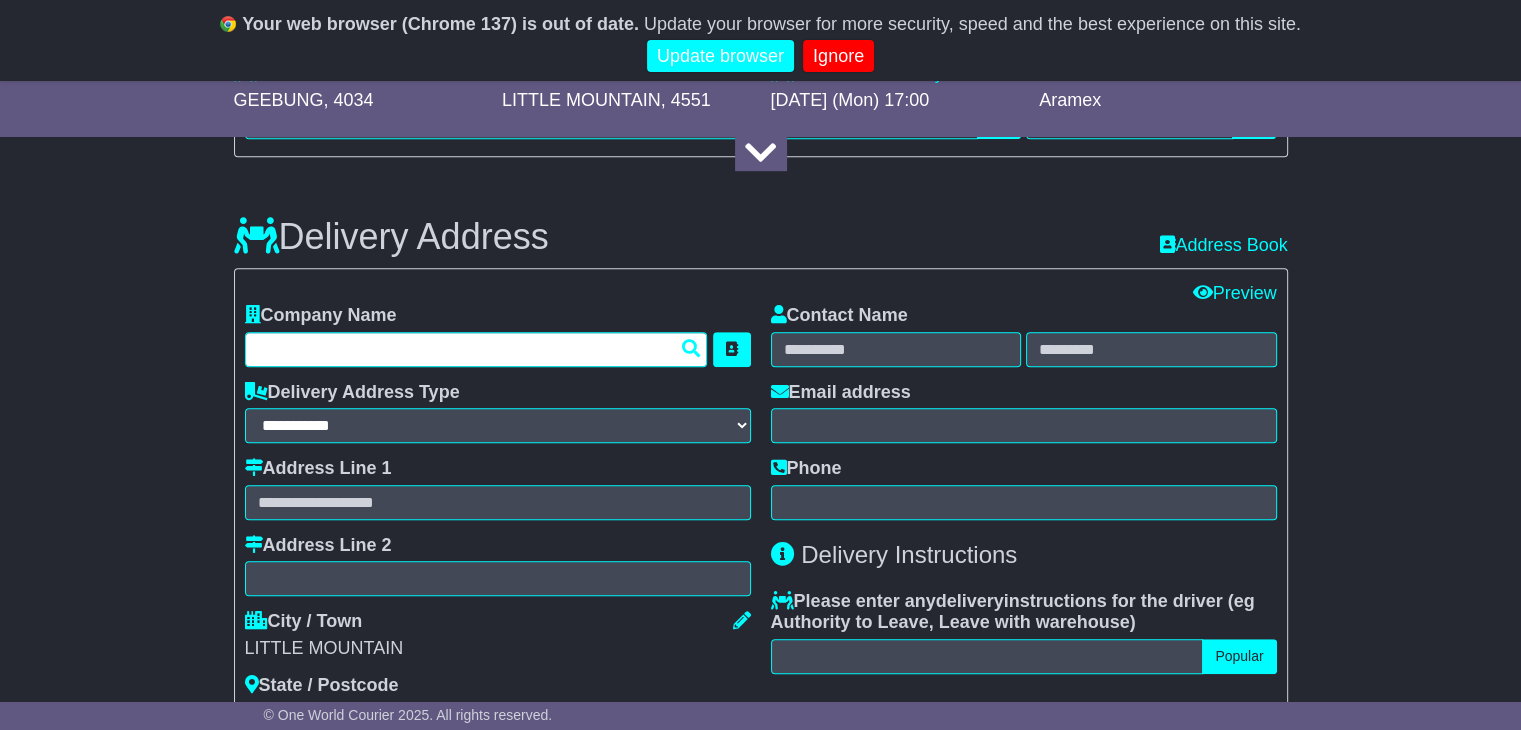 click at bounding box center (476, 349) 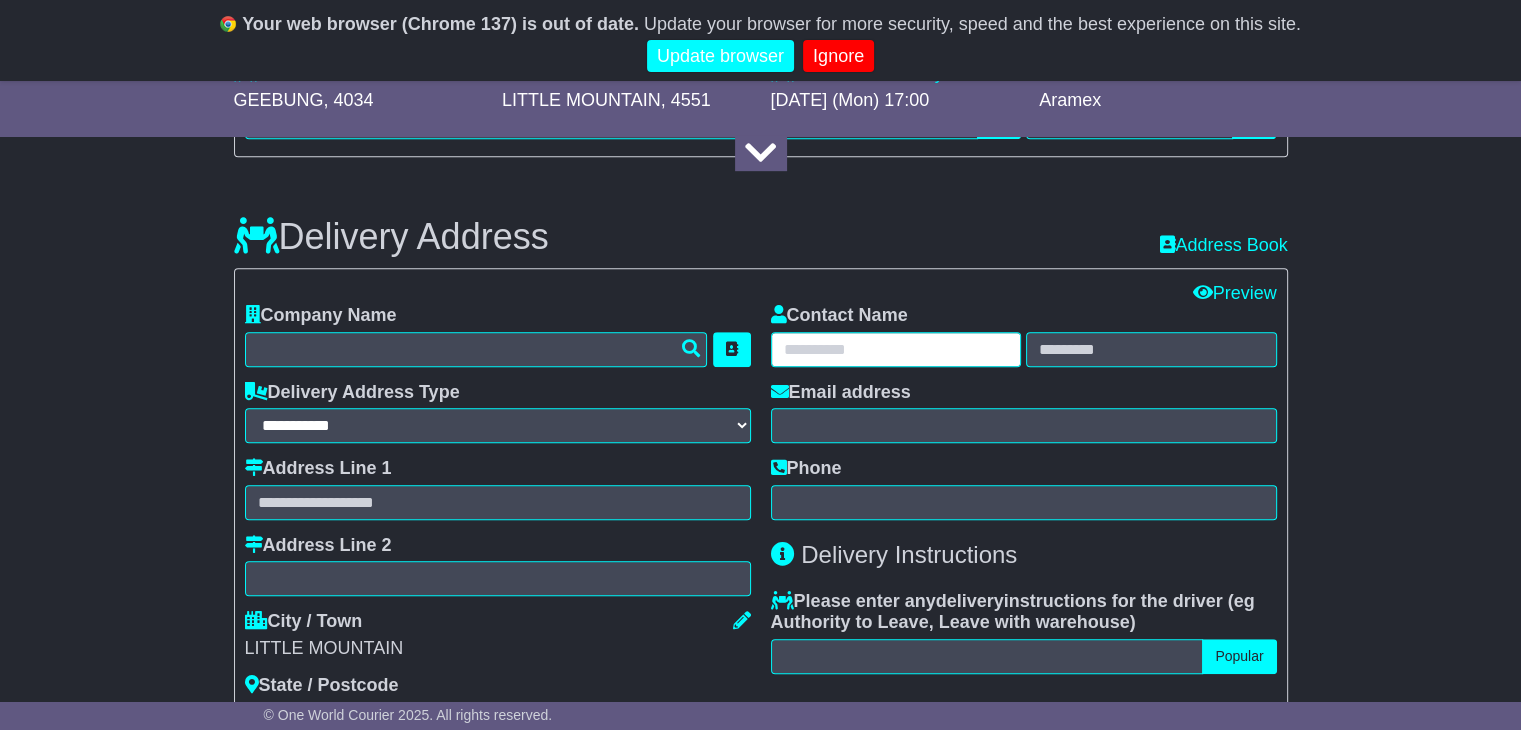 paste on "**********" 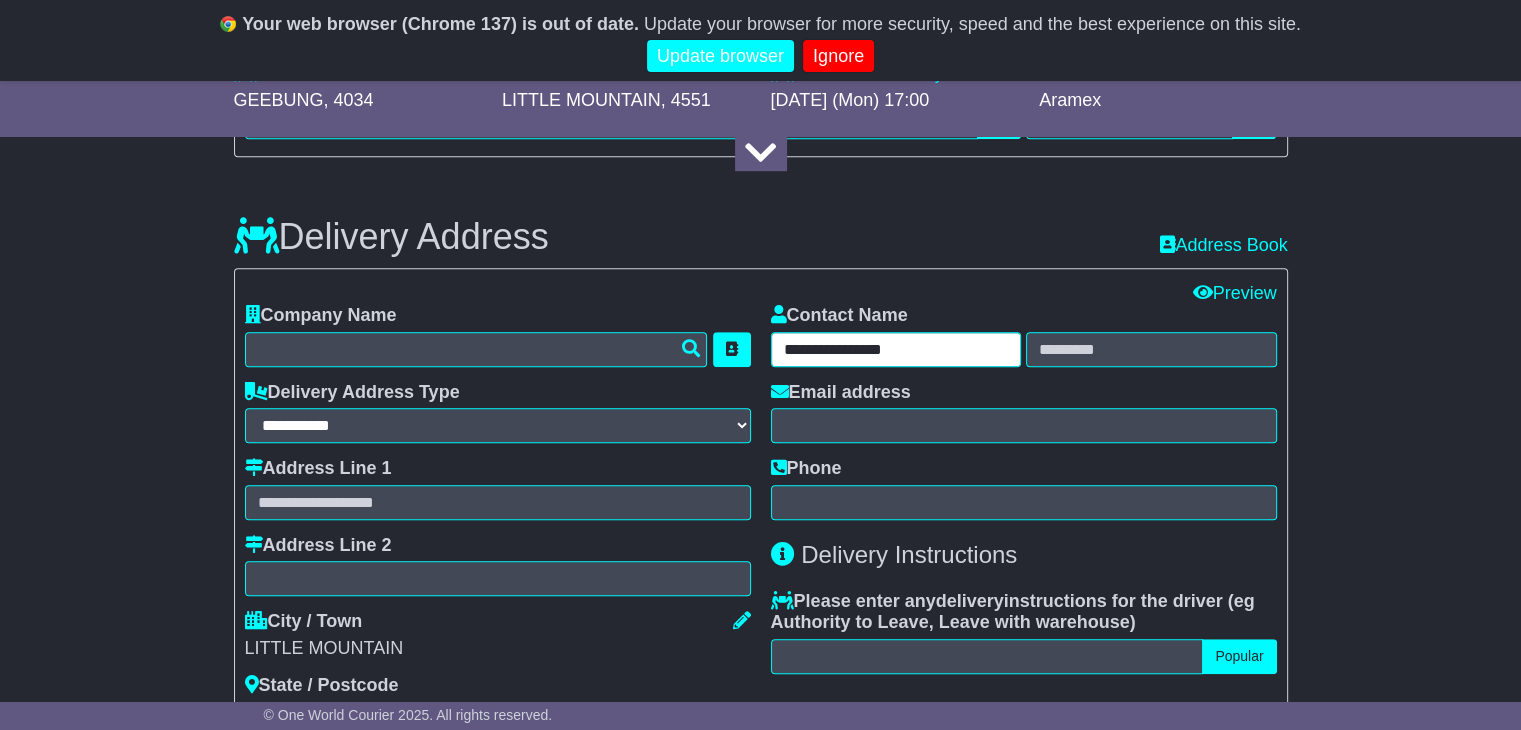 drag, startPoint x: 908, startPoint y: 354, endPoint x: 837, endPoint y: 350, distance: 71.11259 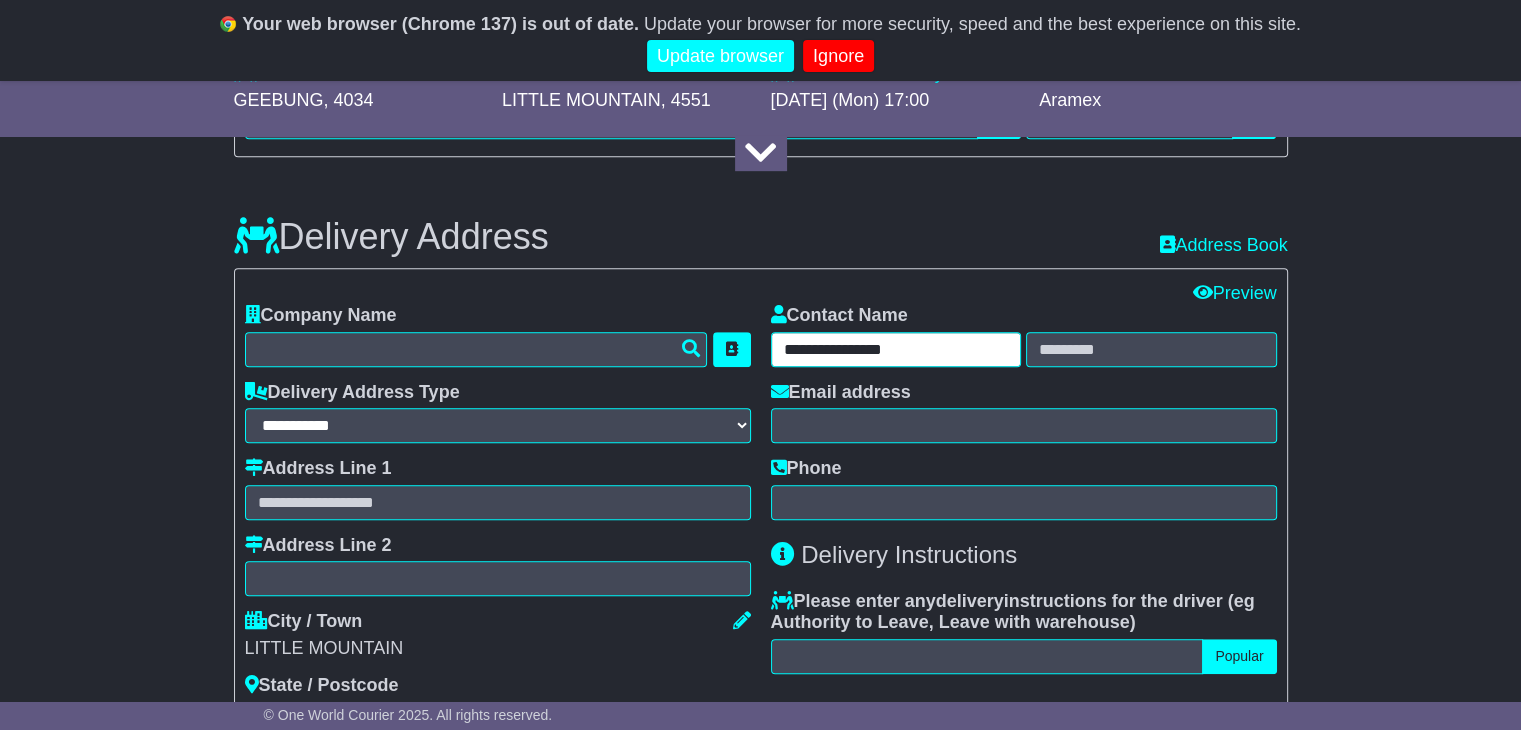 click on "**********" at bounding box center [896, 349] 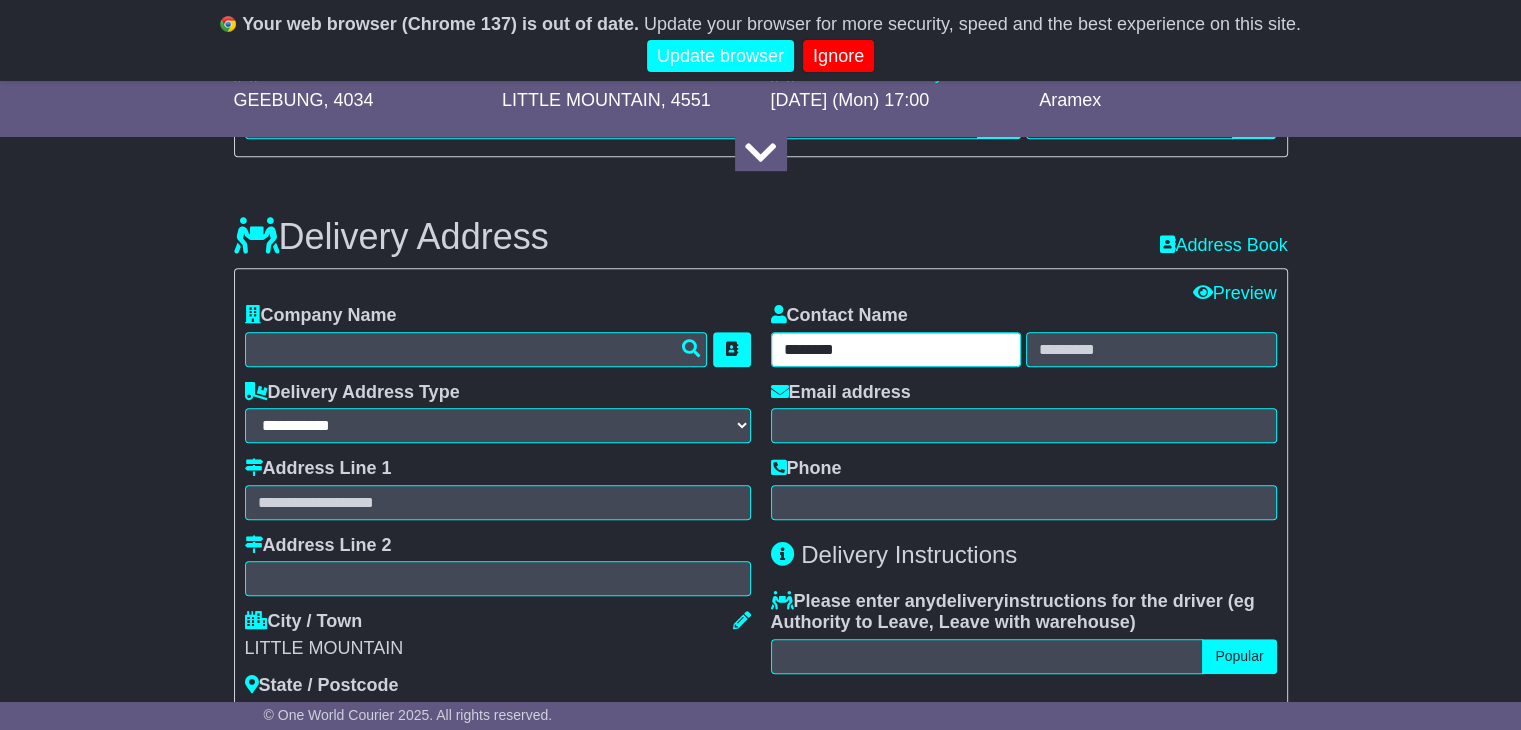 type on "*******" 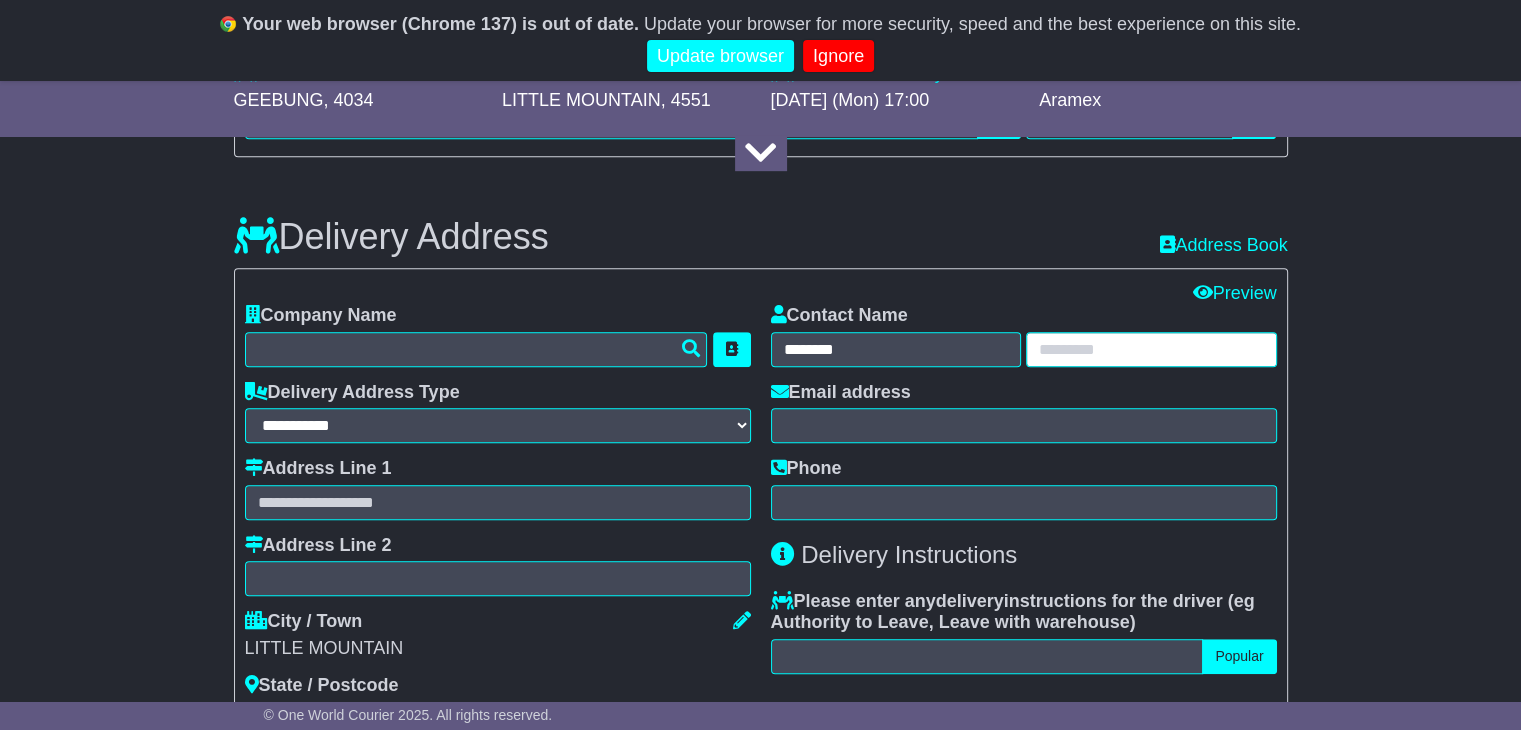 paste on "********" 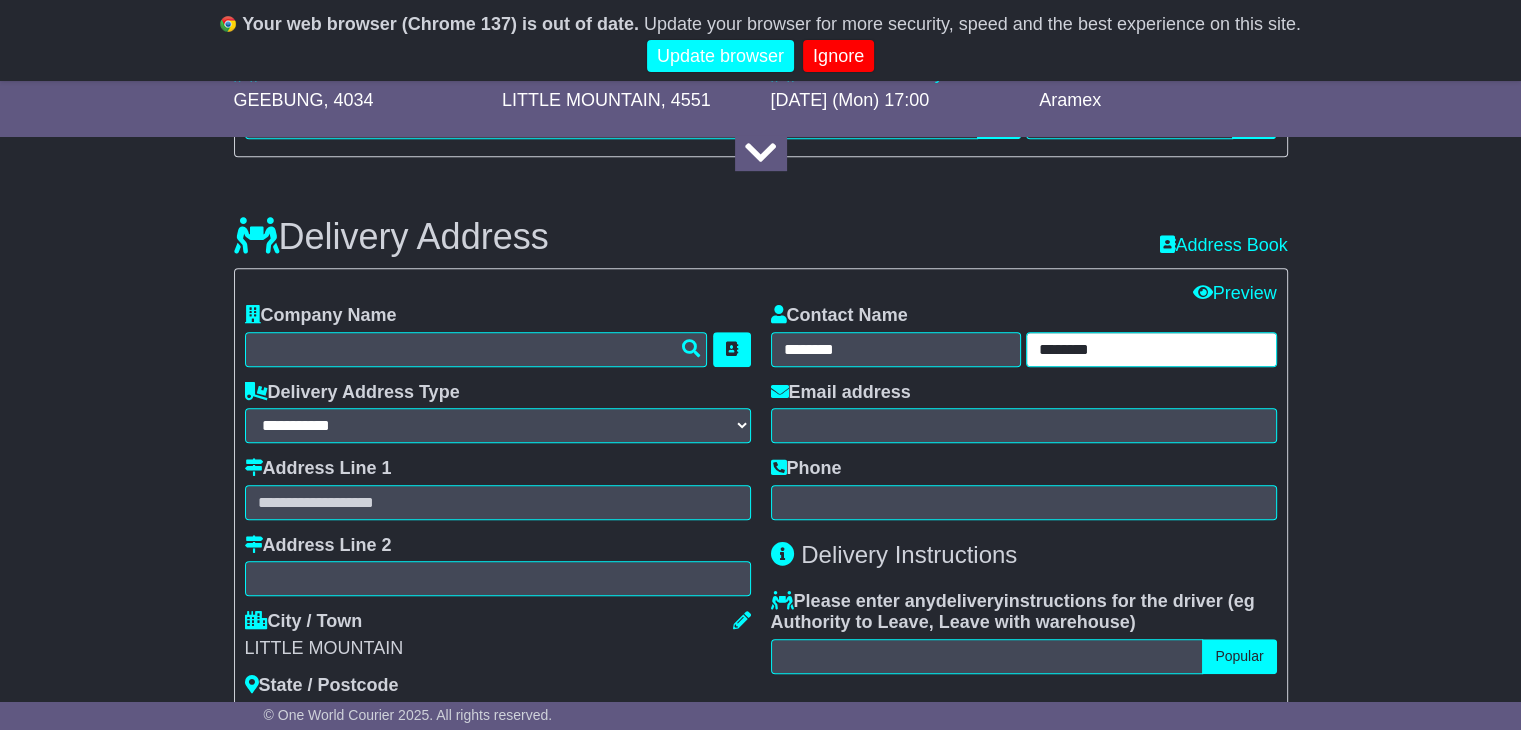 type on "********" 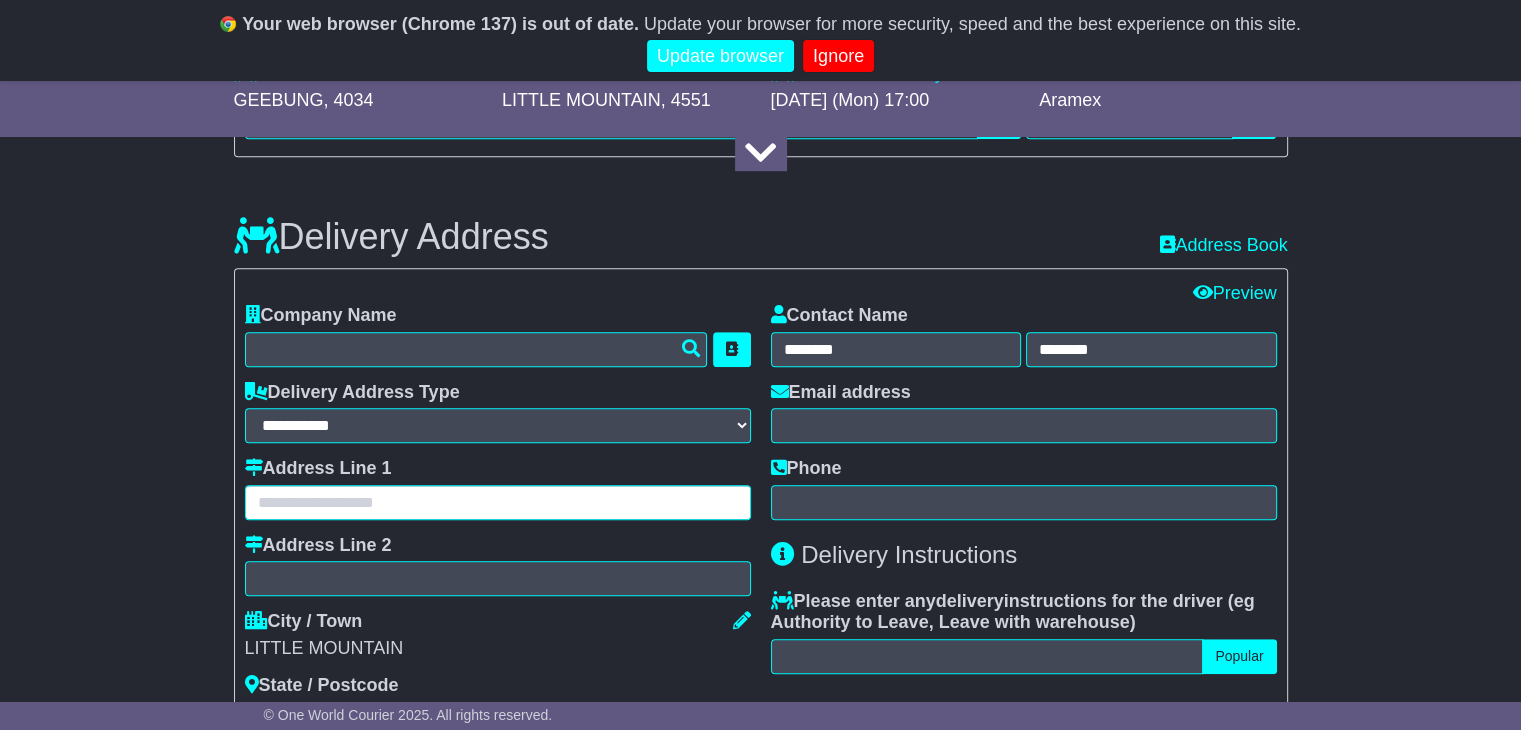 paste on "**********" 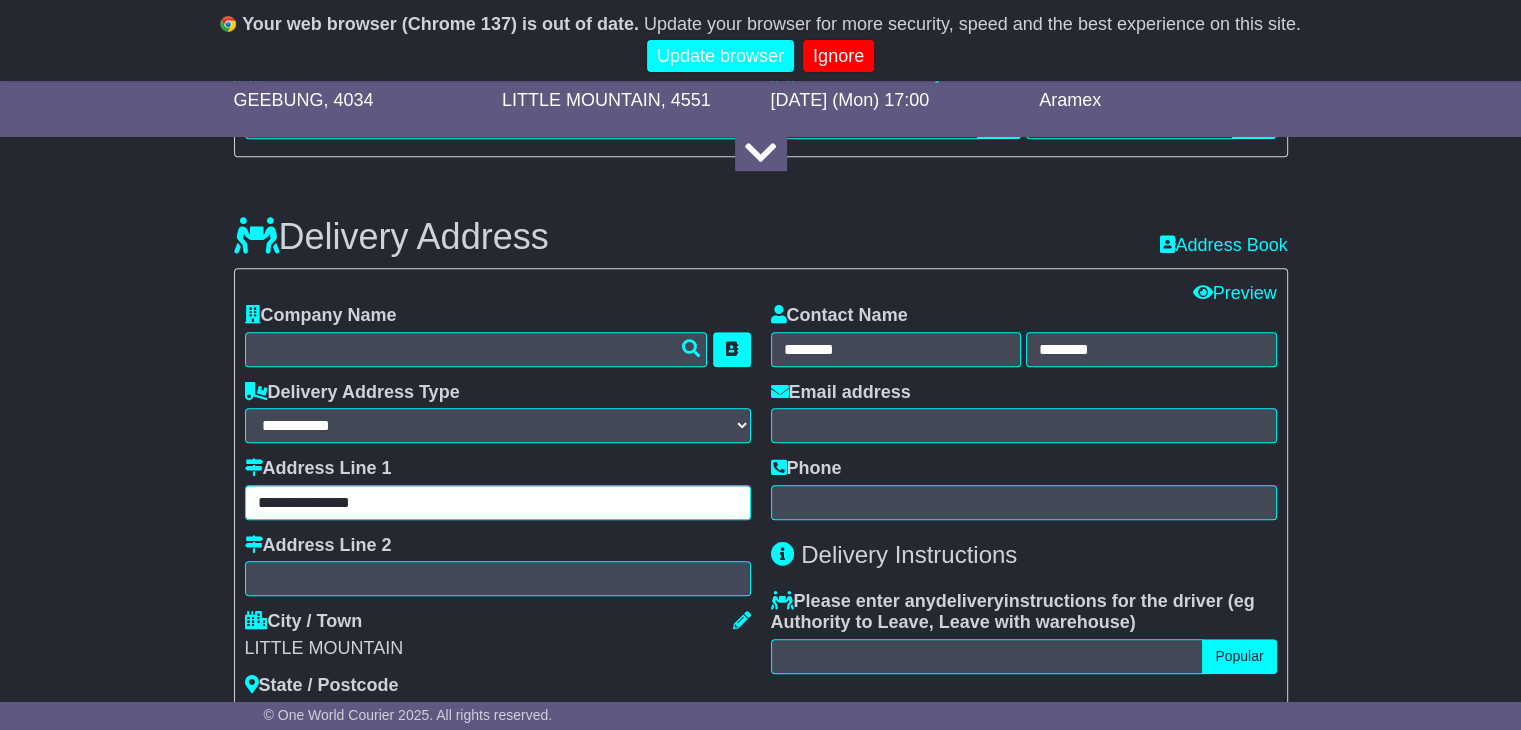 type on "**********" 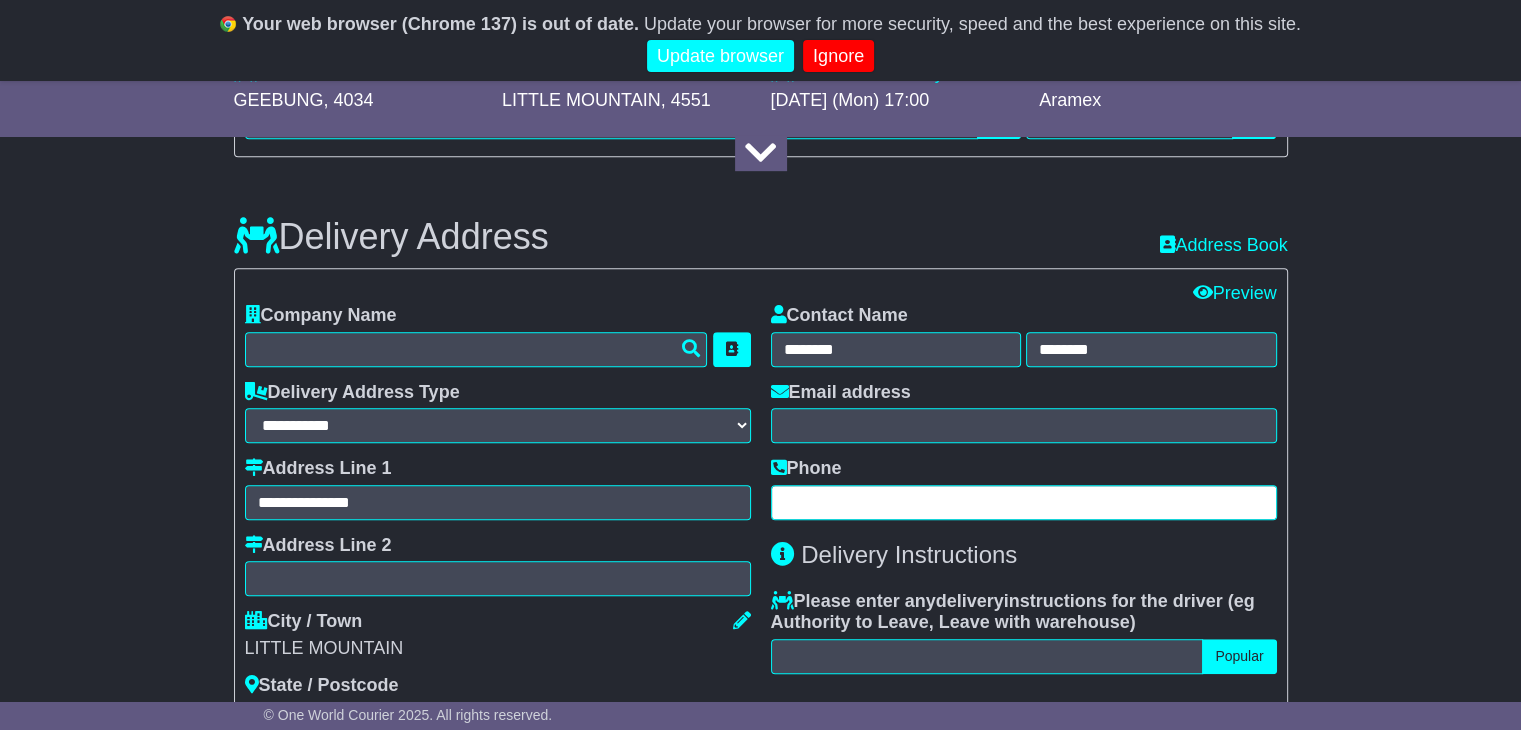 paste on "**********" 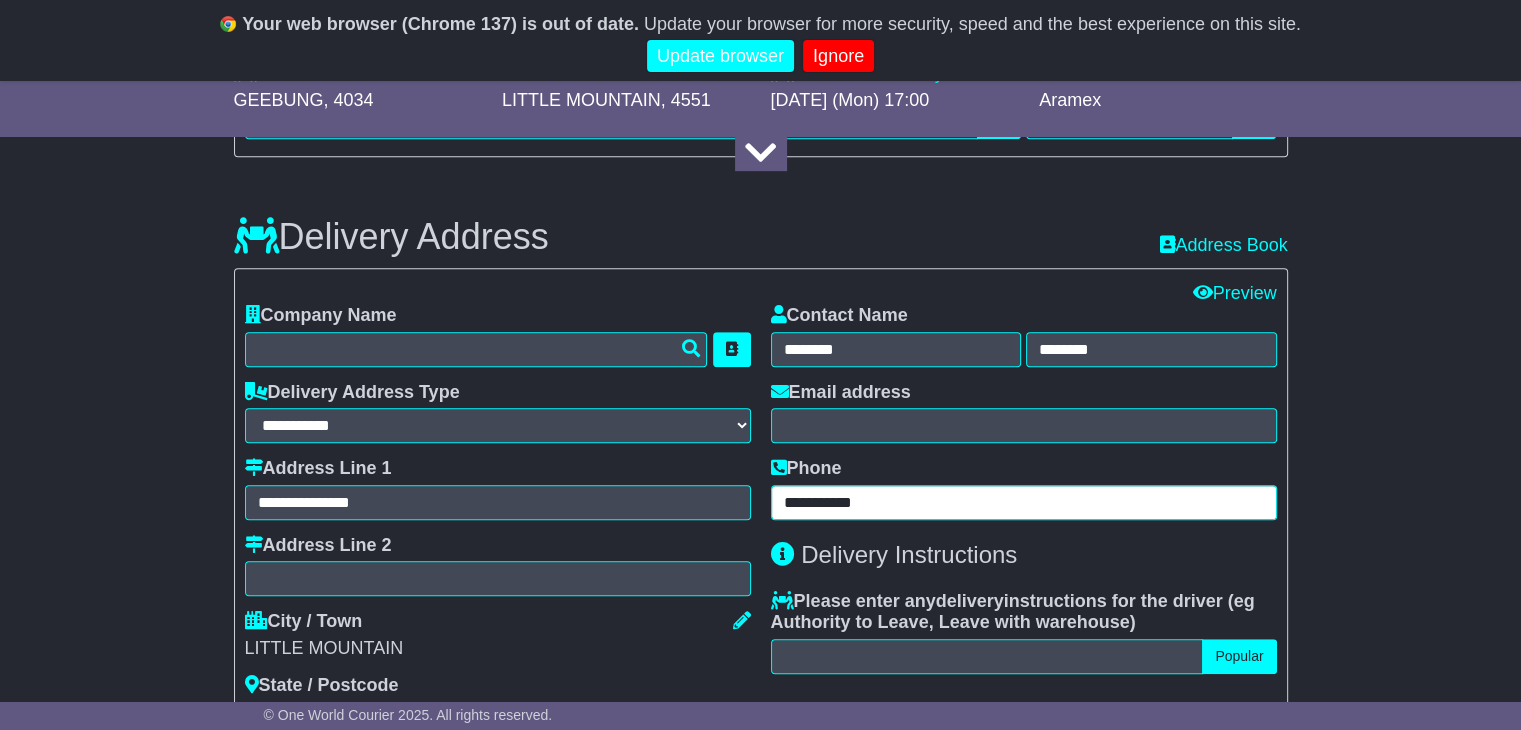 click on "**********" at bounding box center [1024, 502] 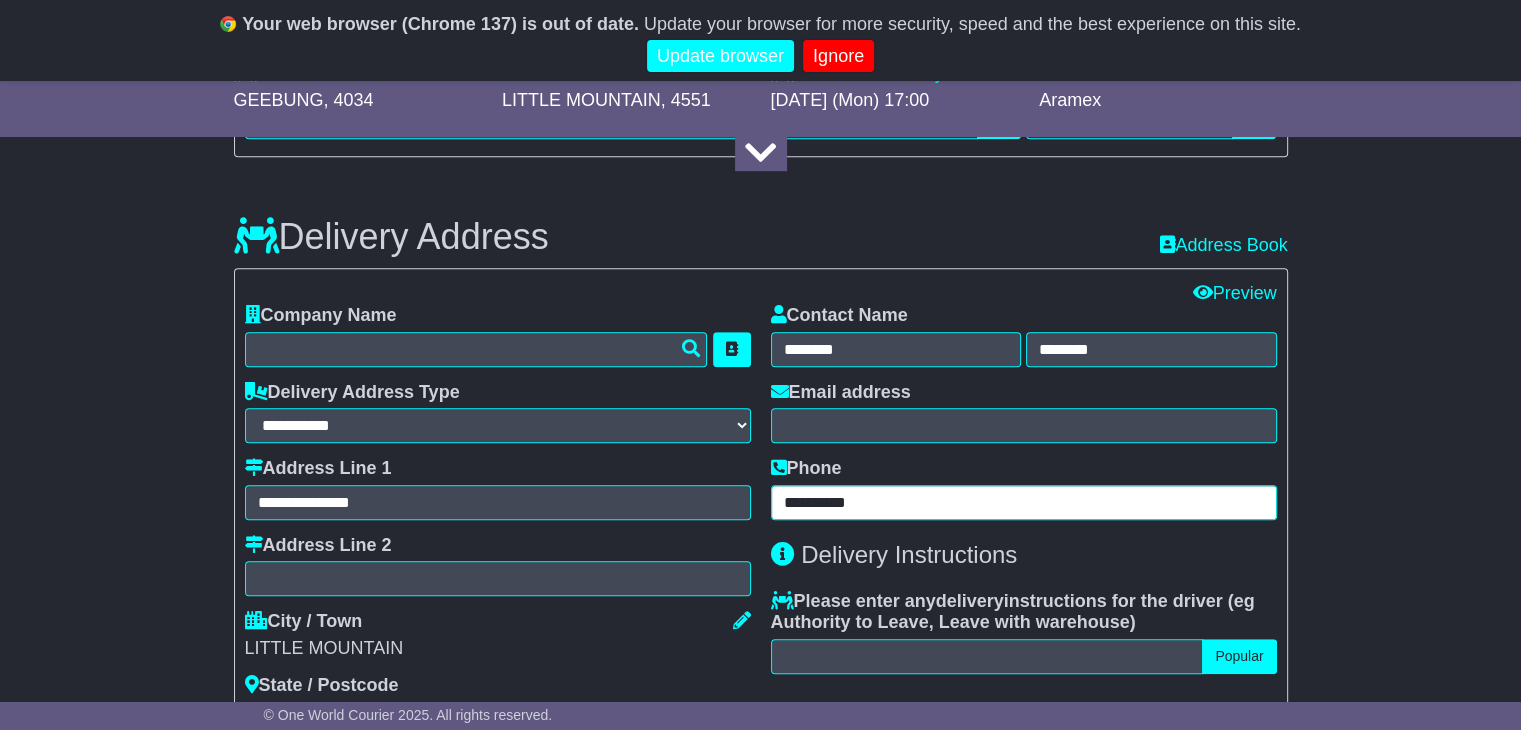 type on "**********" 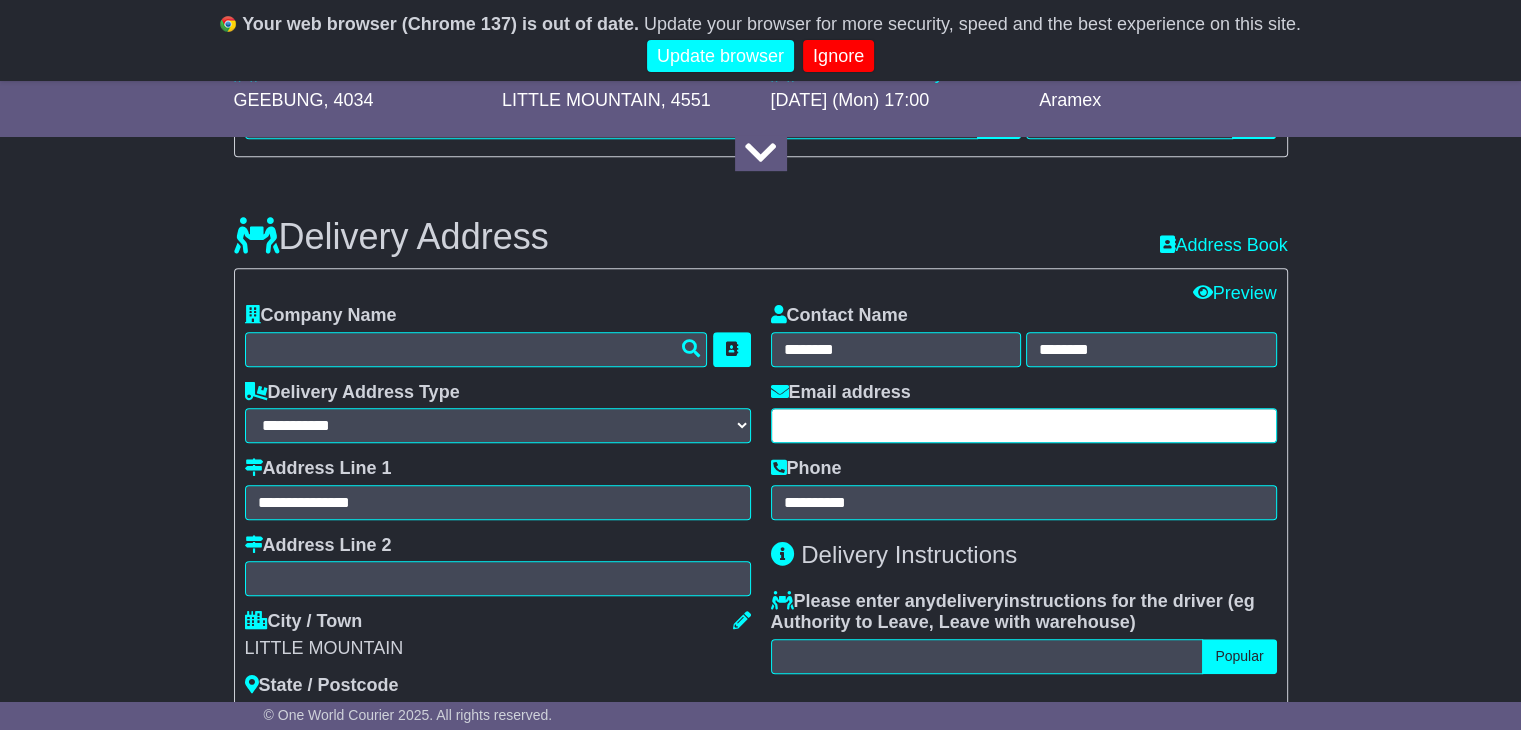 paste on "**********" 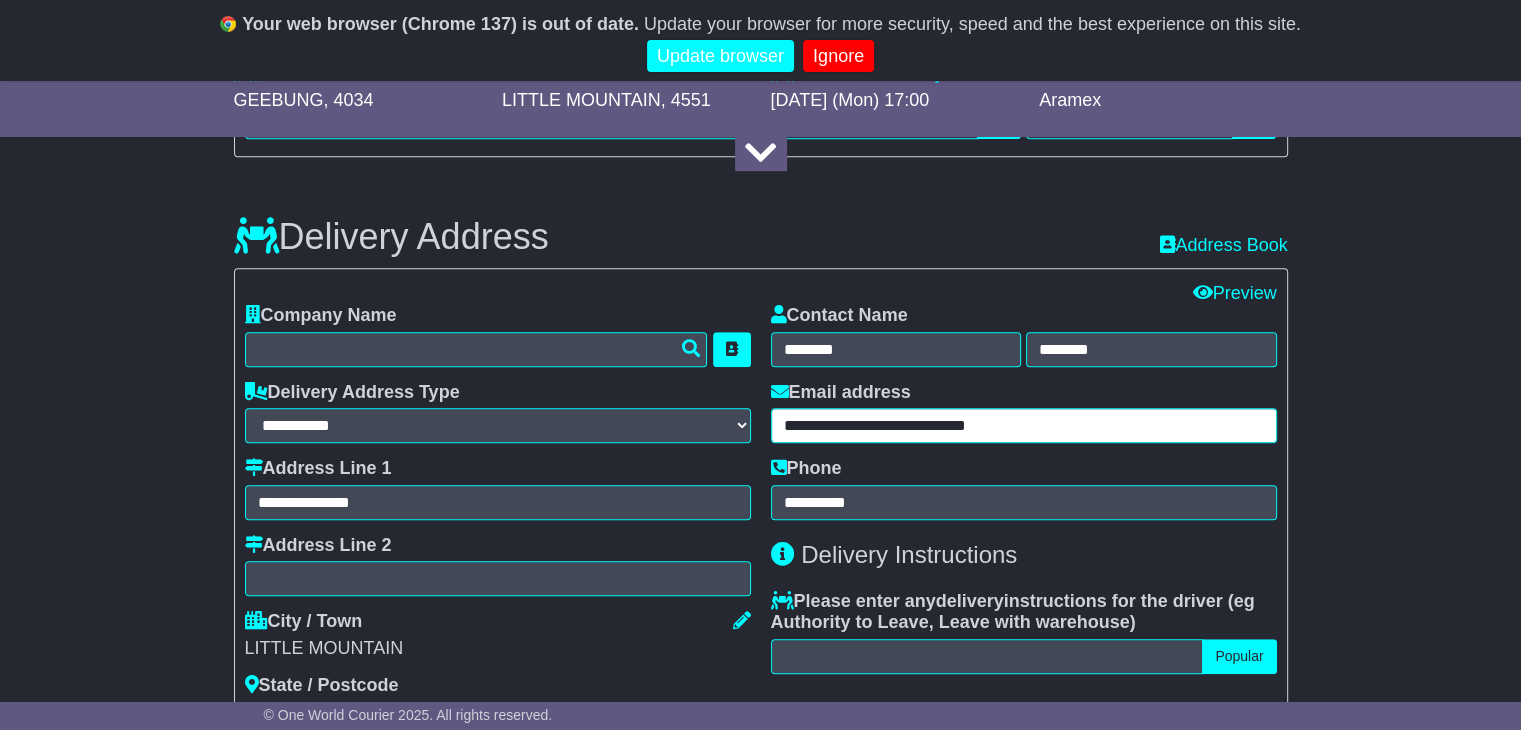 click on "**********" at bounding box center [1024, 425] 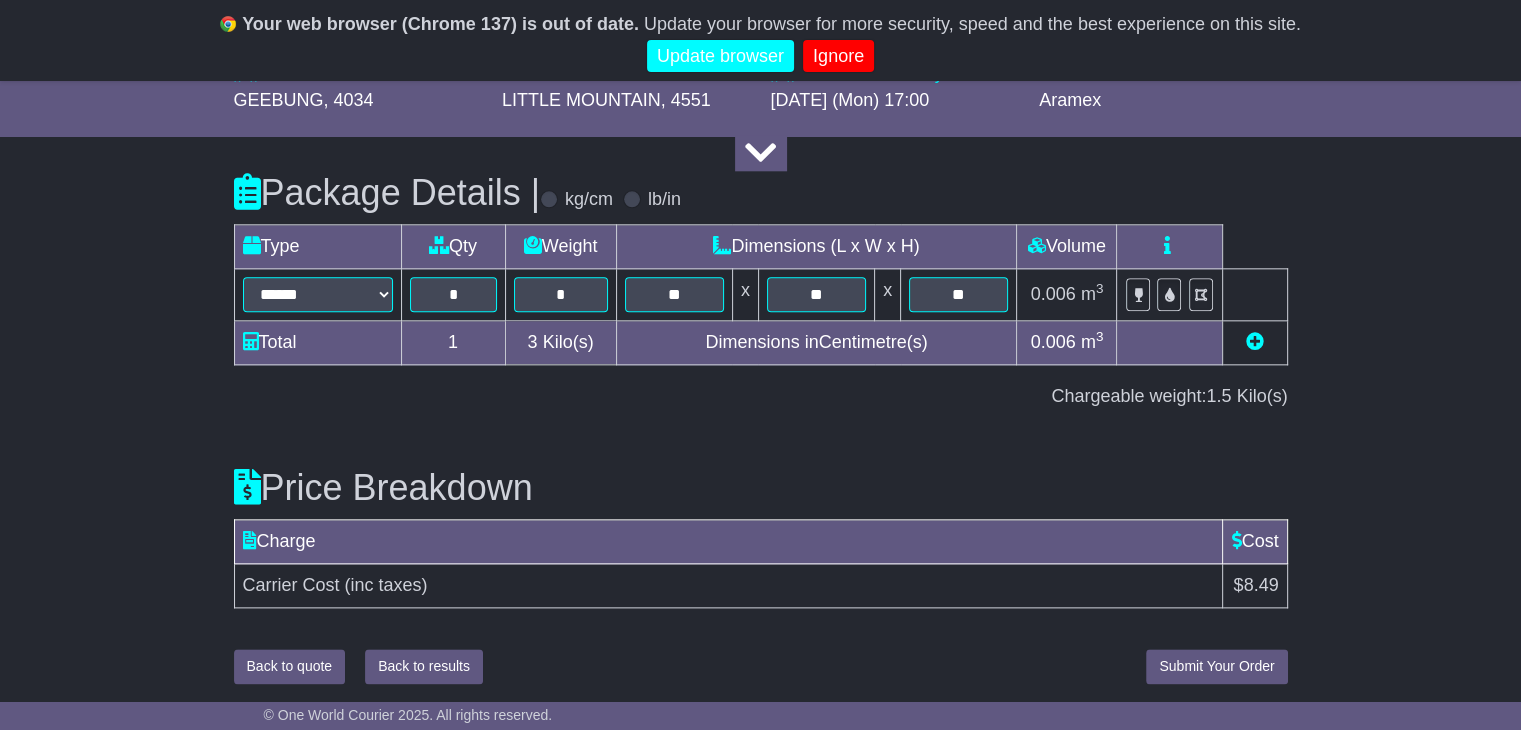 scroll, scrollTop: 2243, scrollLeft: 0, axis: vertical 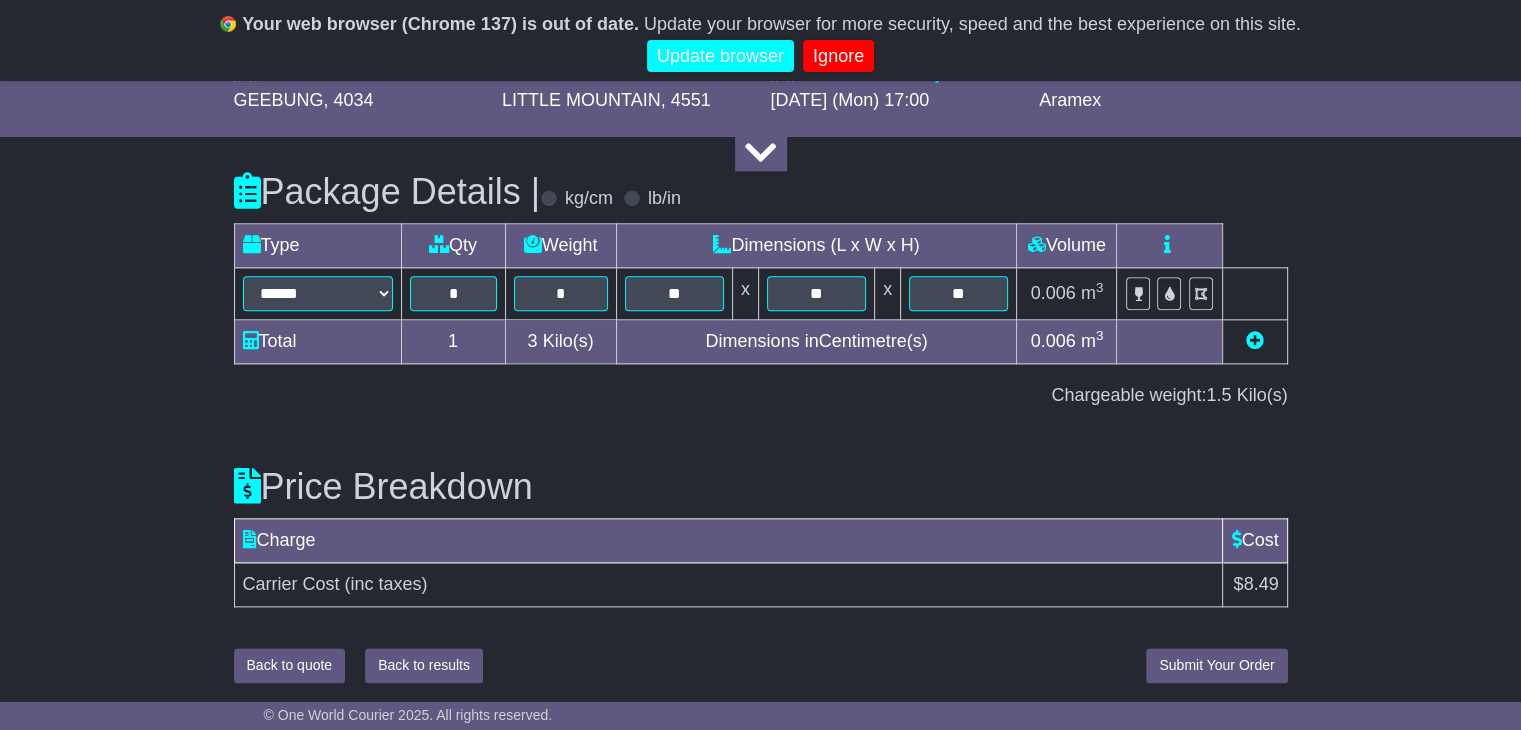 type on "**********" 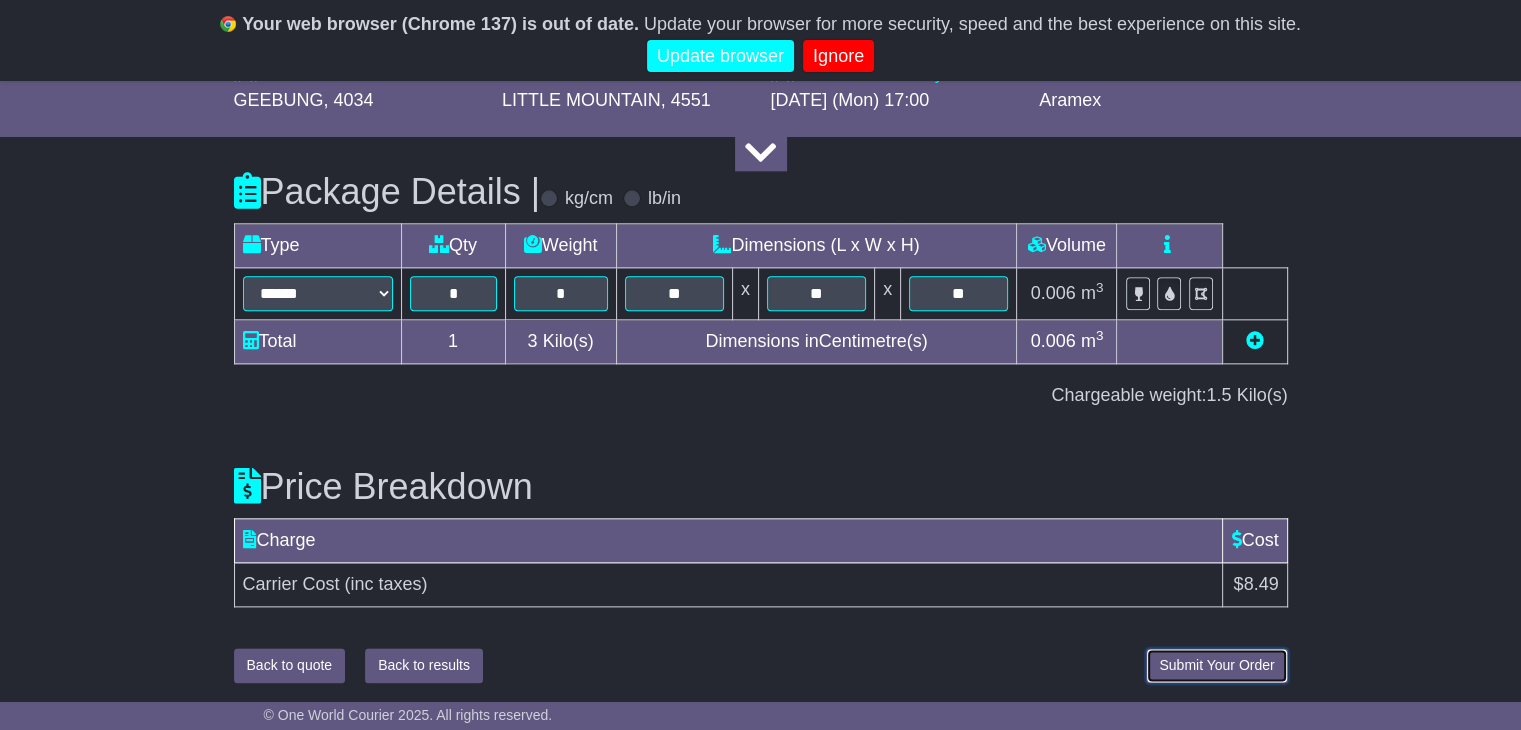 click on "Submit Your Order" at bounding box center (1216, 665) 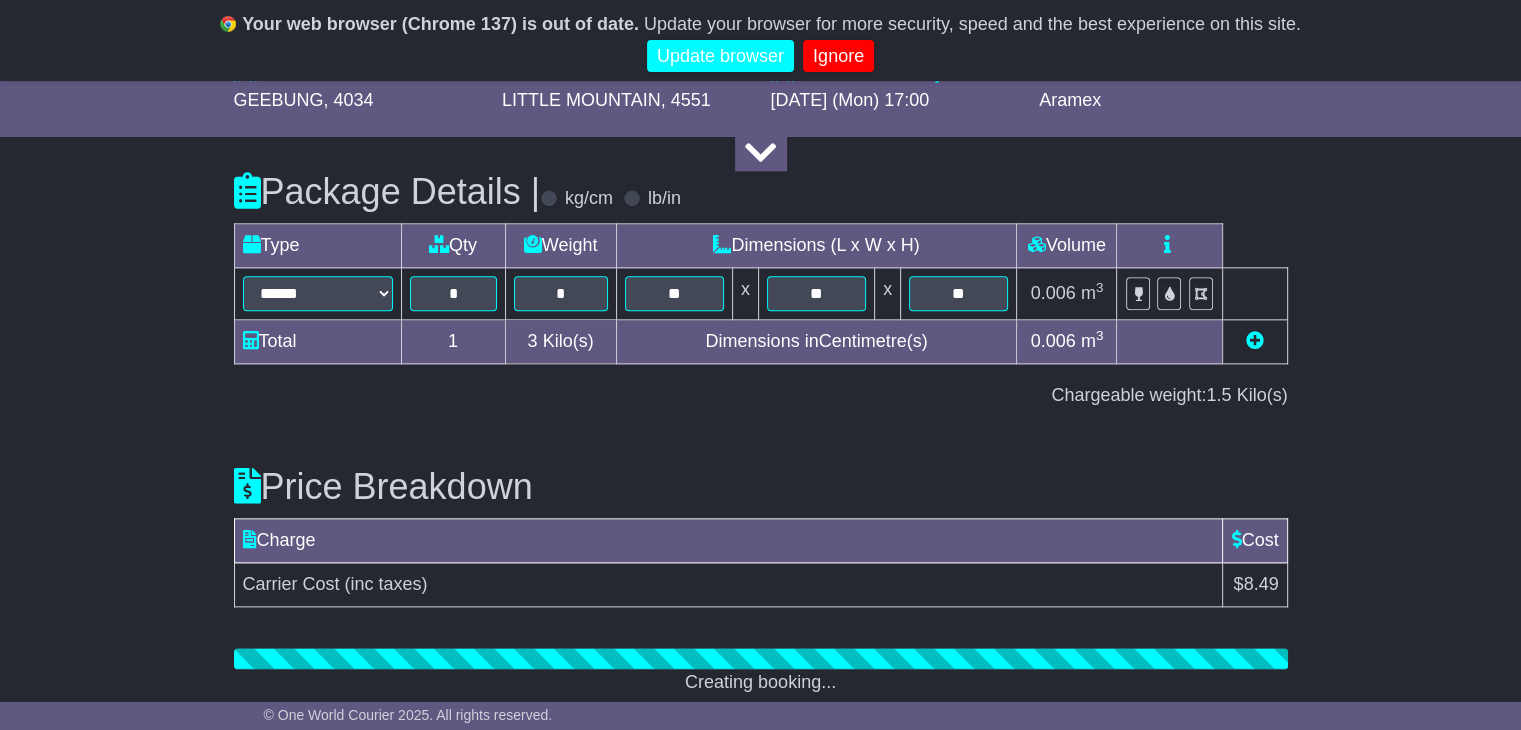 scroll, scrollTop: 2318, scrollLeft: 0, axis: vertical 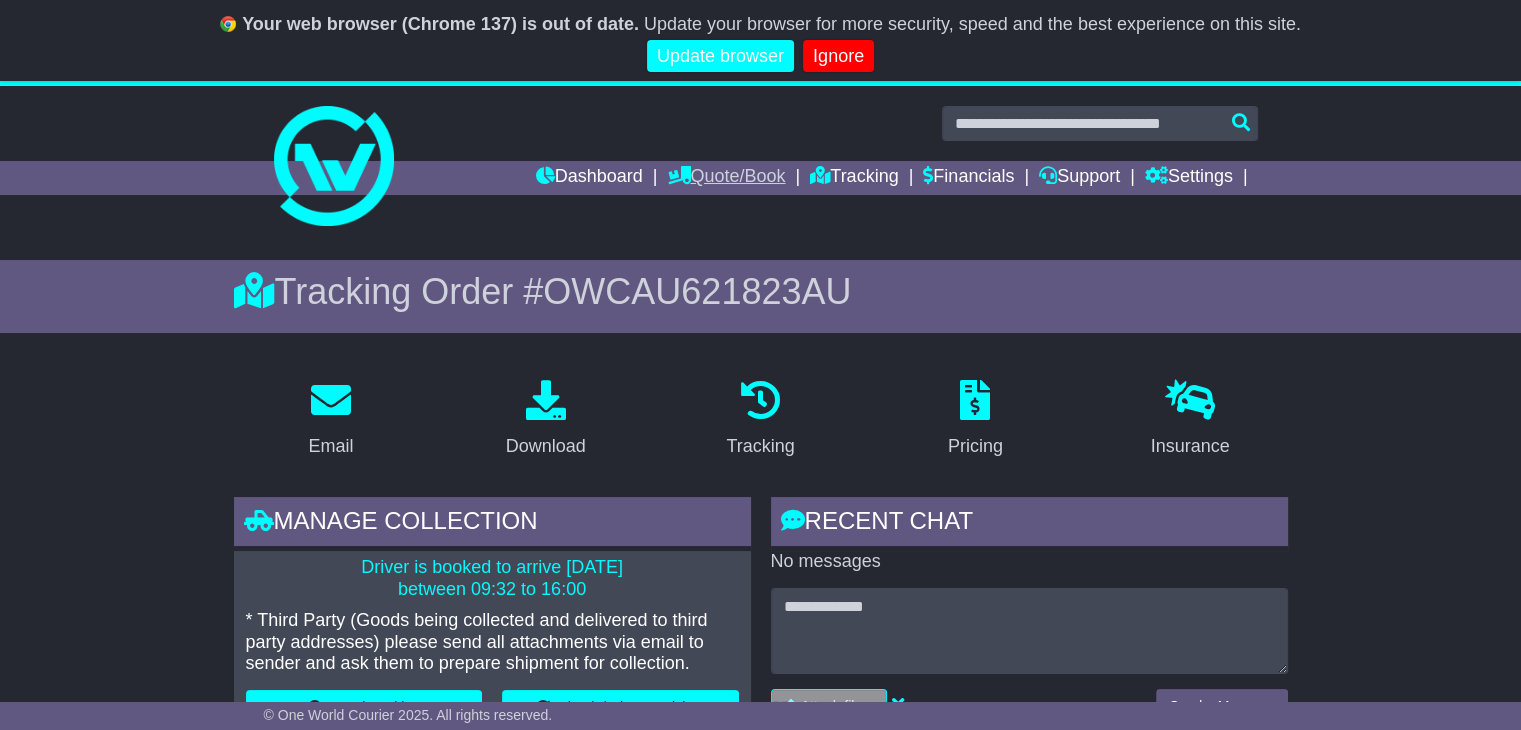drag, startPoint x: 655, startPoint y: 173, endPoint x: 654, endPoint y: 193, distance: 20.024984 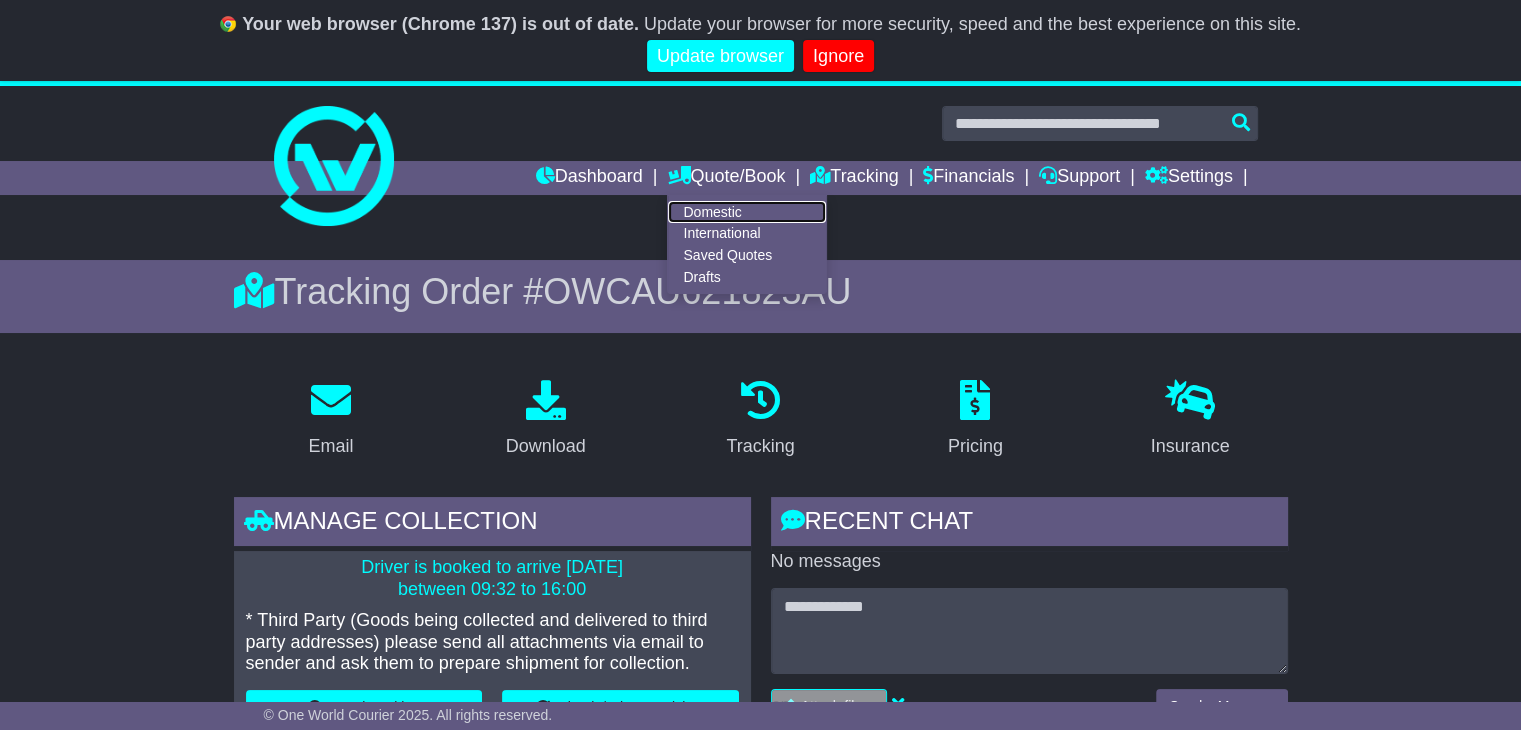drag, startPoint x: 666, startPoint y: 209, endPoint x: 631, endPoint y: 214, distance: 35.35534 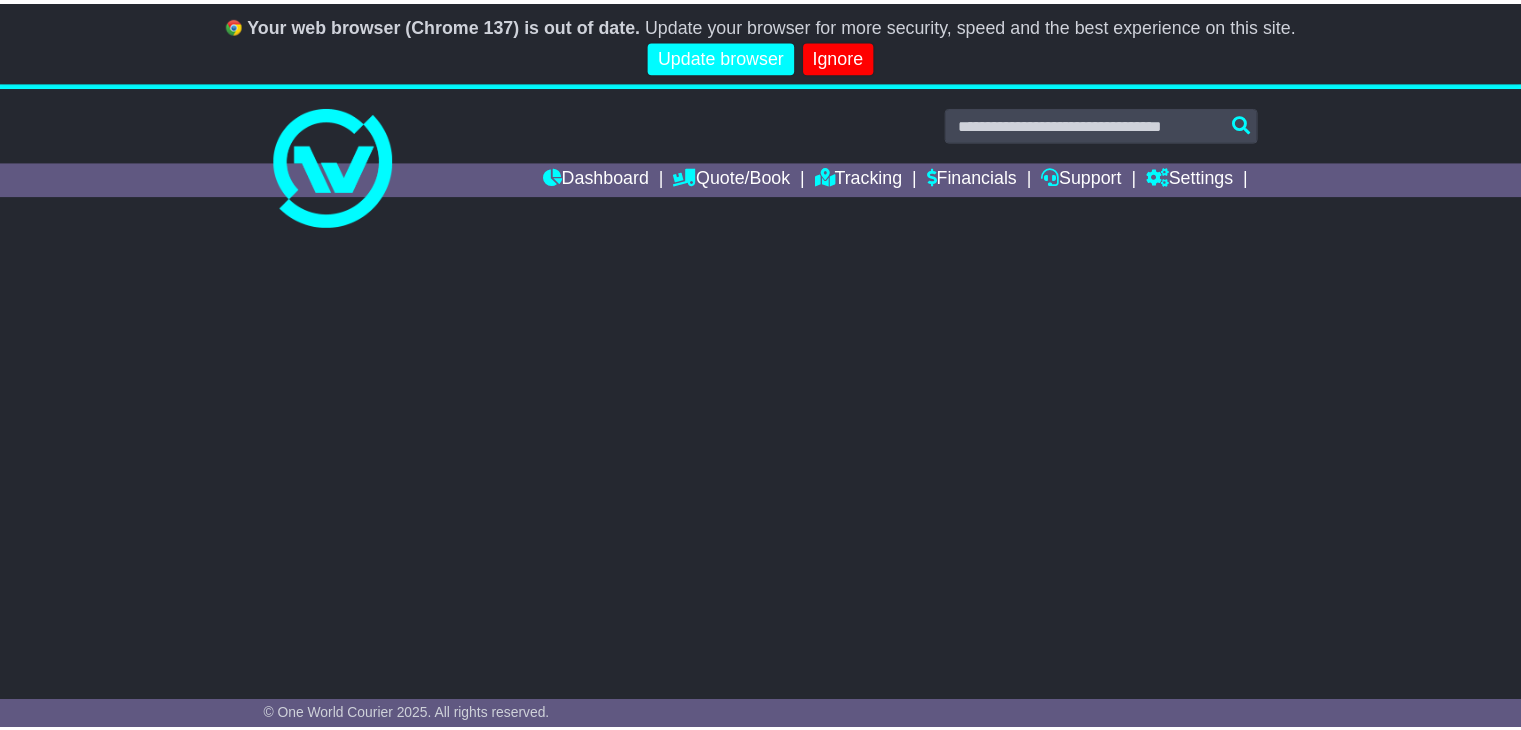 scroll, scrollTop: 0, scrollLeft: 0, axis: both 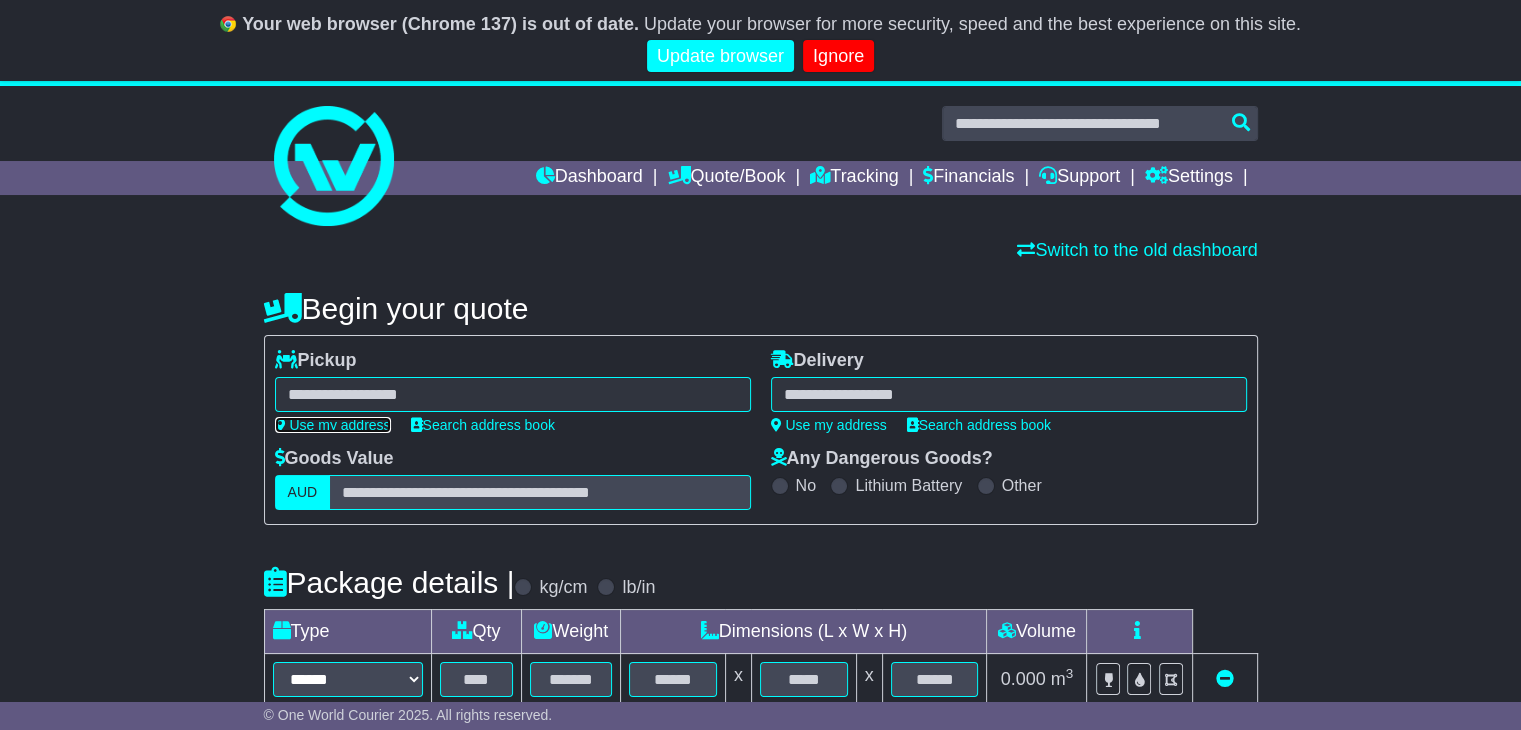 drag, startPoint x: 358, startPoint y: 424, endPoint x: 462, endPoint y: 424, distance: 104 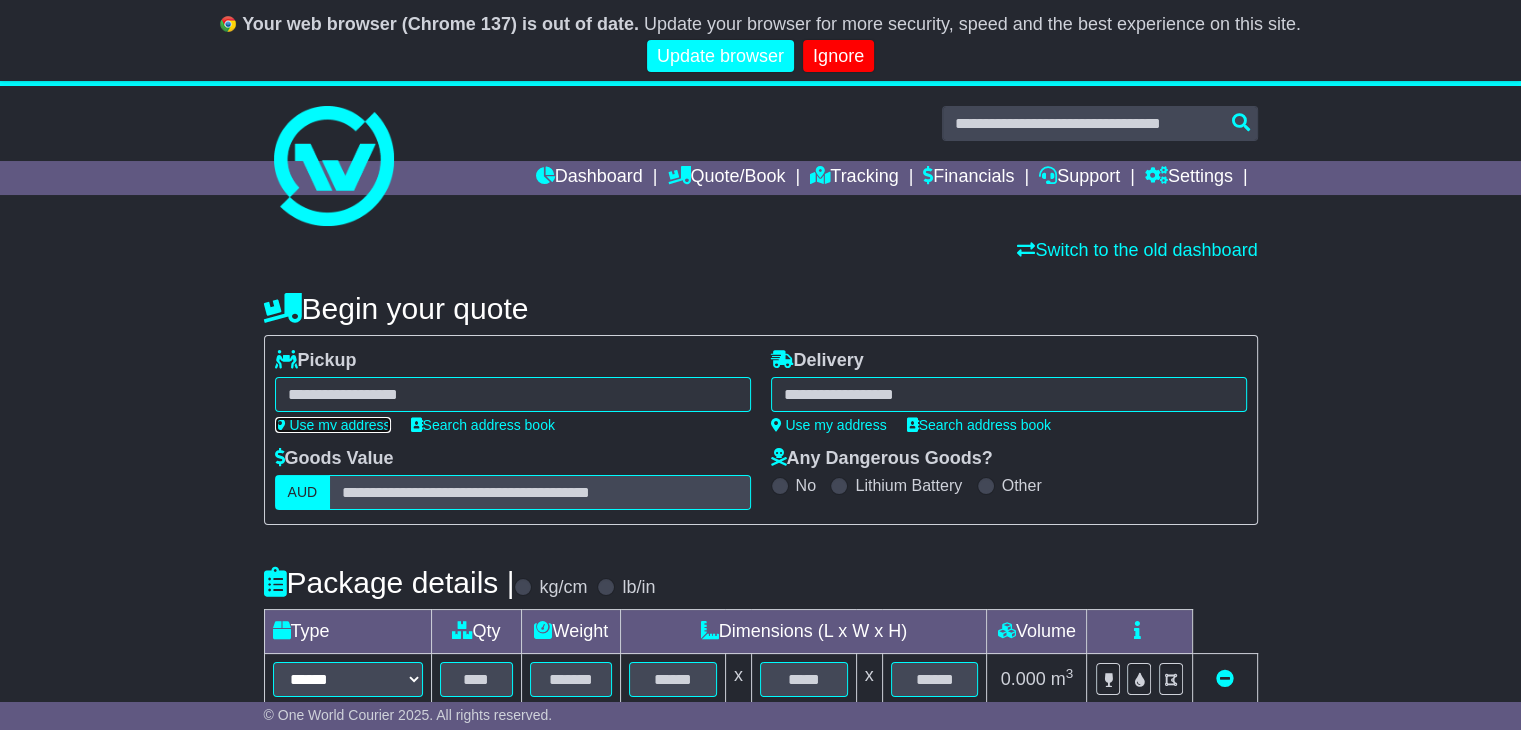 click on "Use my address" at bounding box center (333, 425) 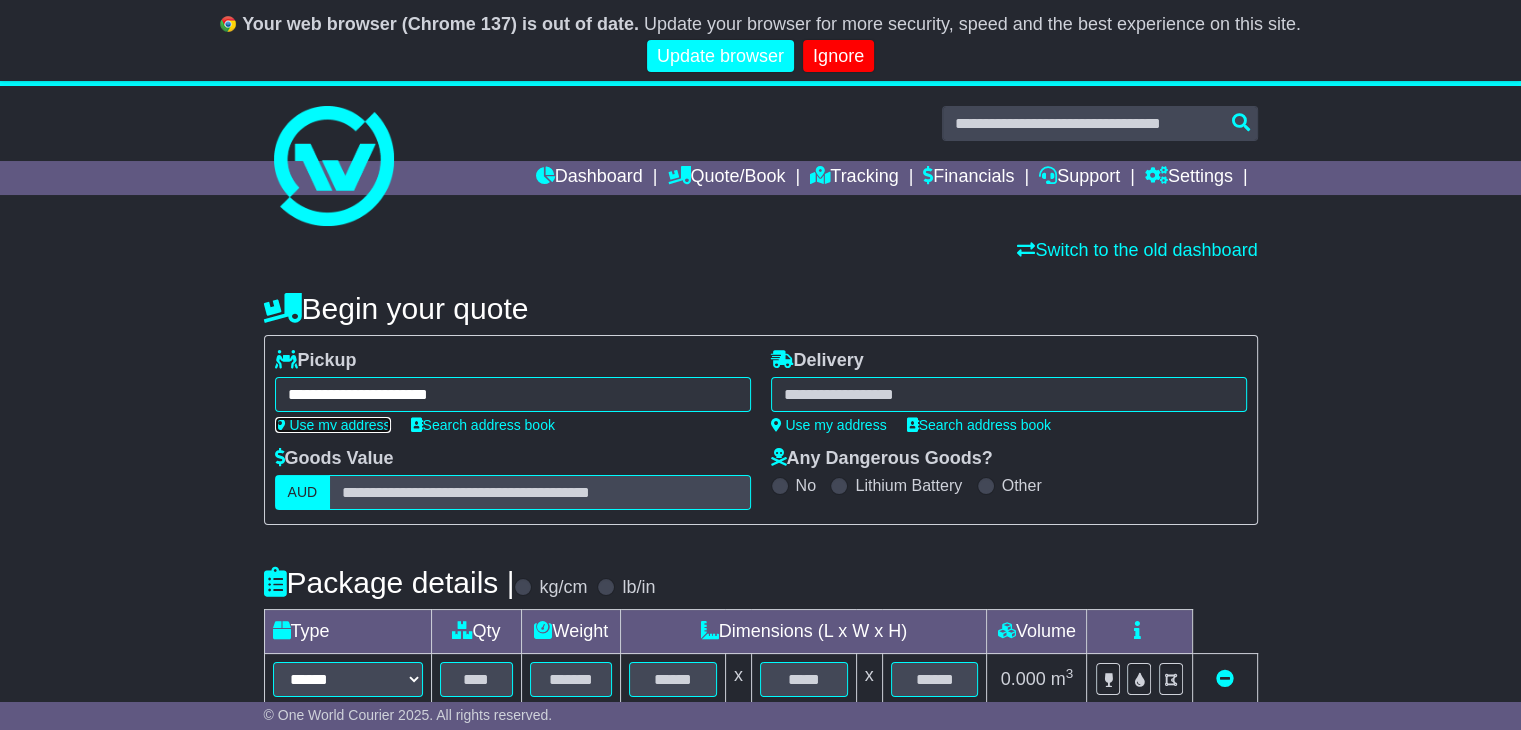 type on "**********" 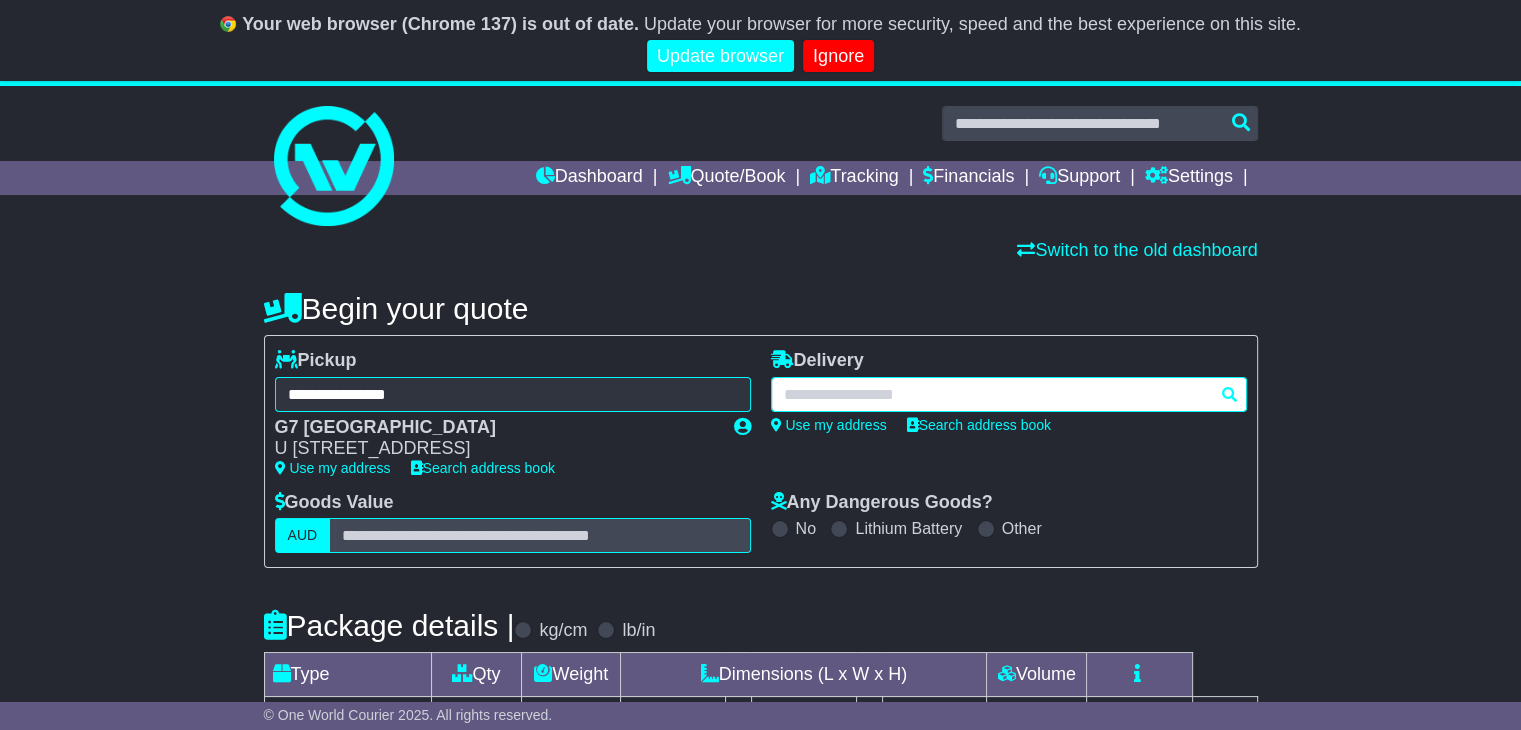 paste on "*******" 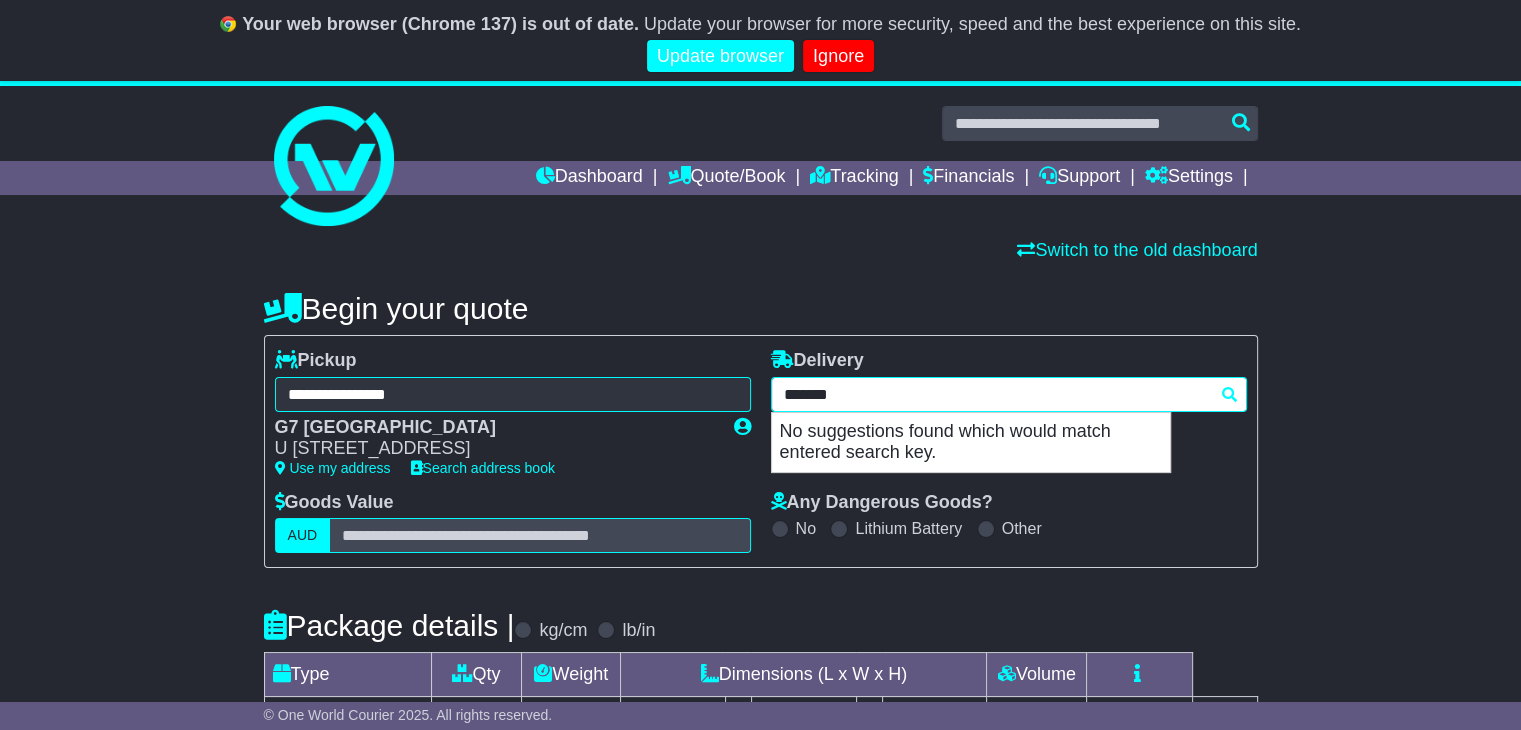 drag, startPoint x: 852, startPoint y: 396, endPoint x: 712, endPoint y: 407, distance: 140.43147 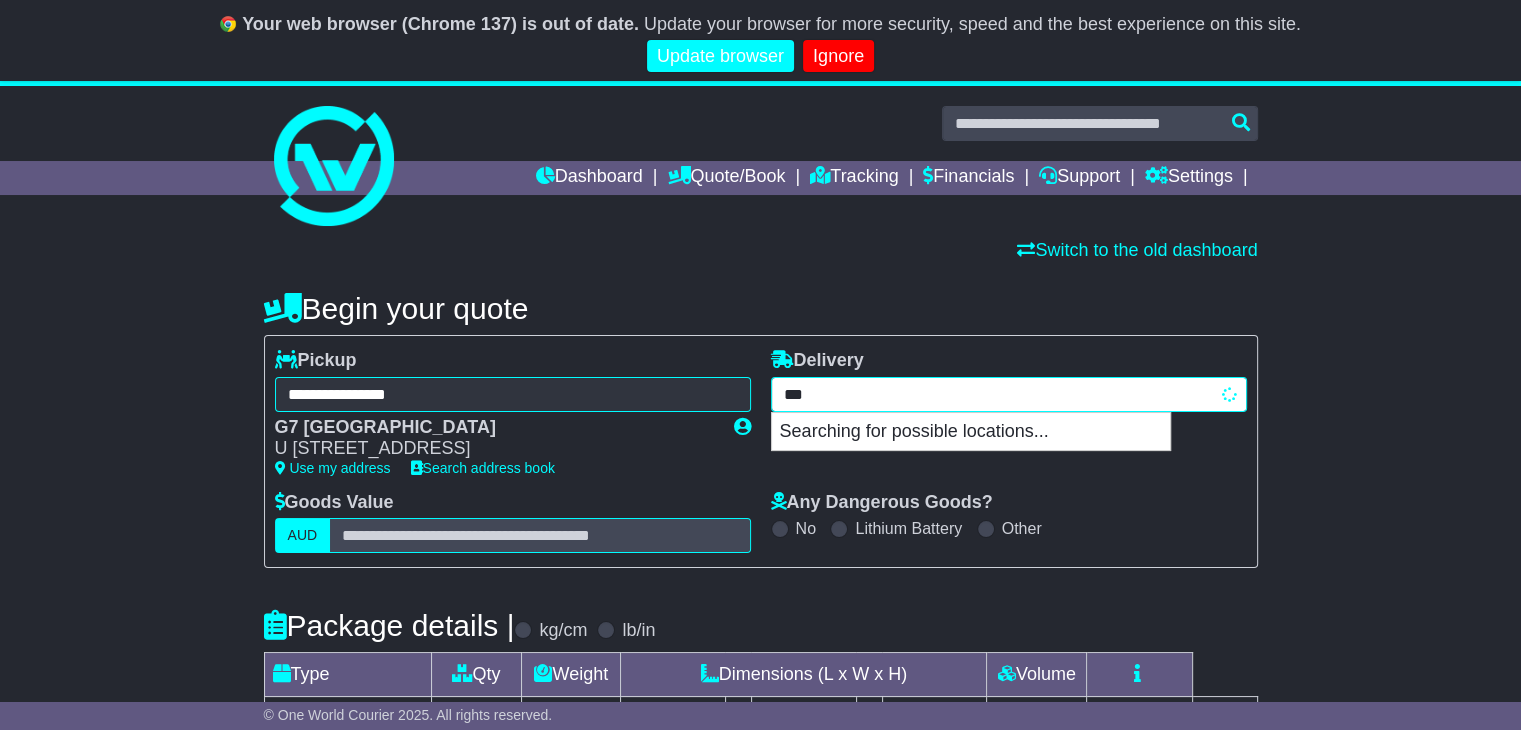 type on "****" 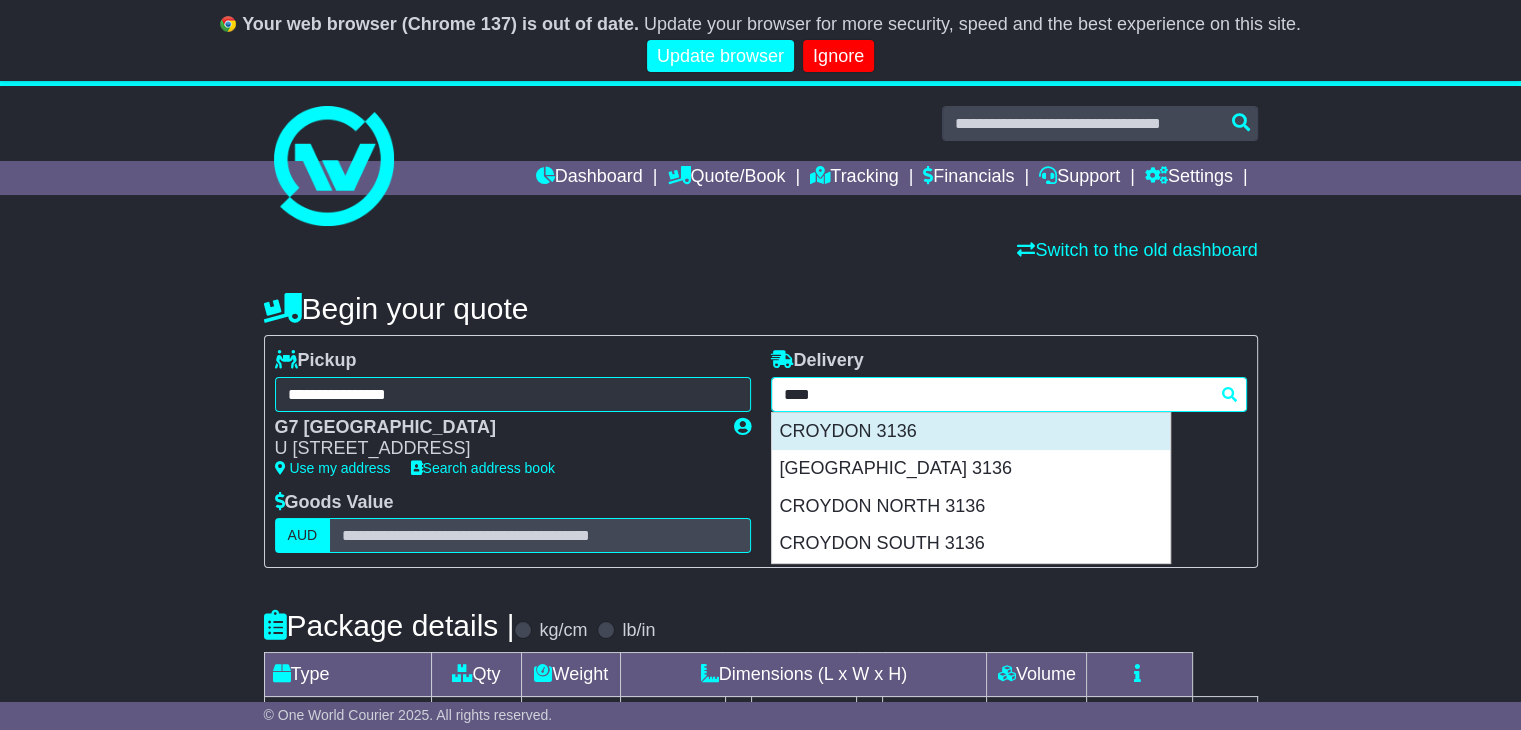 click on "CROYDON 3136" at bounding box center [971, 432] 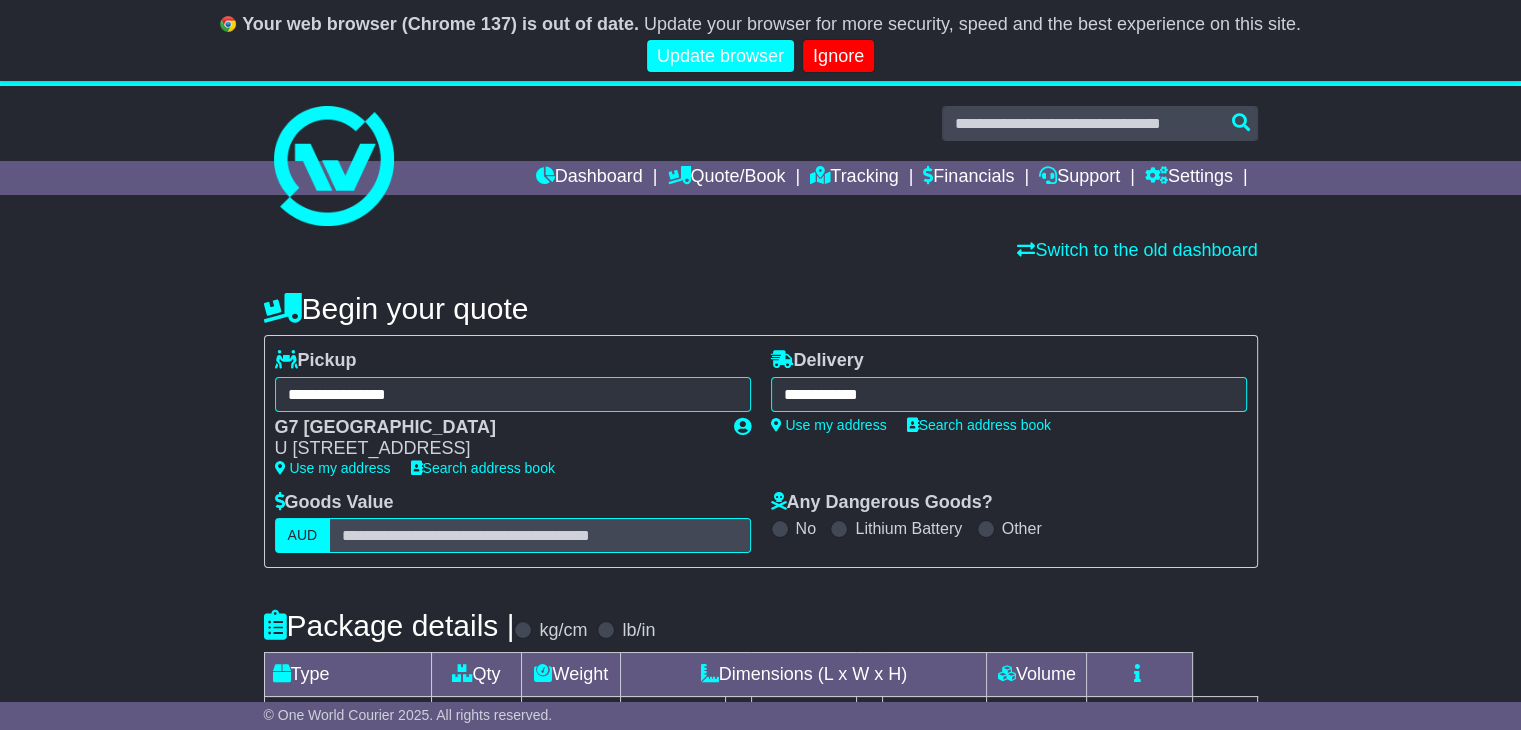 type on "**********" 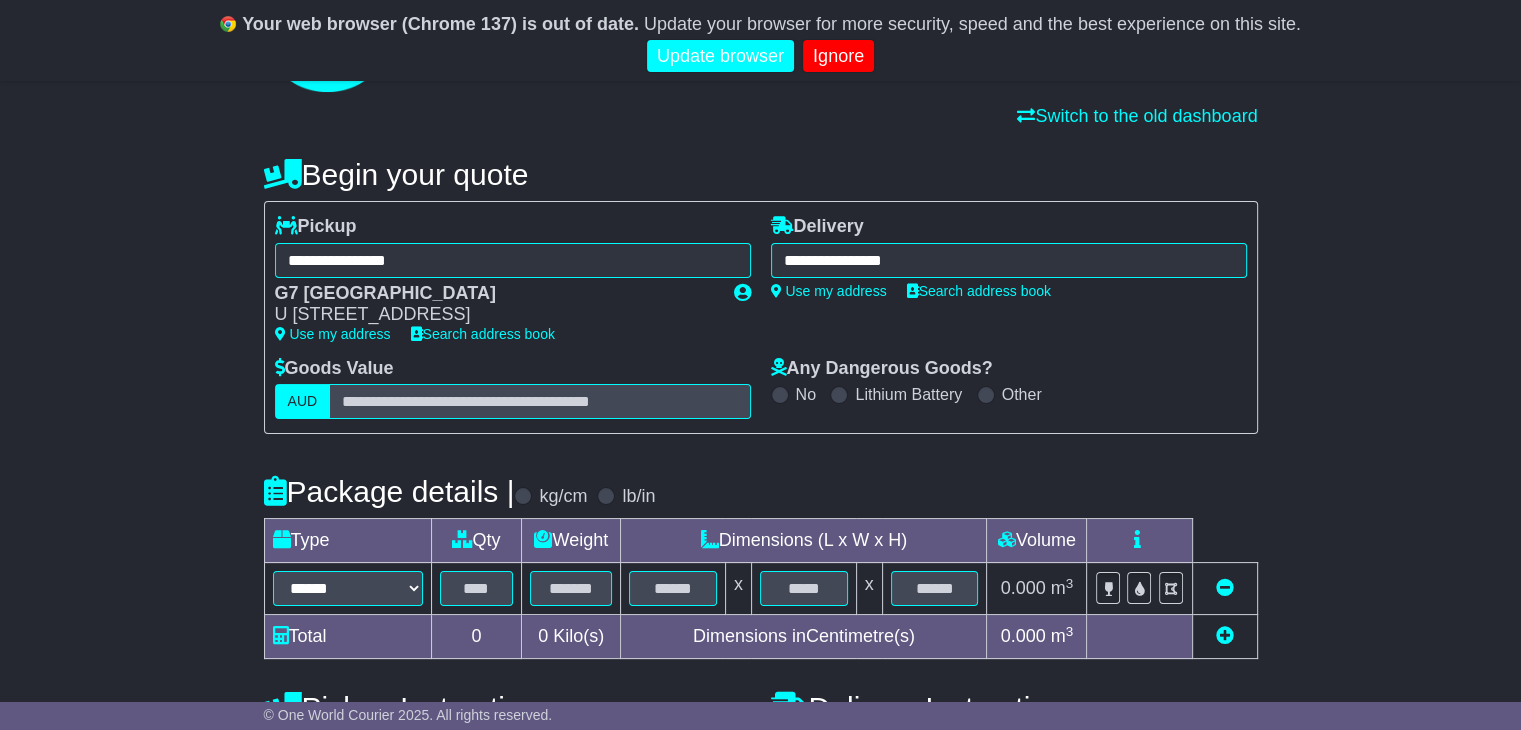 scroll, scrollTop: 300, scrollLeft: 0, axis: vertical 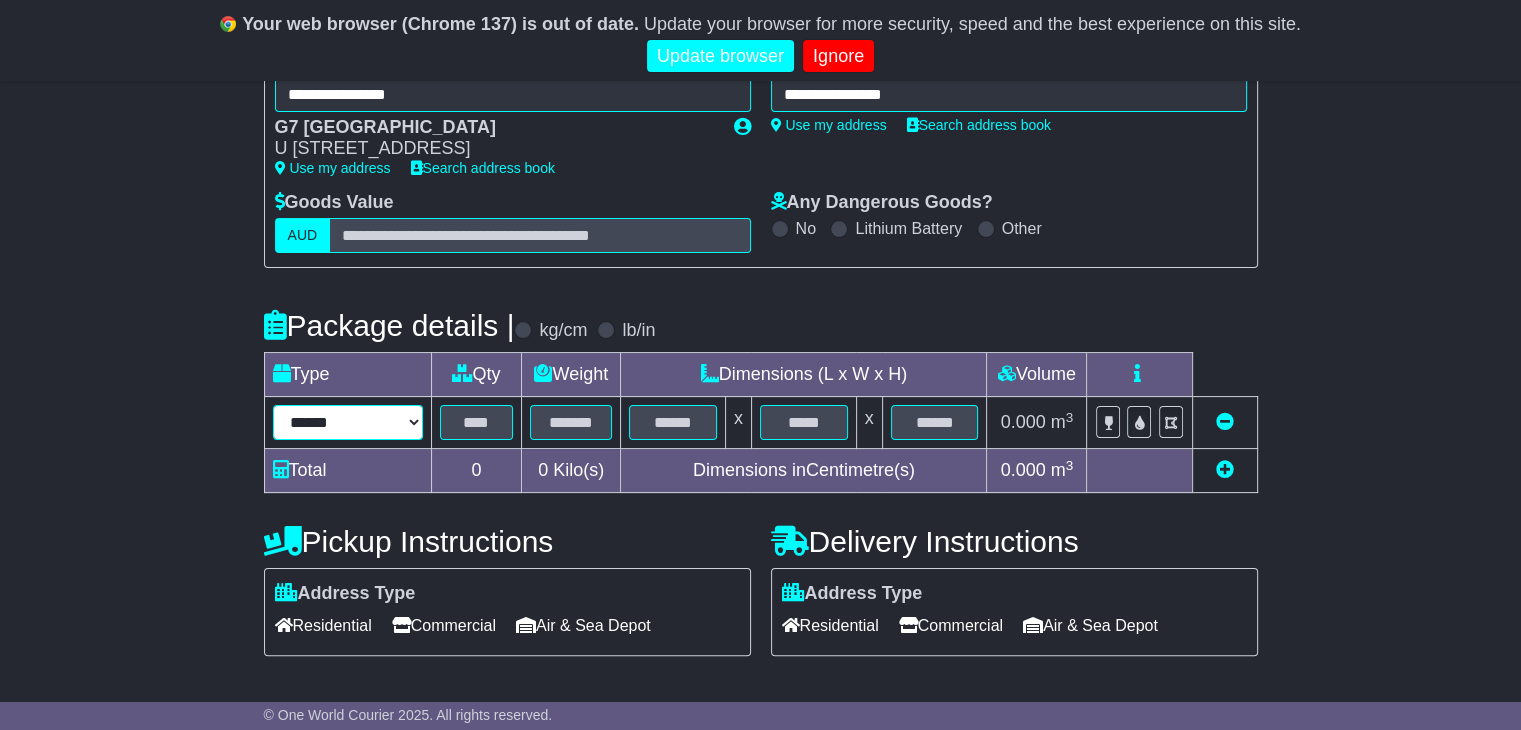click on "****** ****** *** ******** ***** **** **** ****** *** *******" at bounding box center (348, 422) 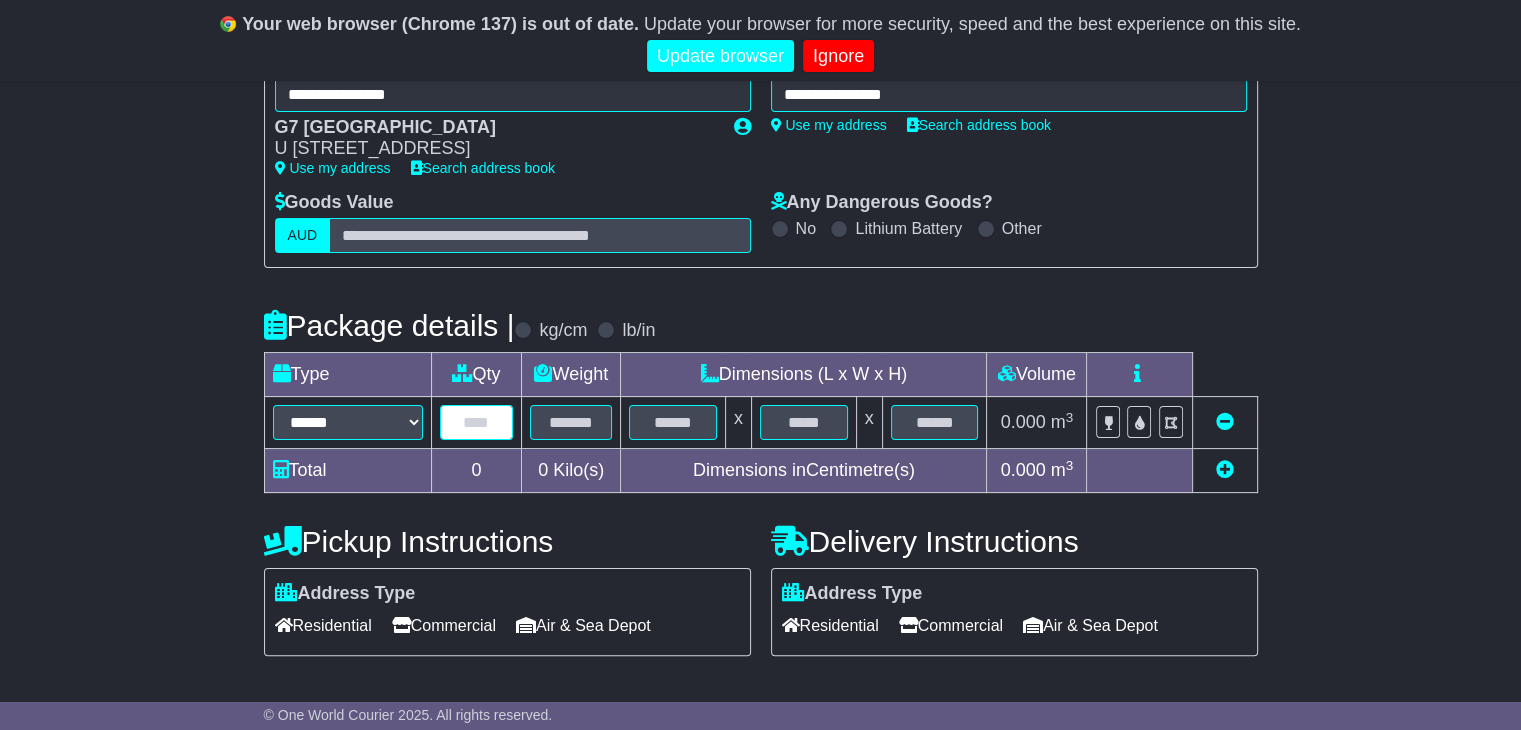click at bounding box center [477, 422] 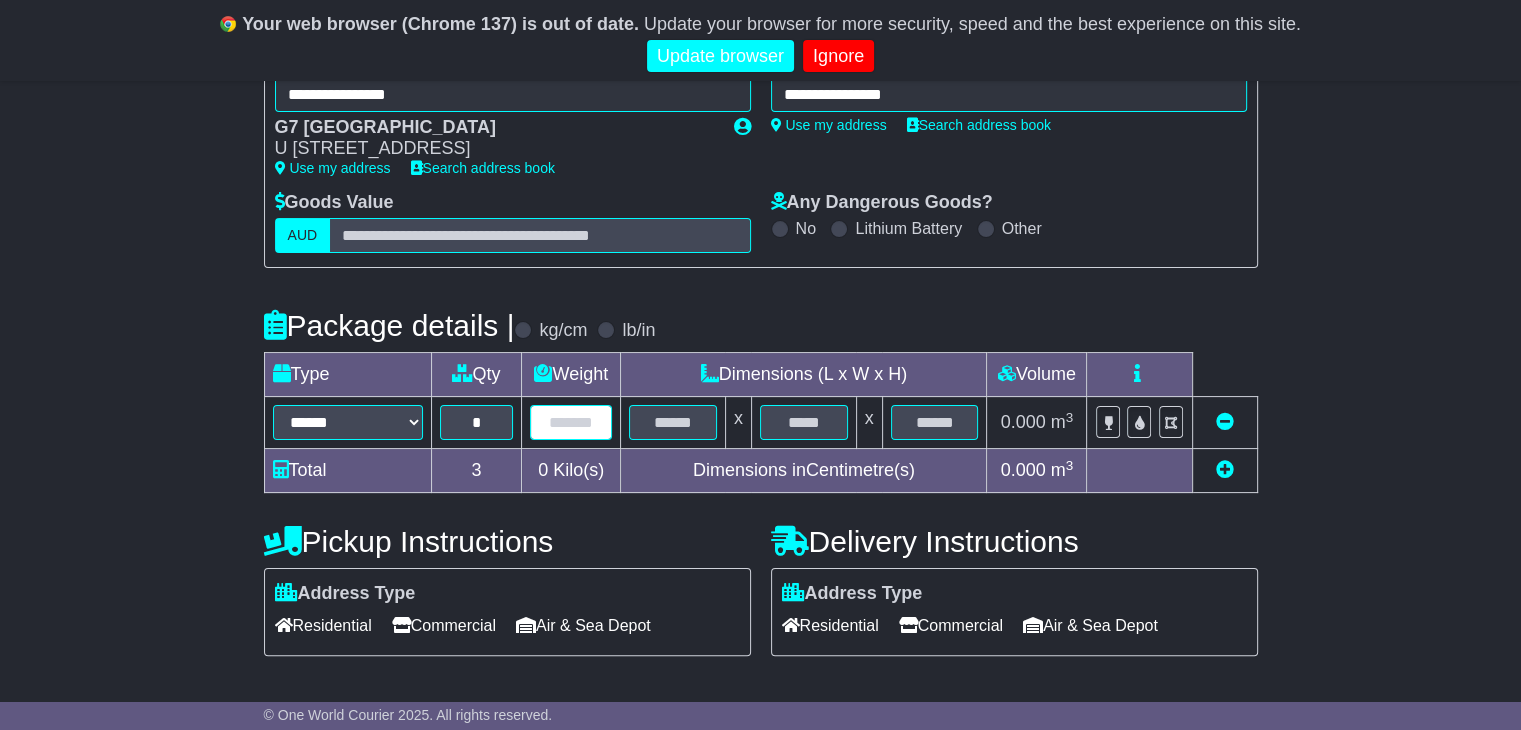 click at bounding box center [571, 422] 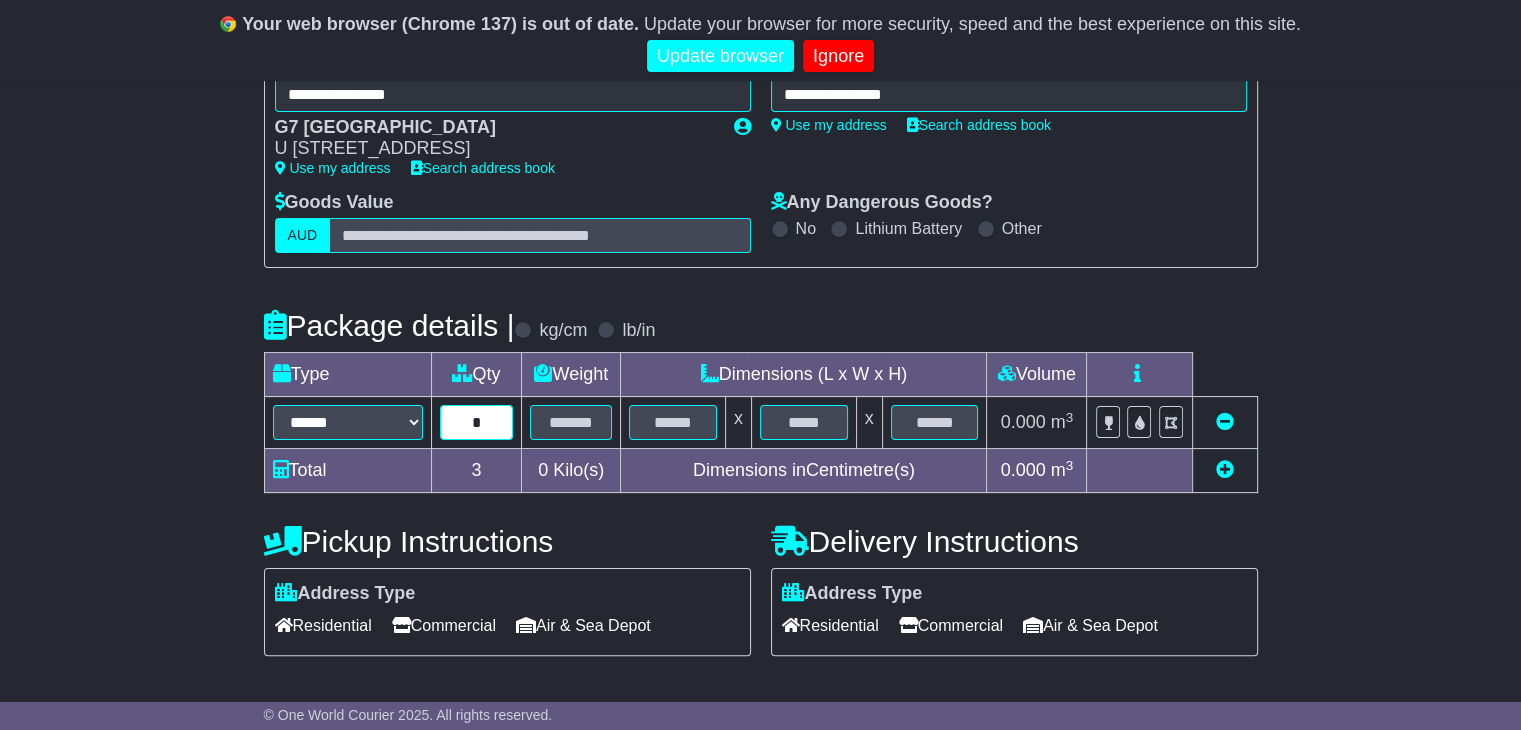 drag, startPoint x: 488, startPoint y: 422, endPoint x: 466, endPoint y: 421, distance: 22.022715 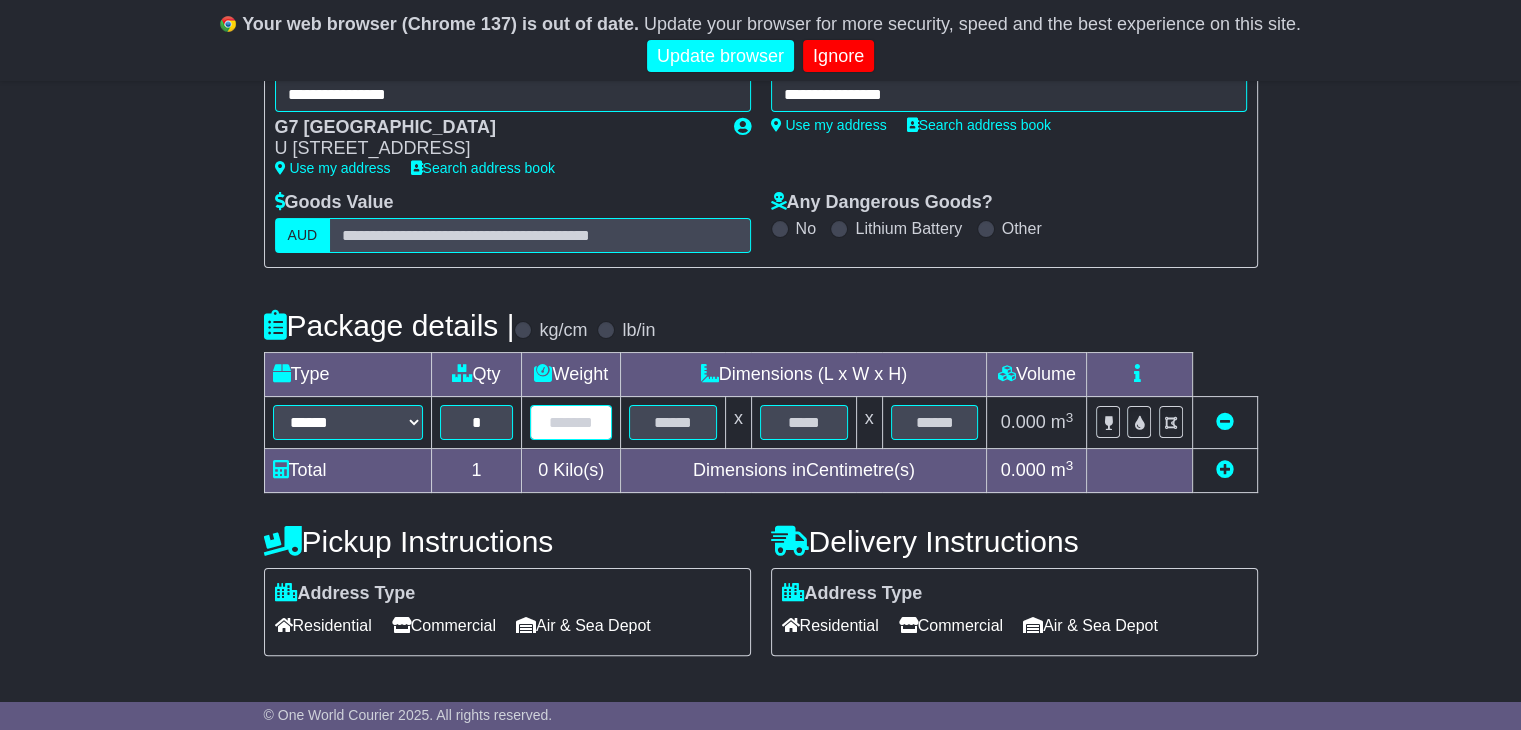 click at bounding box center [571, 422] 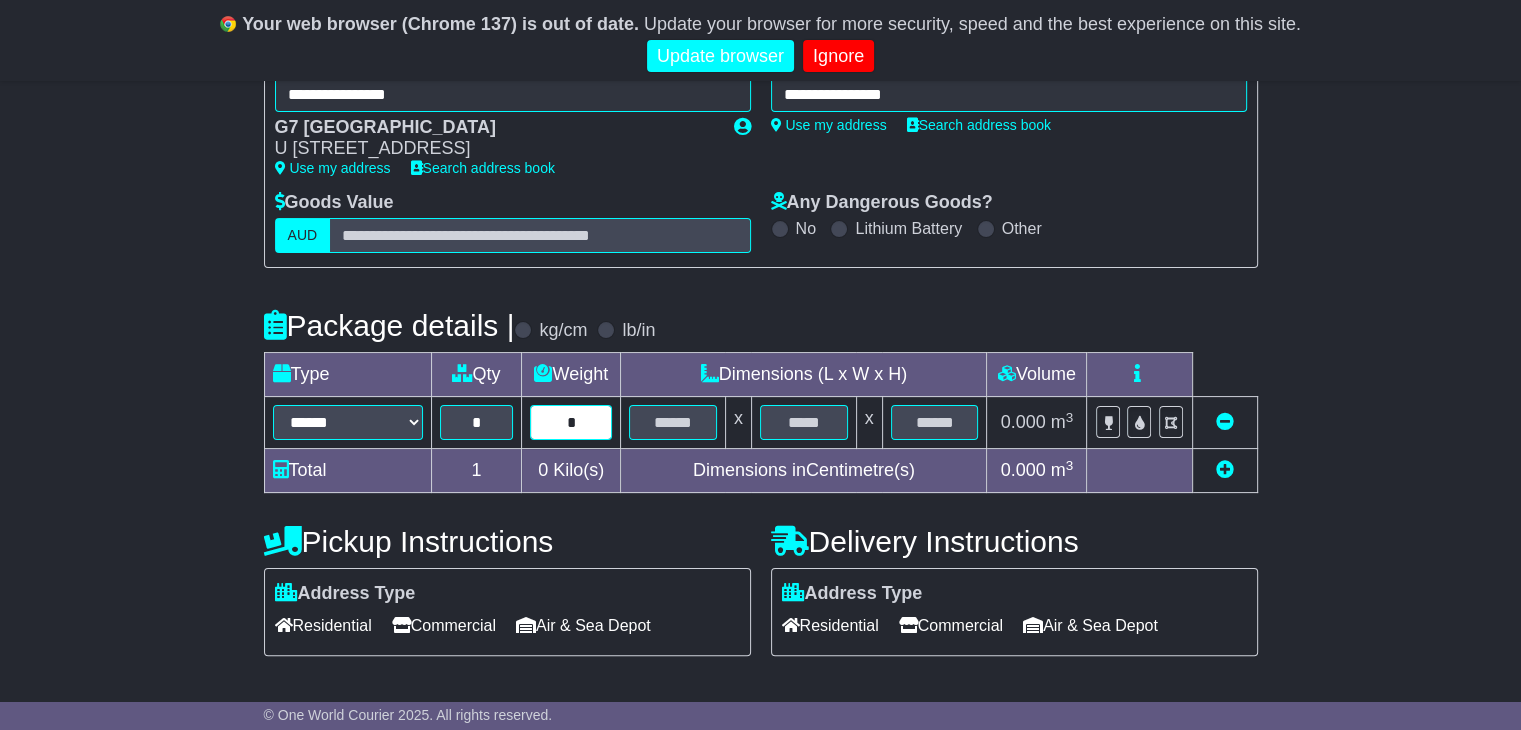 type on "*" 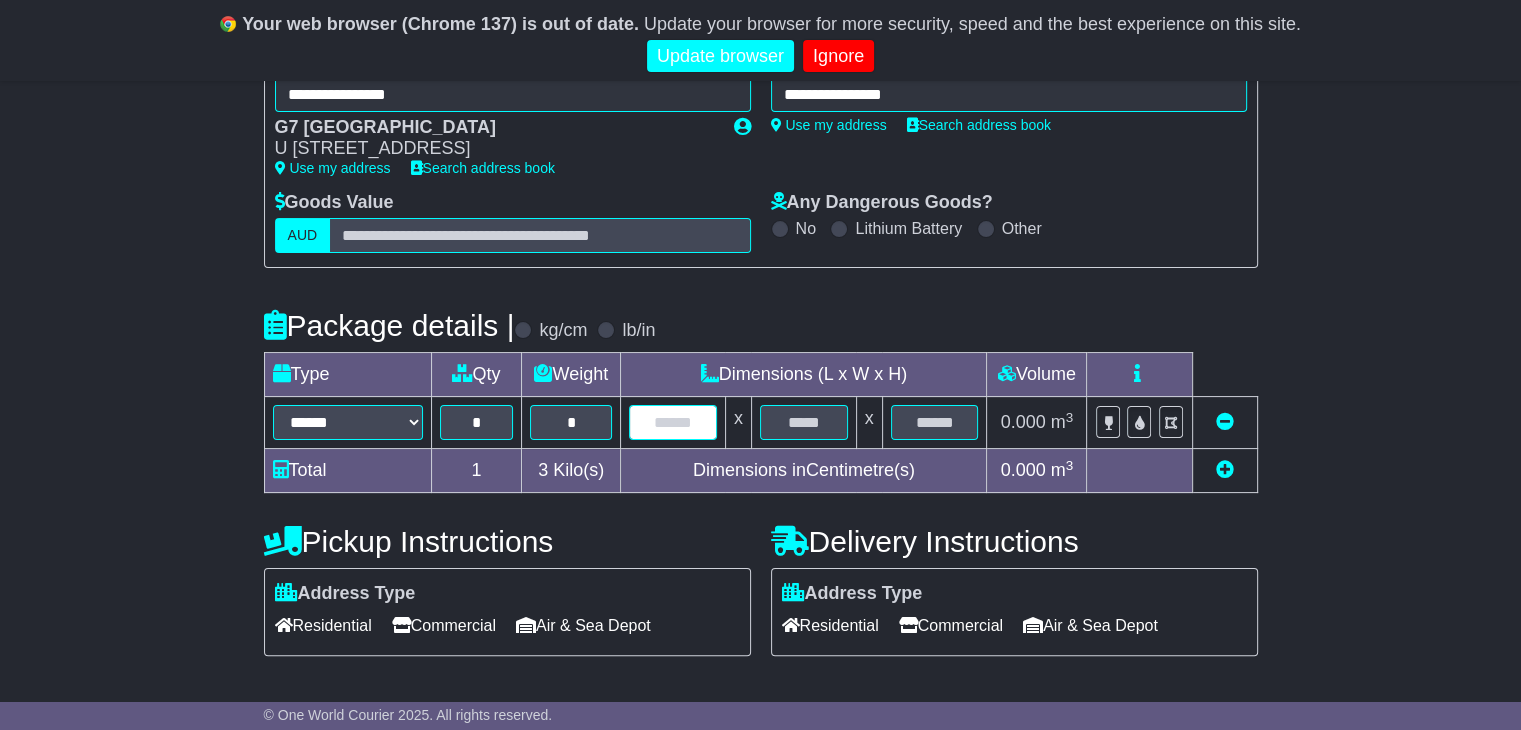click at bounding box center [673, 422] 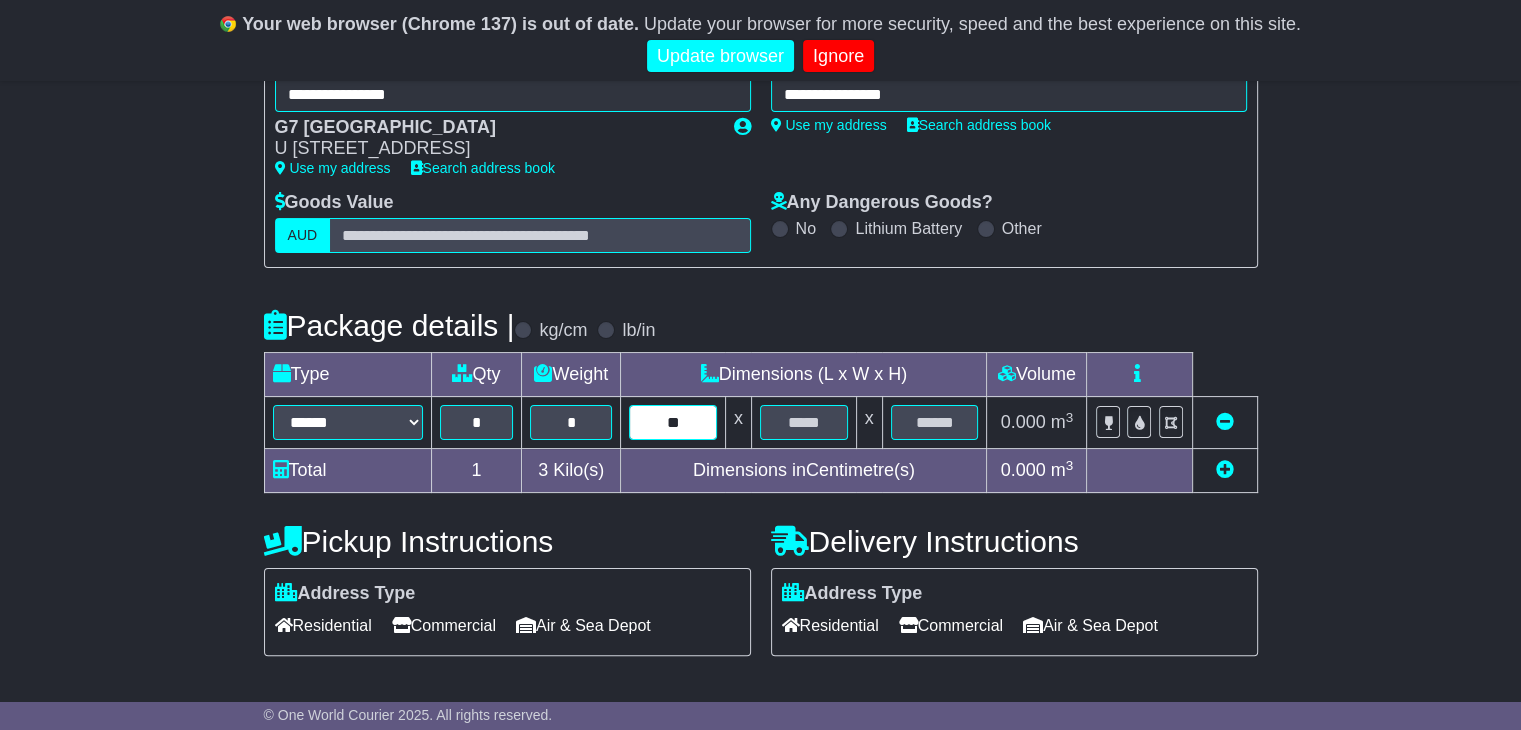 type on "**" 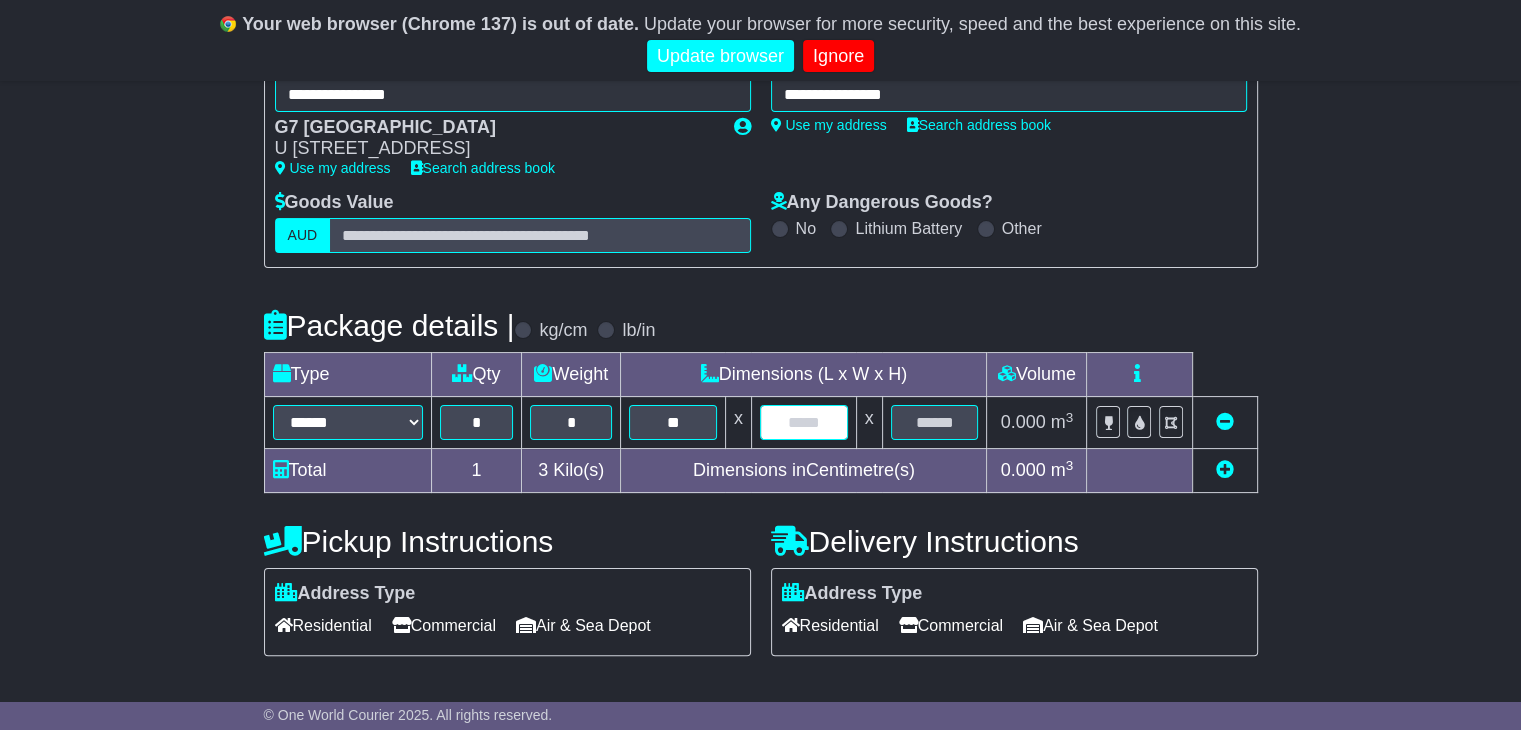 click at bounding box center [804, 422] 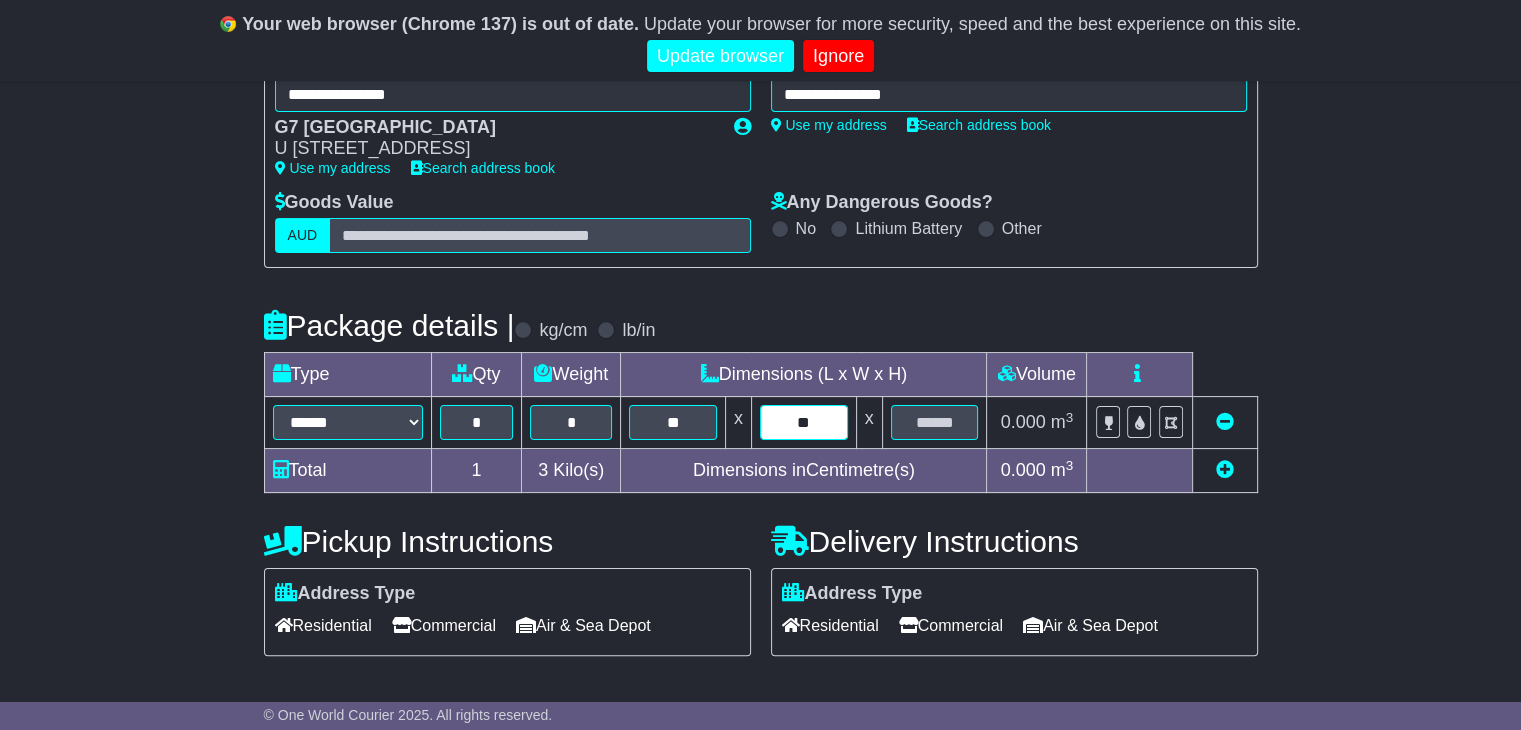 type on "**" 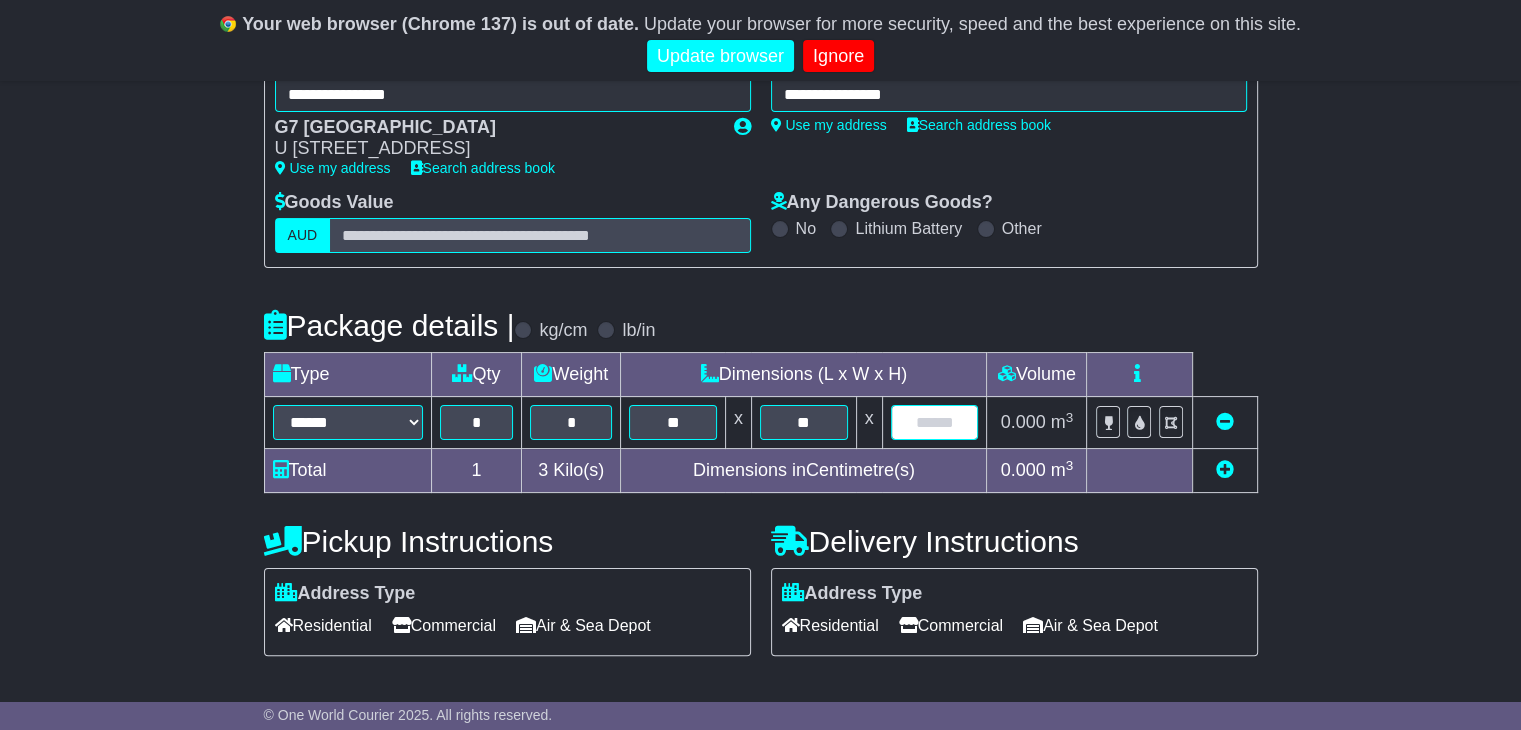 click at bounding box center [935, 422] 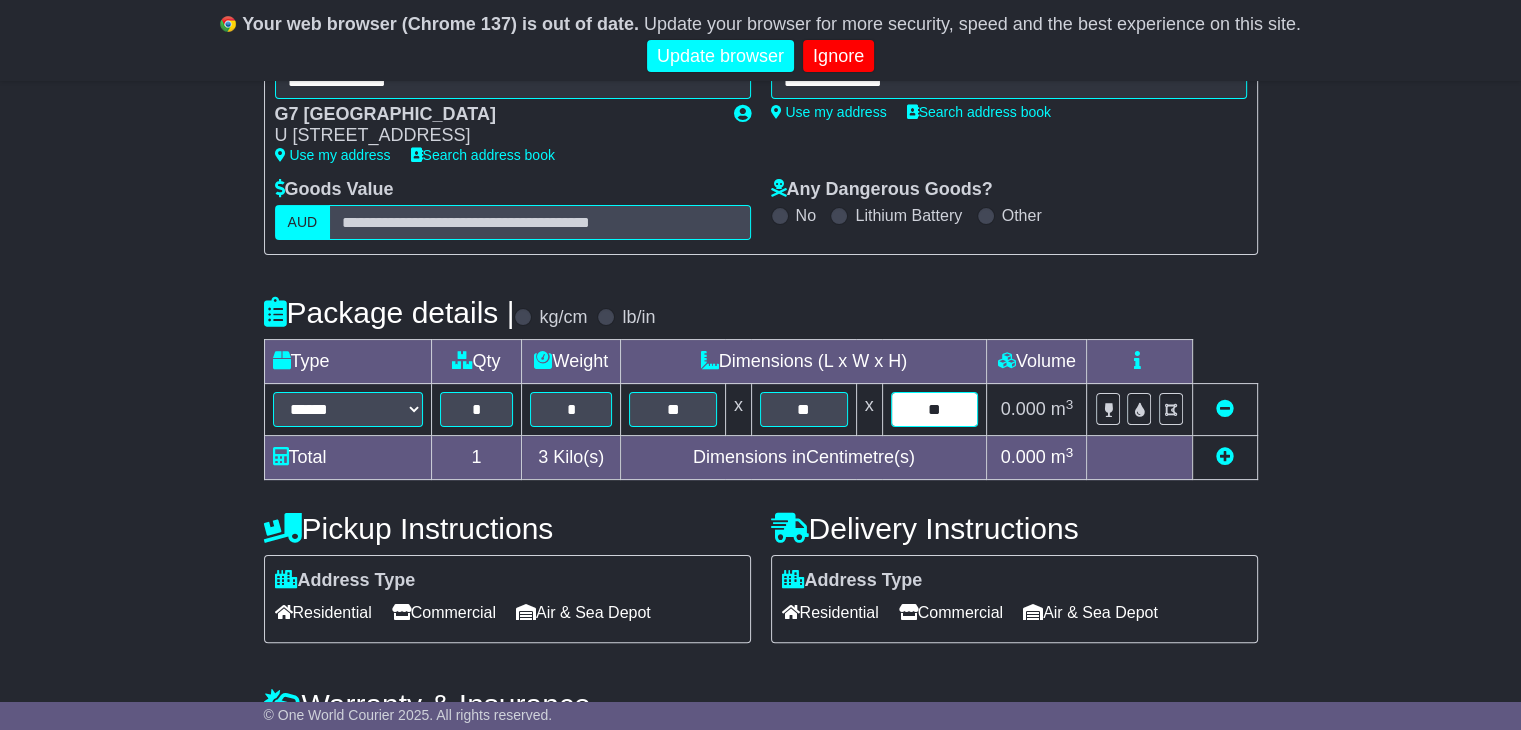 scroll, scrollTop: 400, scrollLeft: 0, axis: vertical 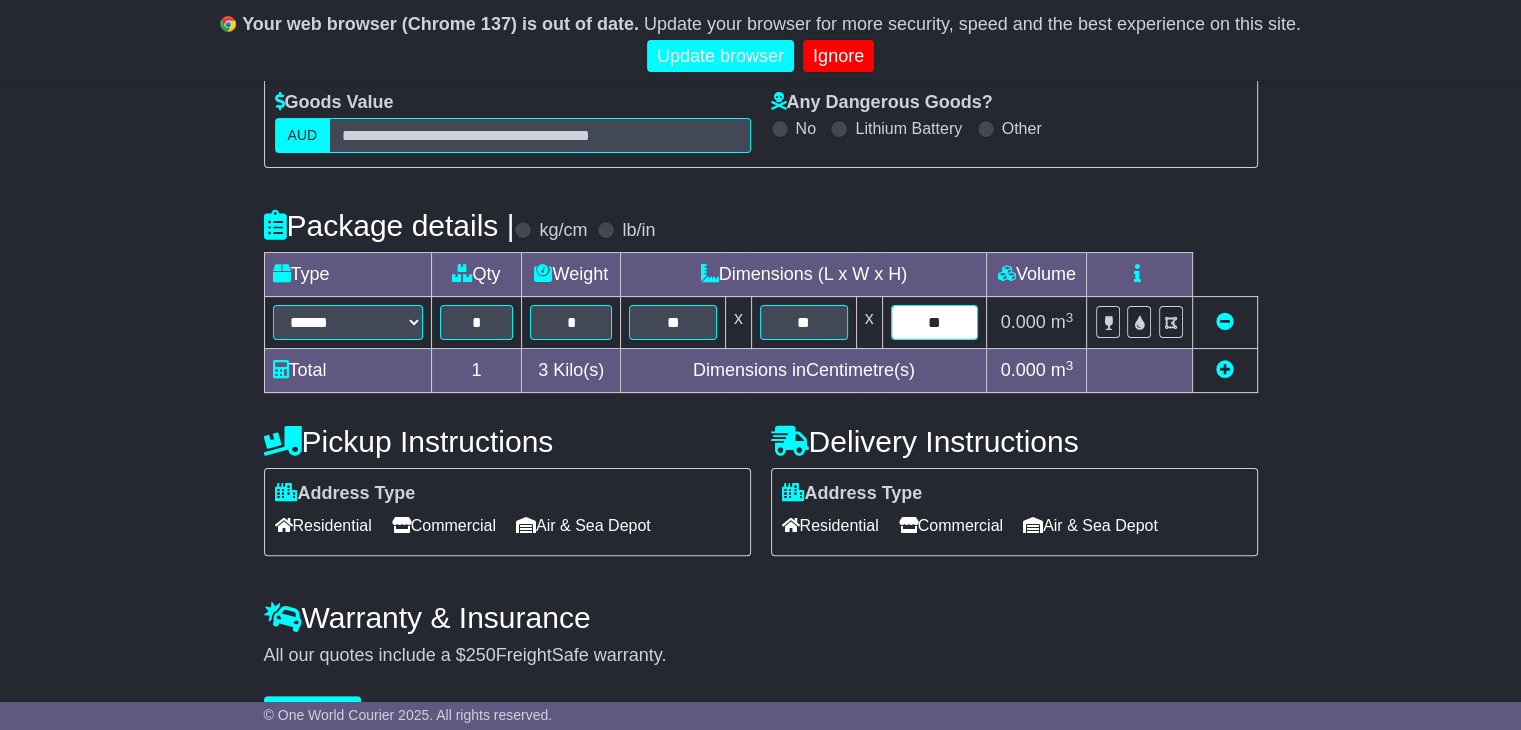 type on "**" 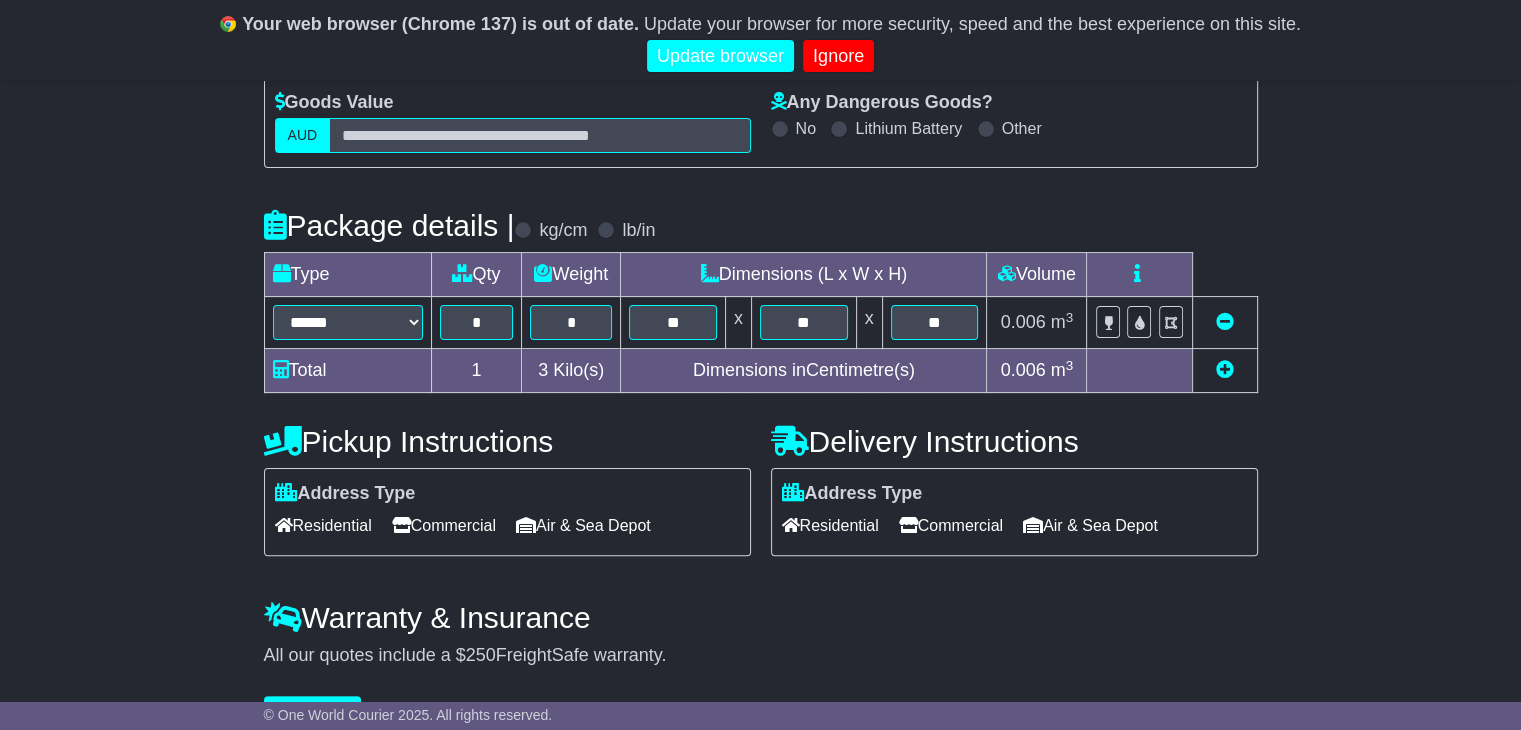click on "Commercial" at bounding box center [951, 525] 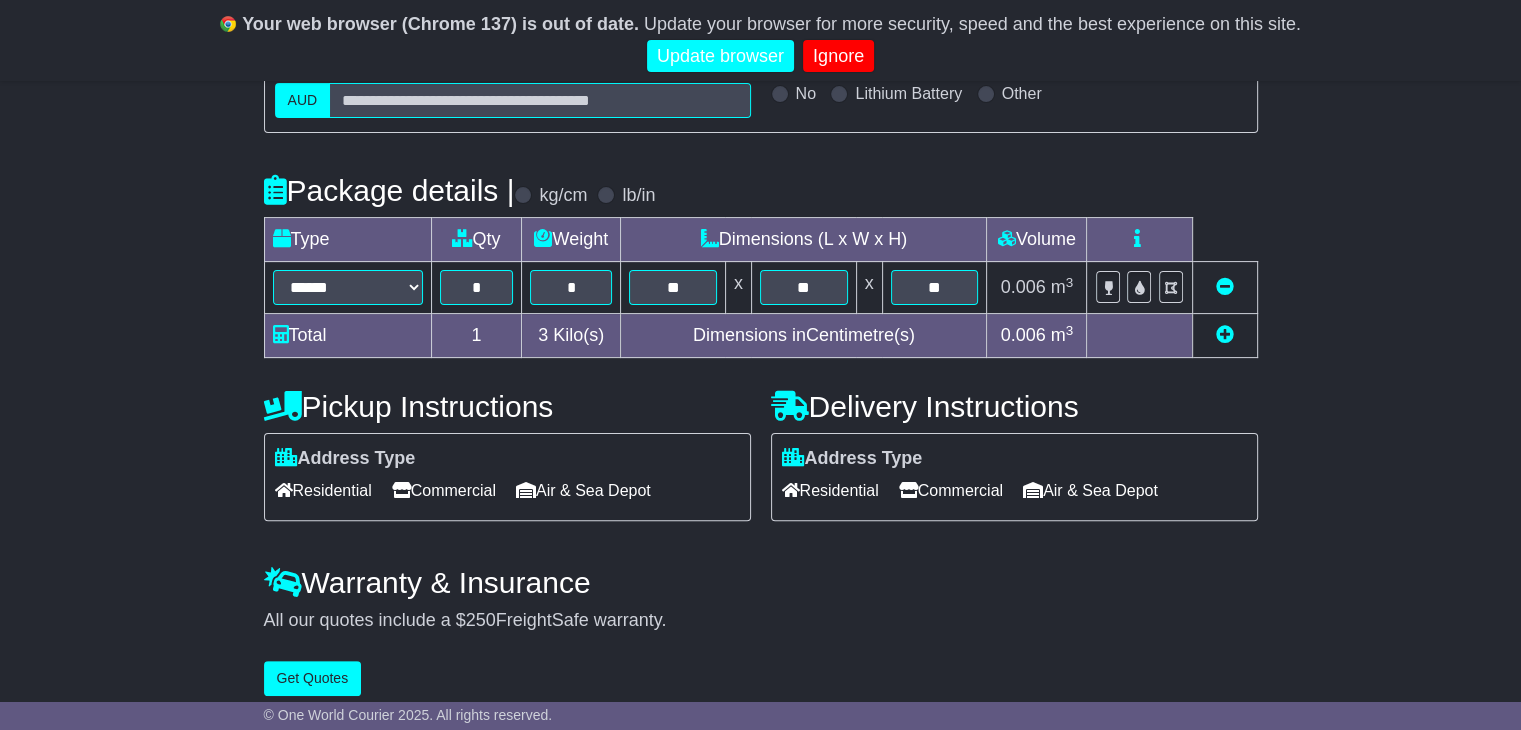 scroll, scrollTop: 451, scrollLeft: 0, axis: vertical 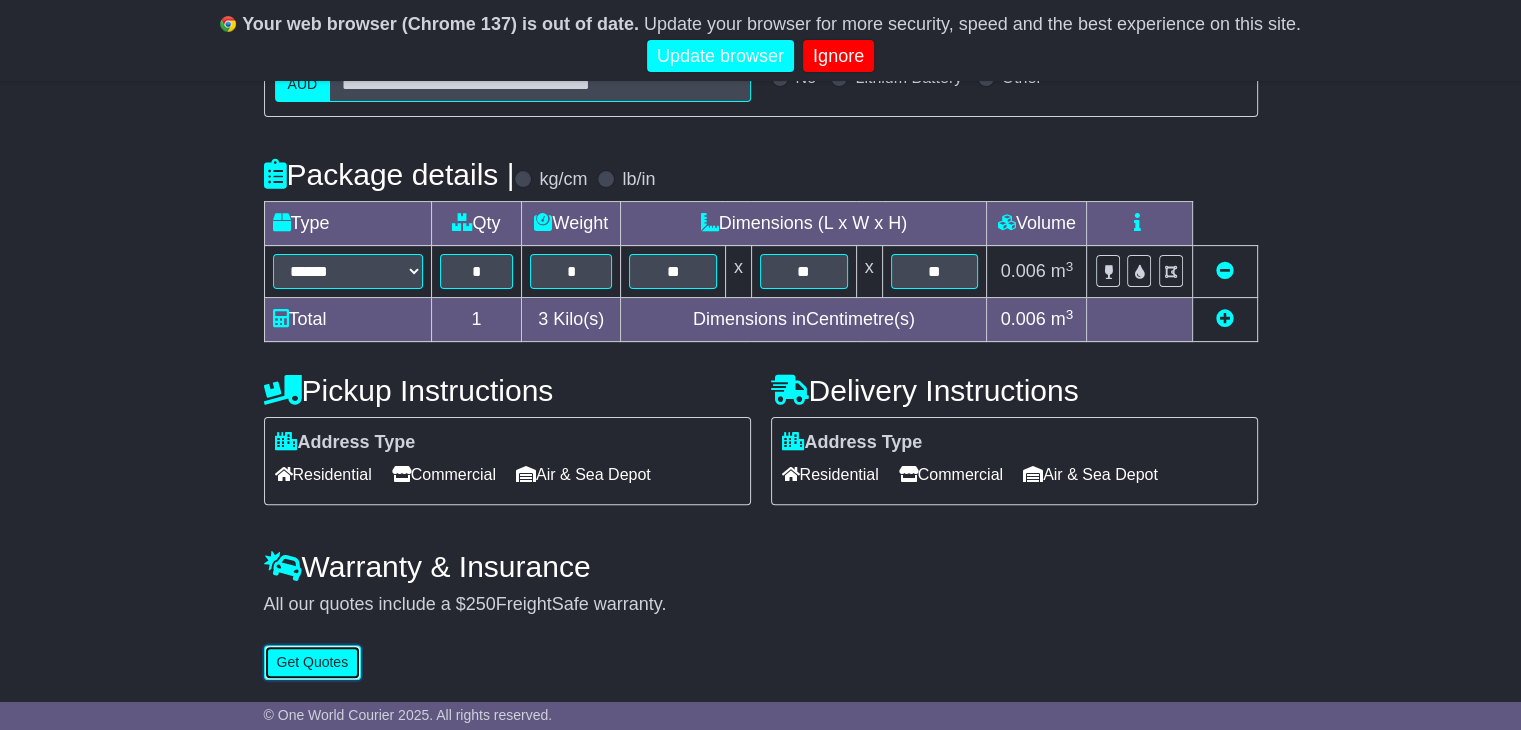 click on "Get Quotes" at bounding box center (313, 662) 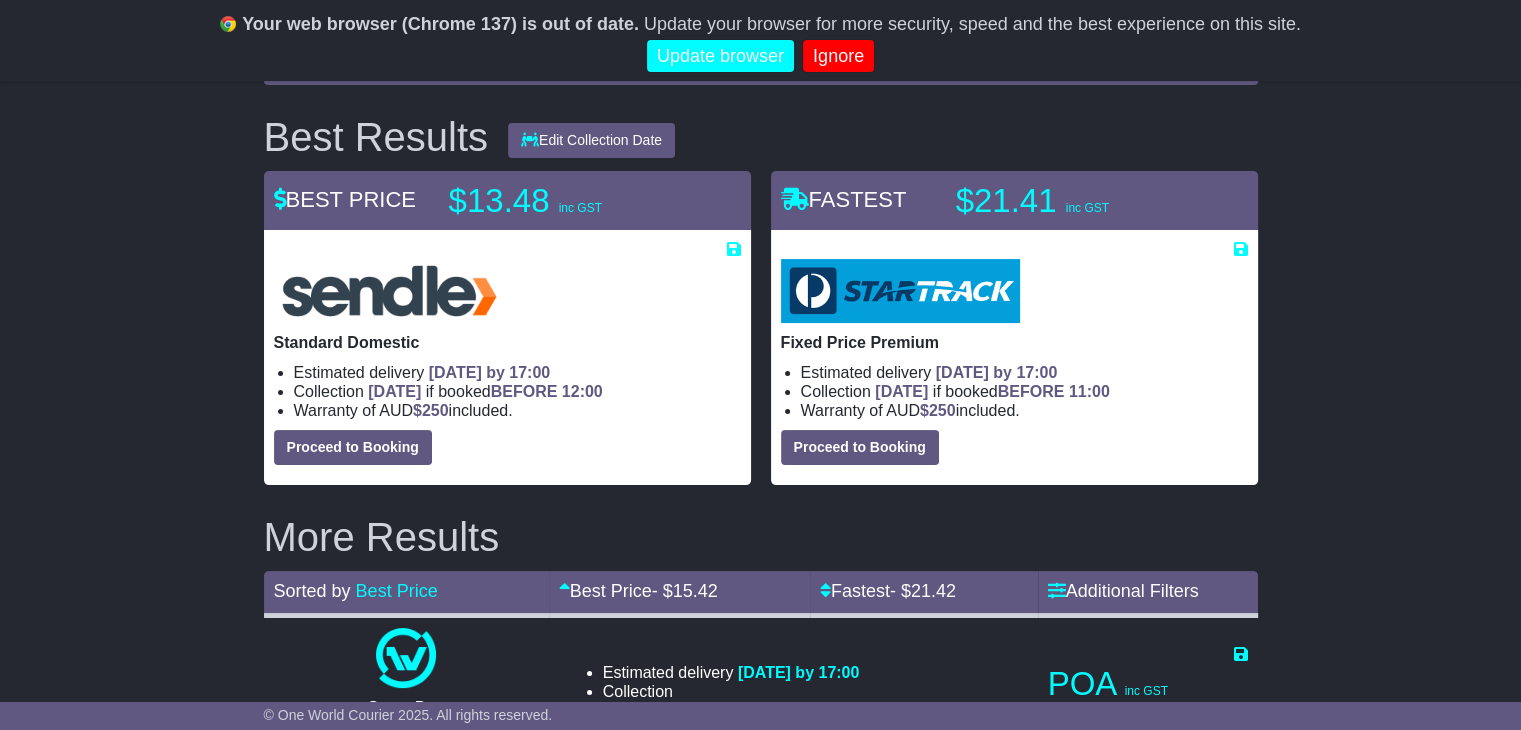 scroll, scrollTop: 200, scrollLeft: 0, axis: vertical 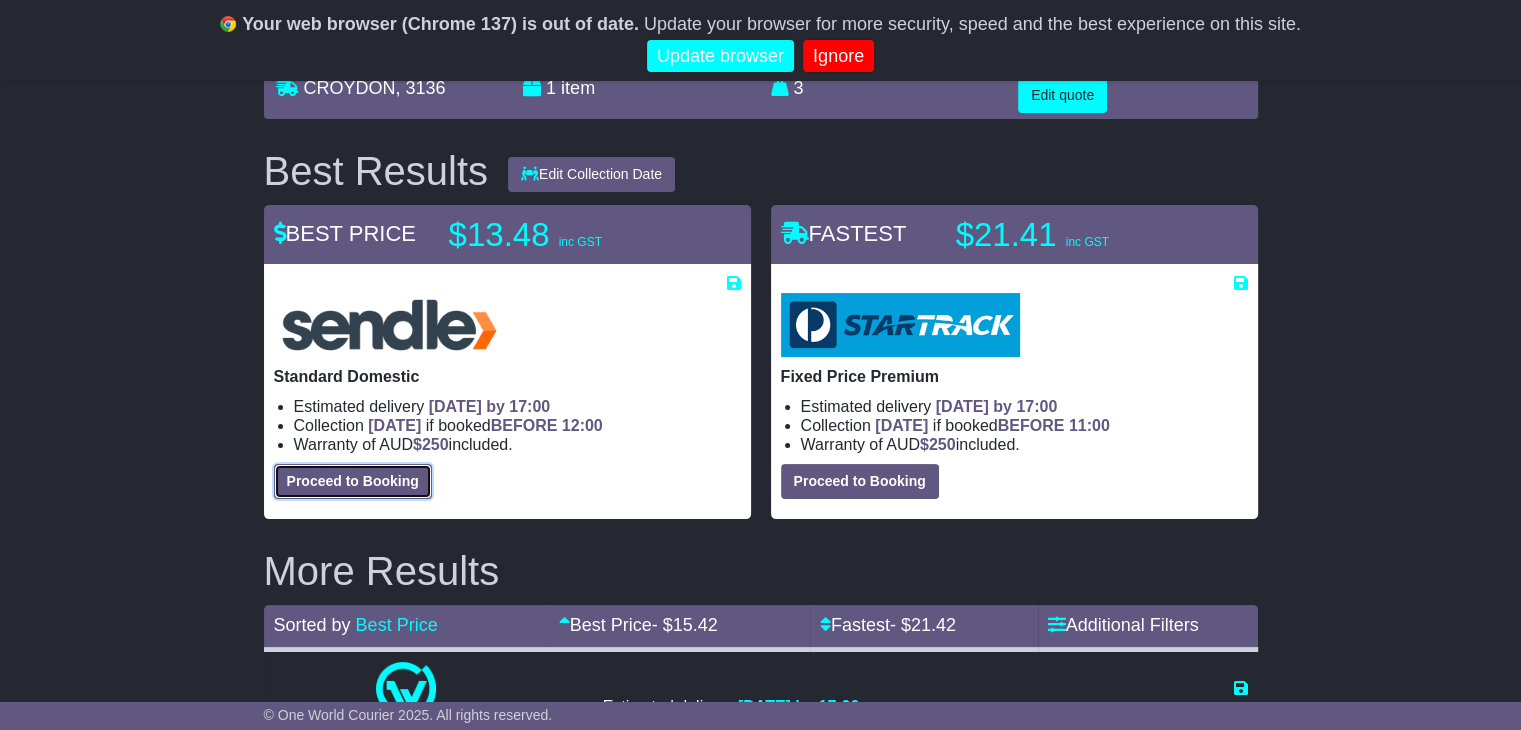click on "Proceed to Booking" at bounding box center (353, 481) 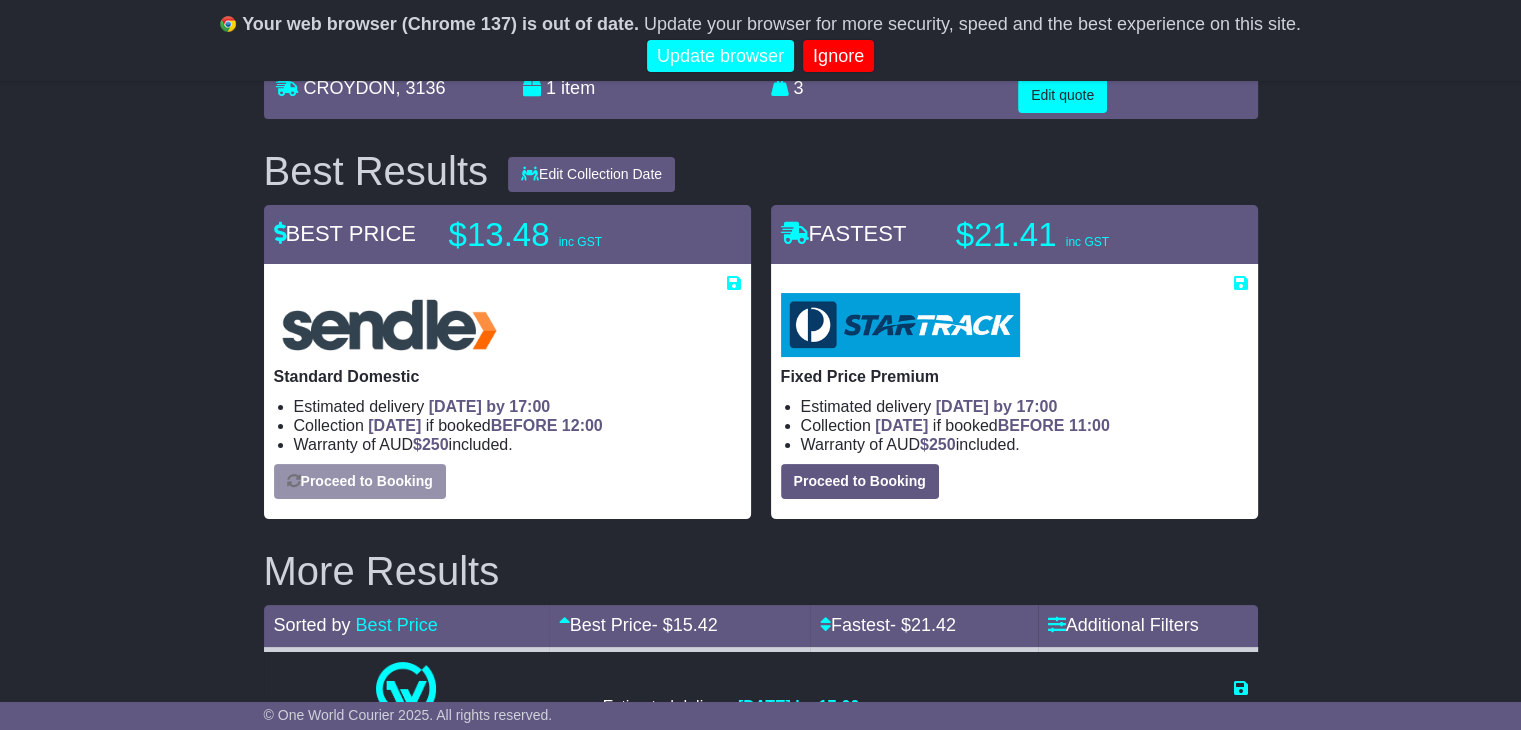 select on "*****" 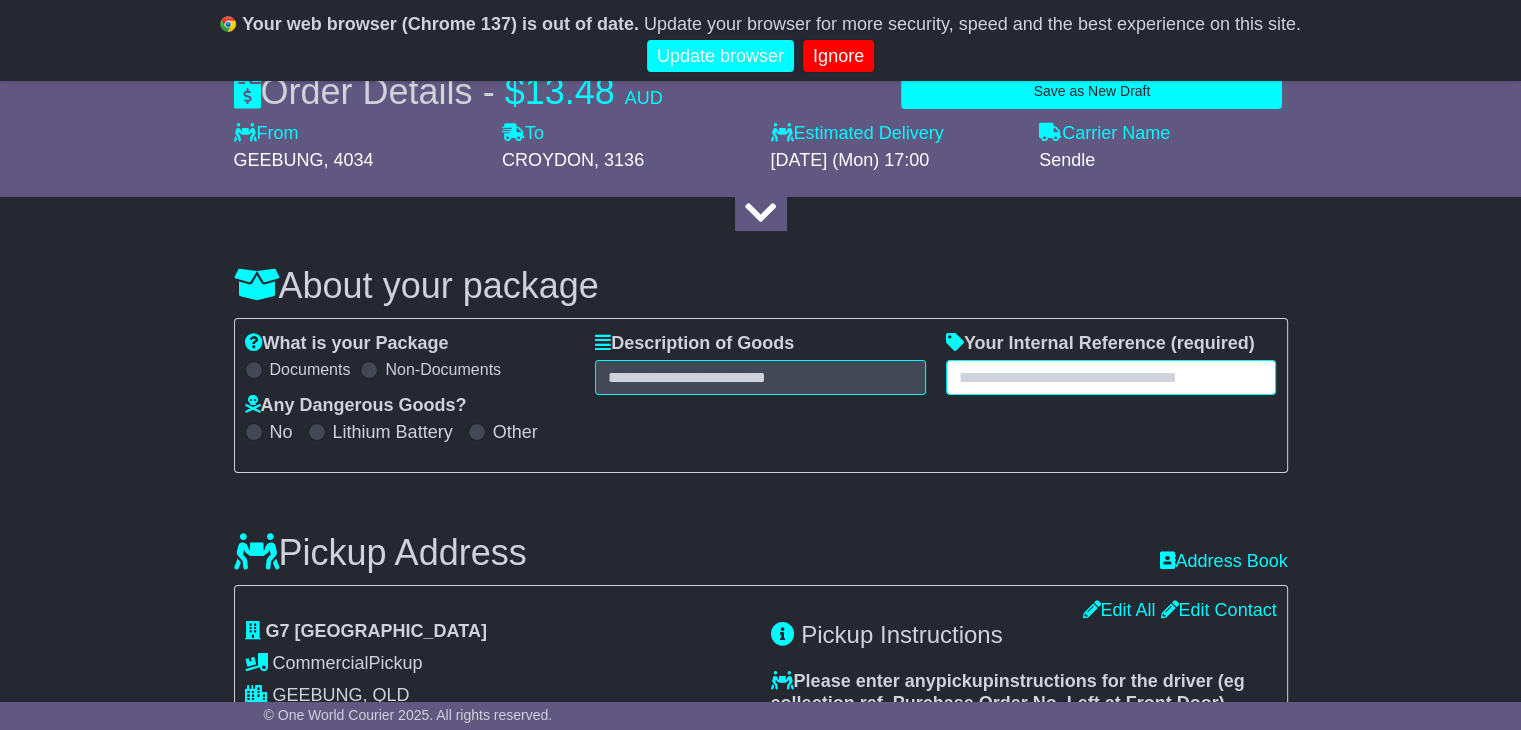 paste on "**********" 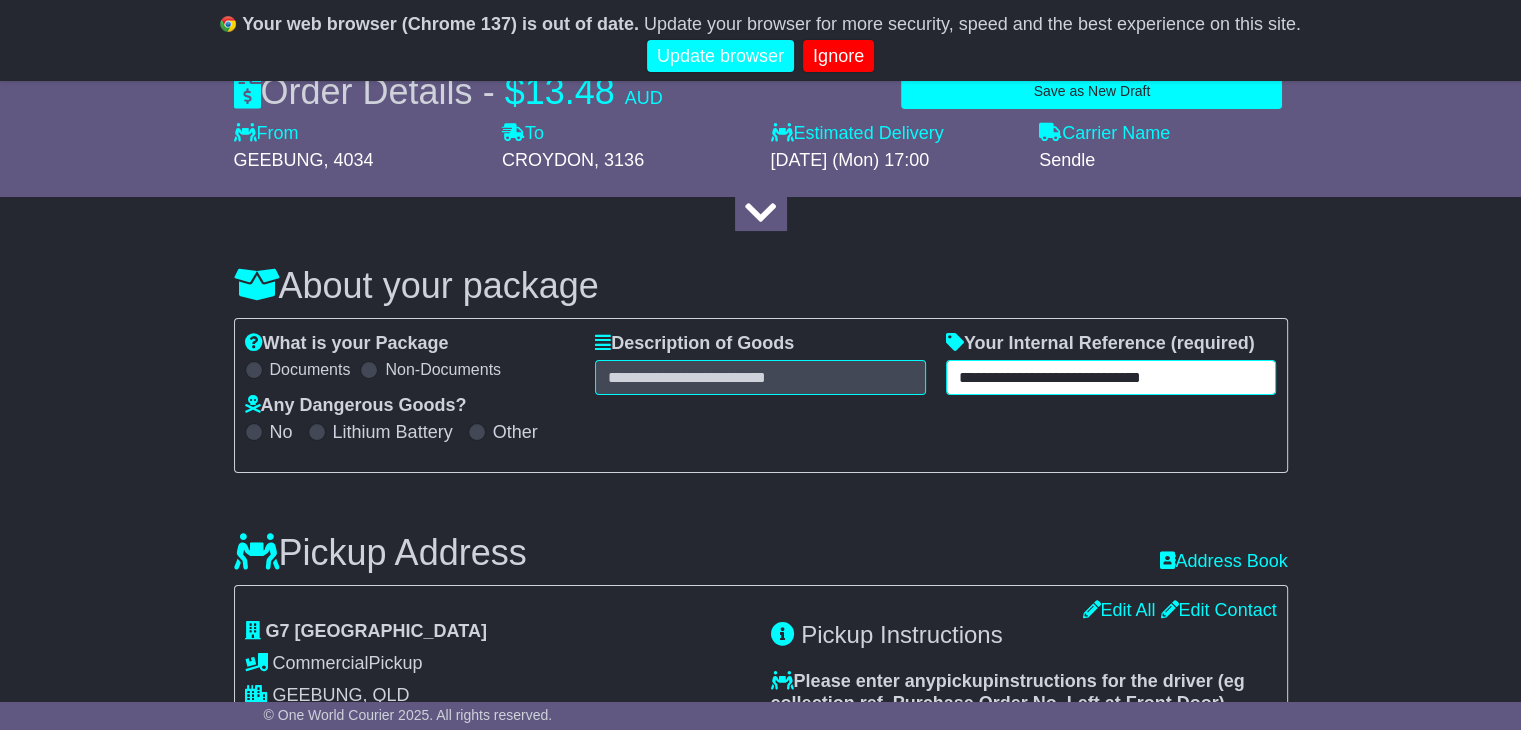 drag, startPoint x: 1232, startPoint y: 380, endPoint x: 881, endPoint y: 413, distance: 352.54788 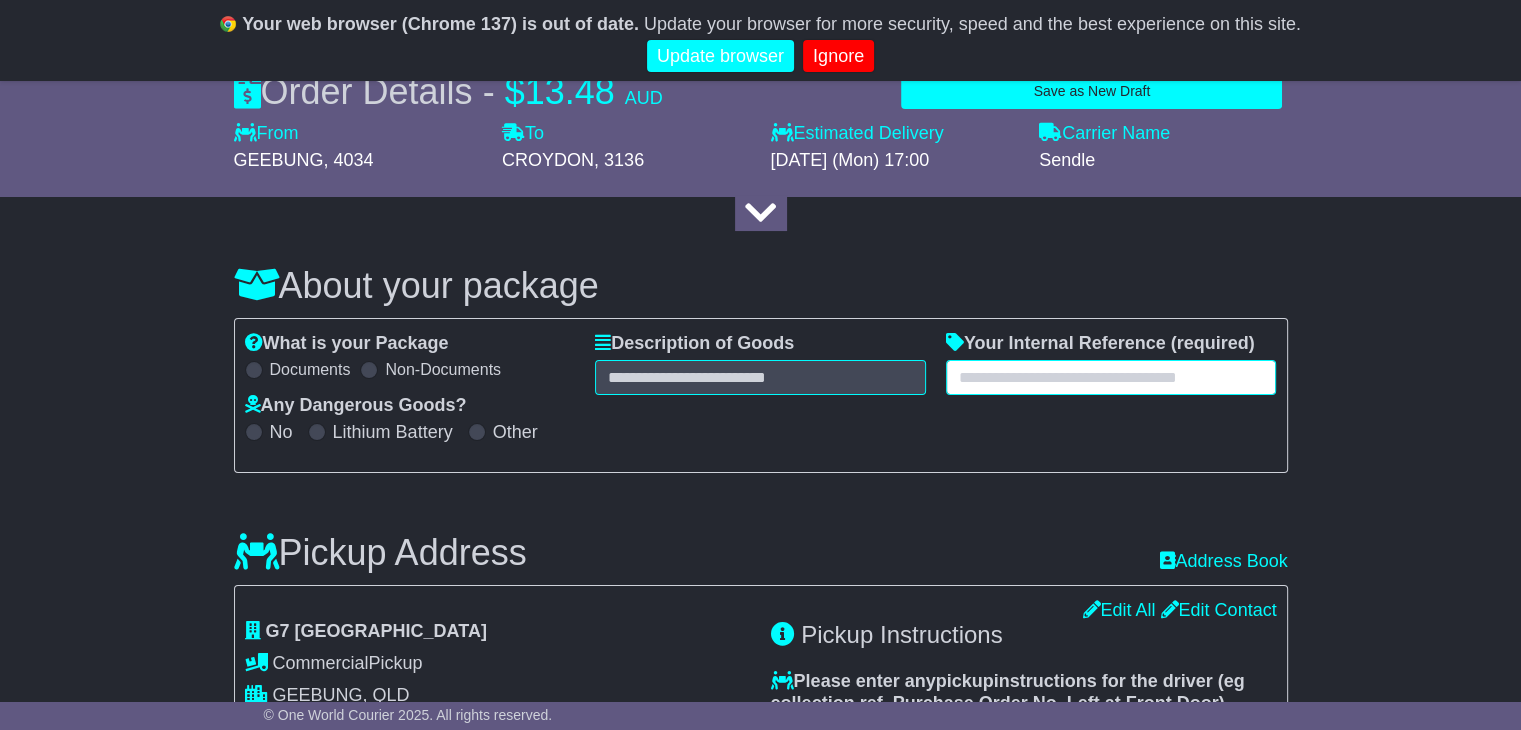 drag, startPoint x: 1004, startPoint y: 373, endPoint x: 1001, endPoint y: 384, distance: 11.401754 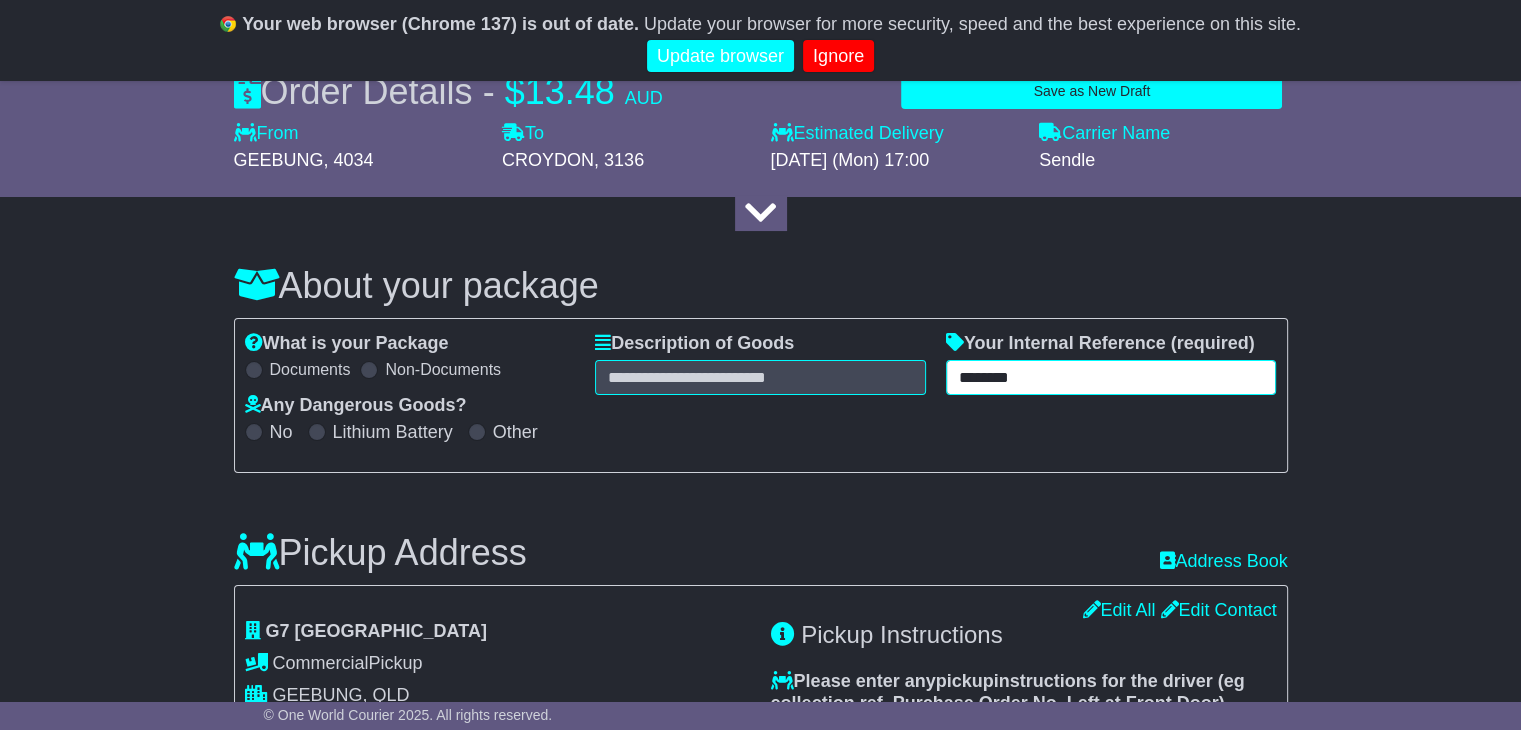 click on "*******" at bounding box center [1111, 377] 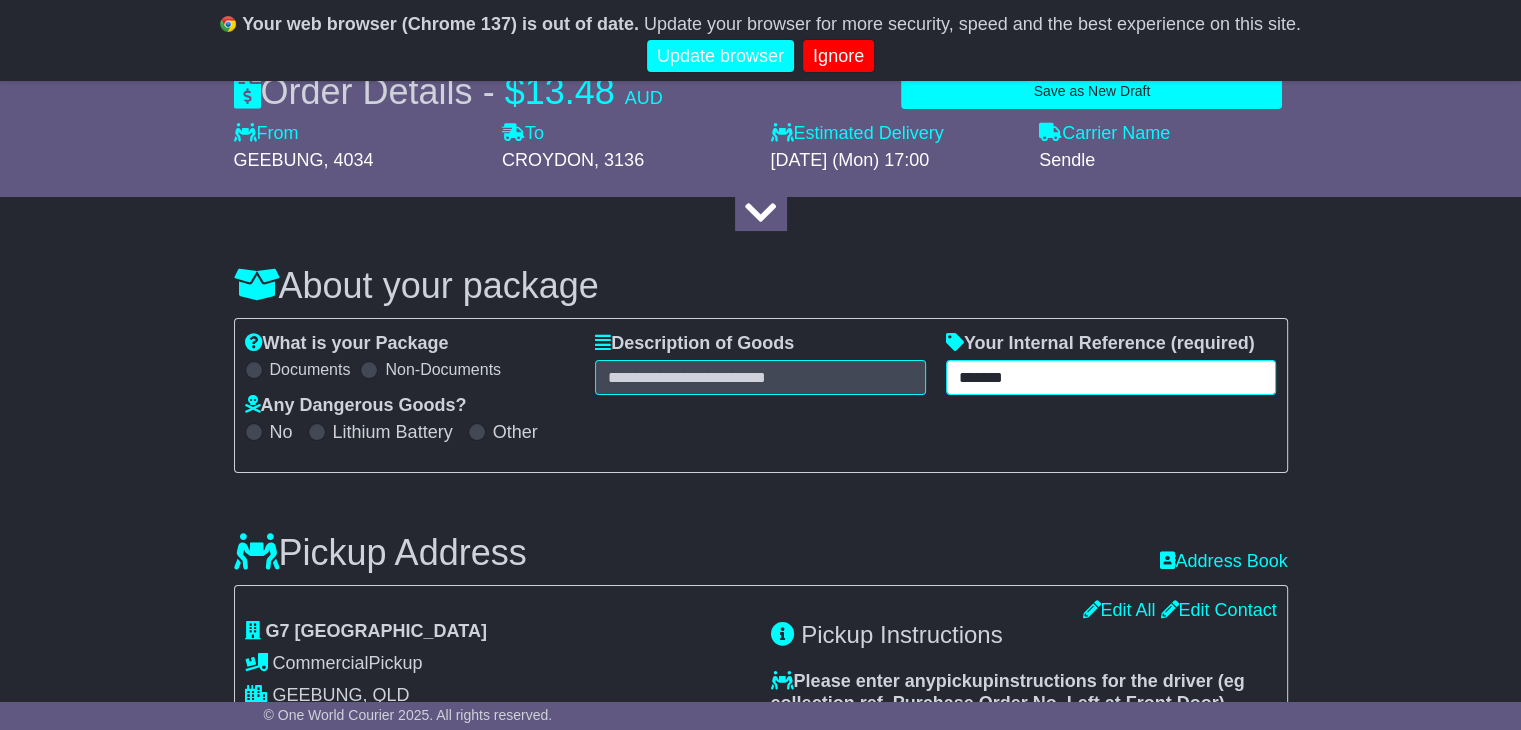 type on "*******" 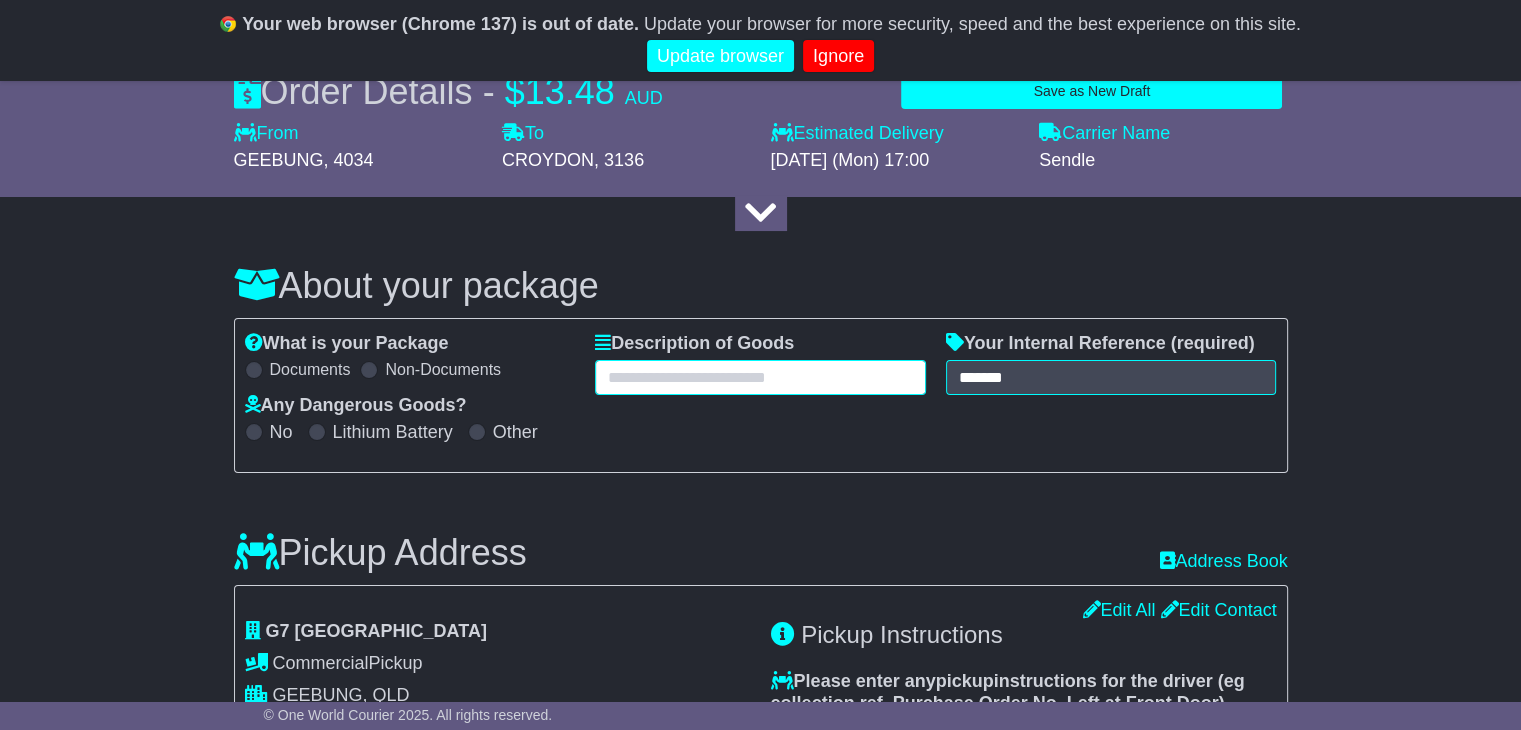click at bounding box center (760, 377) 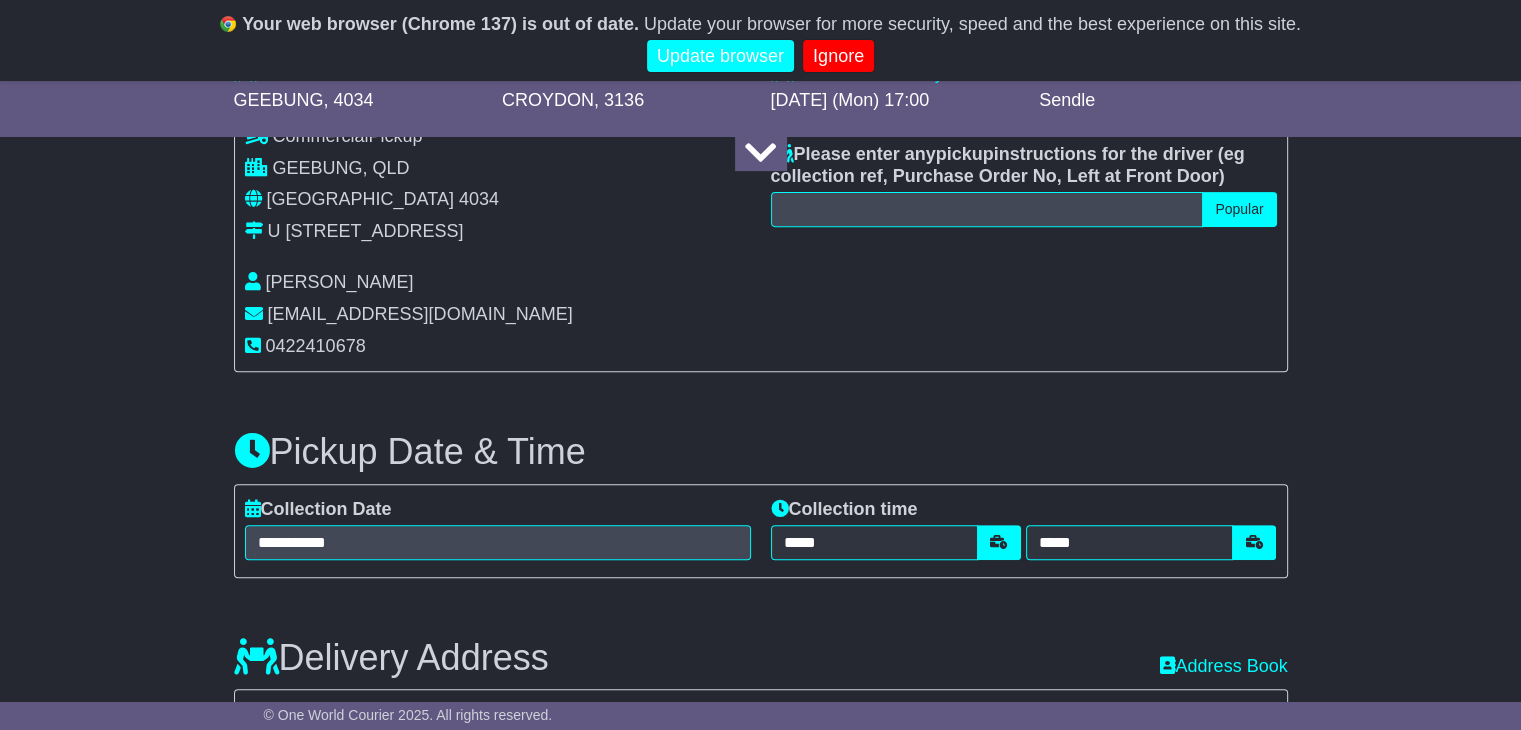 scroll, scrollTop: 800, scrollLeft: 0, axis: vertical 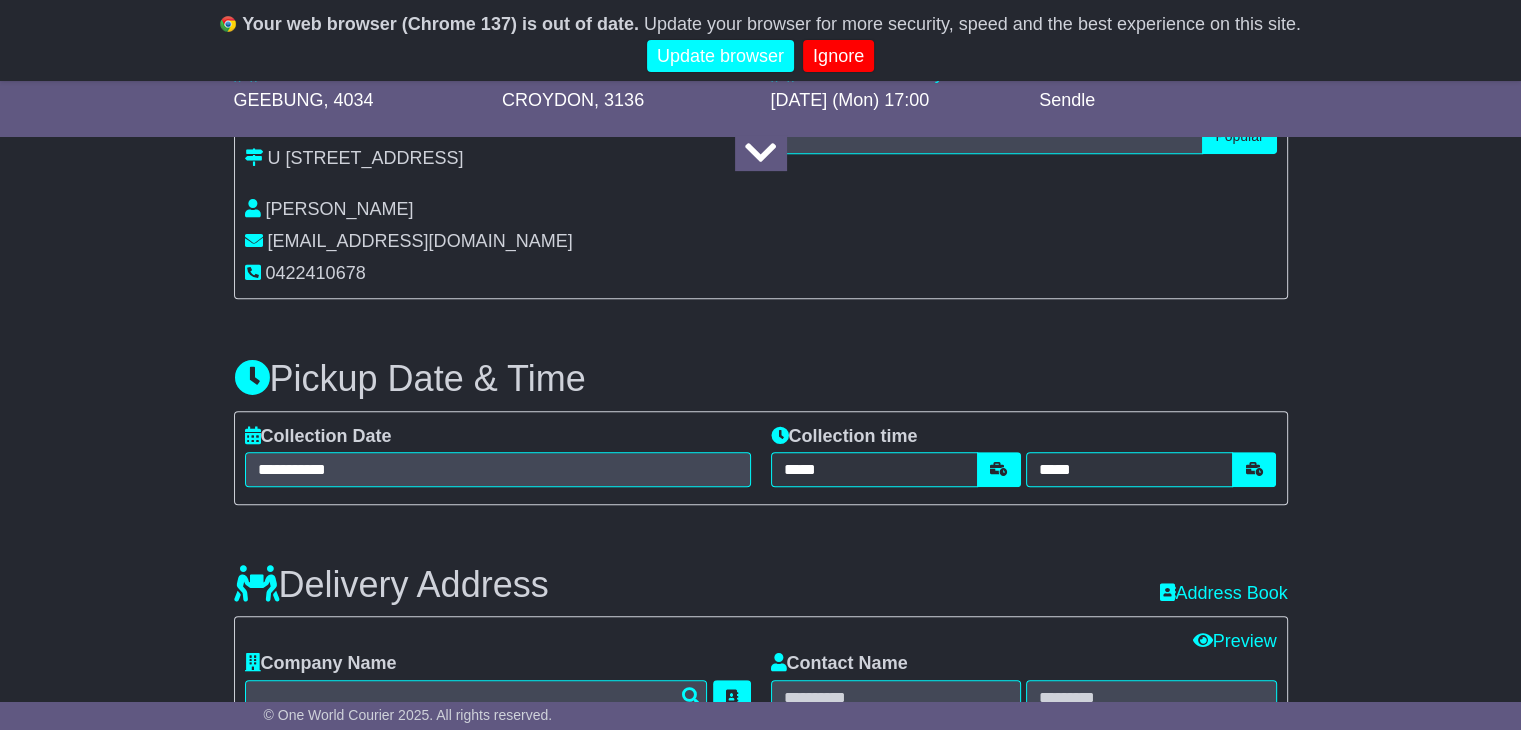 type on "******" 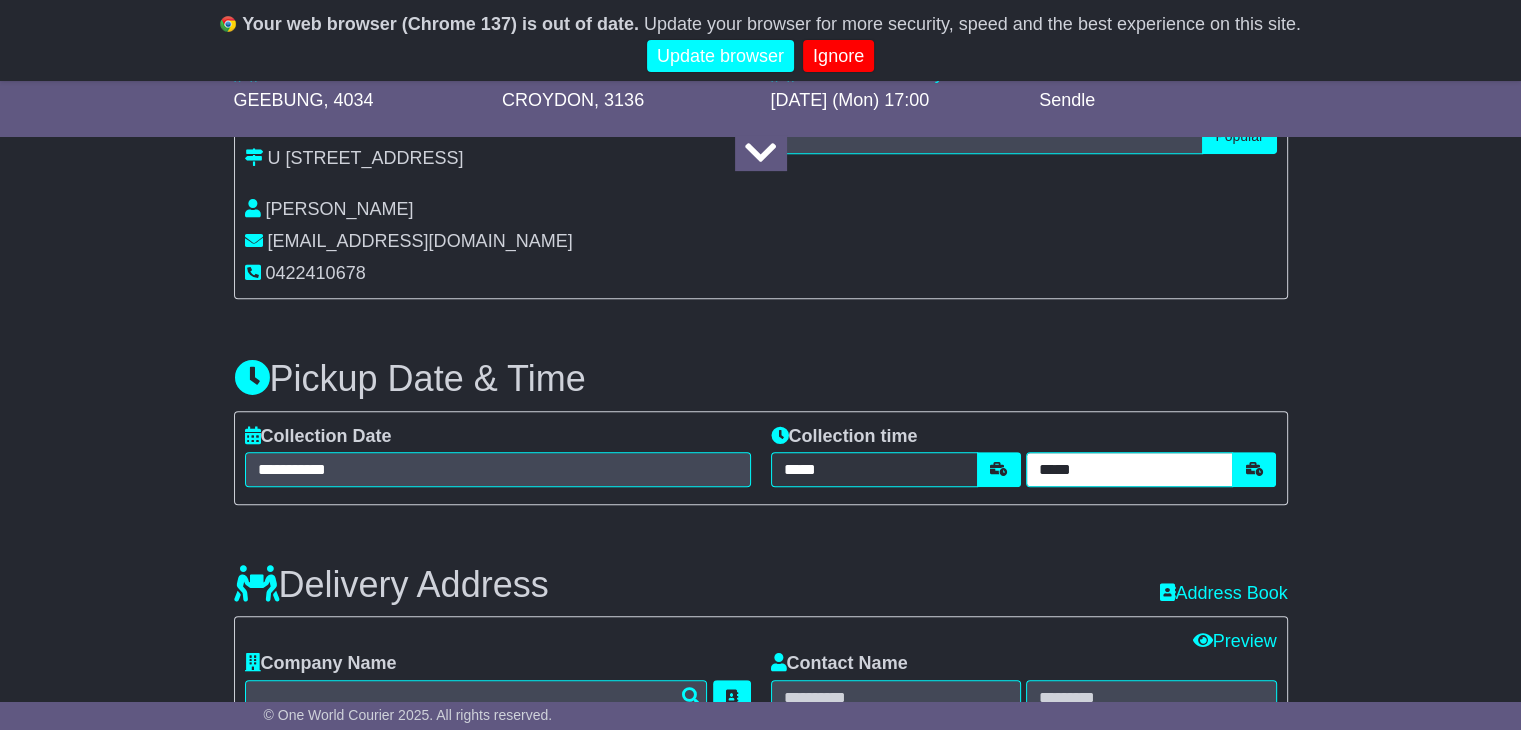 drag, startPoint x: 1068, startPoint y: 473, endPoint x: 1064, endPoint y: 490, distance: 17.464249 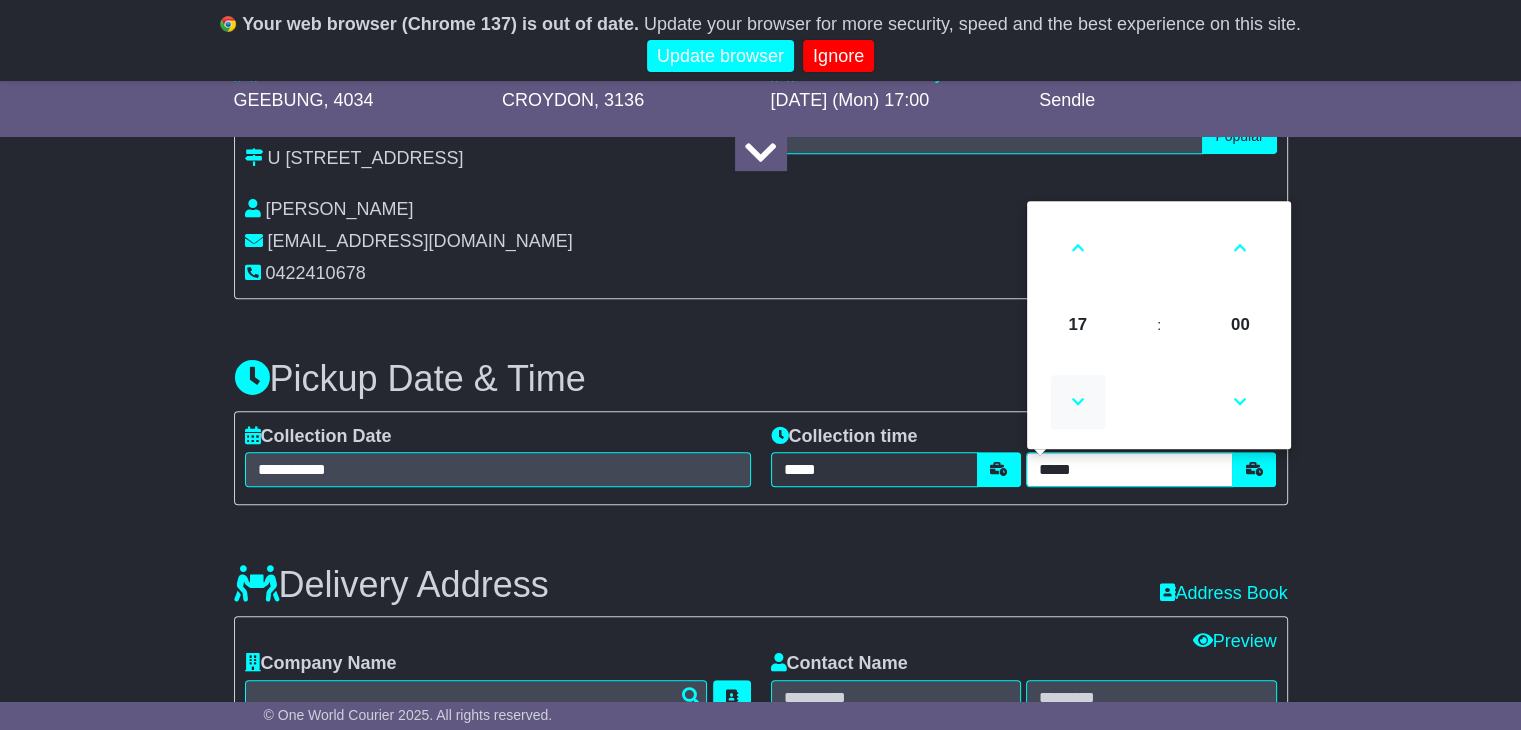 click at bounding box center [1078, 402] 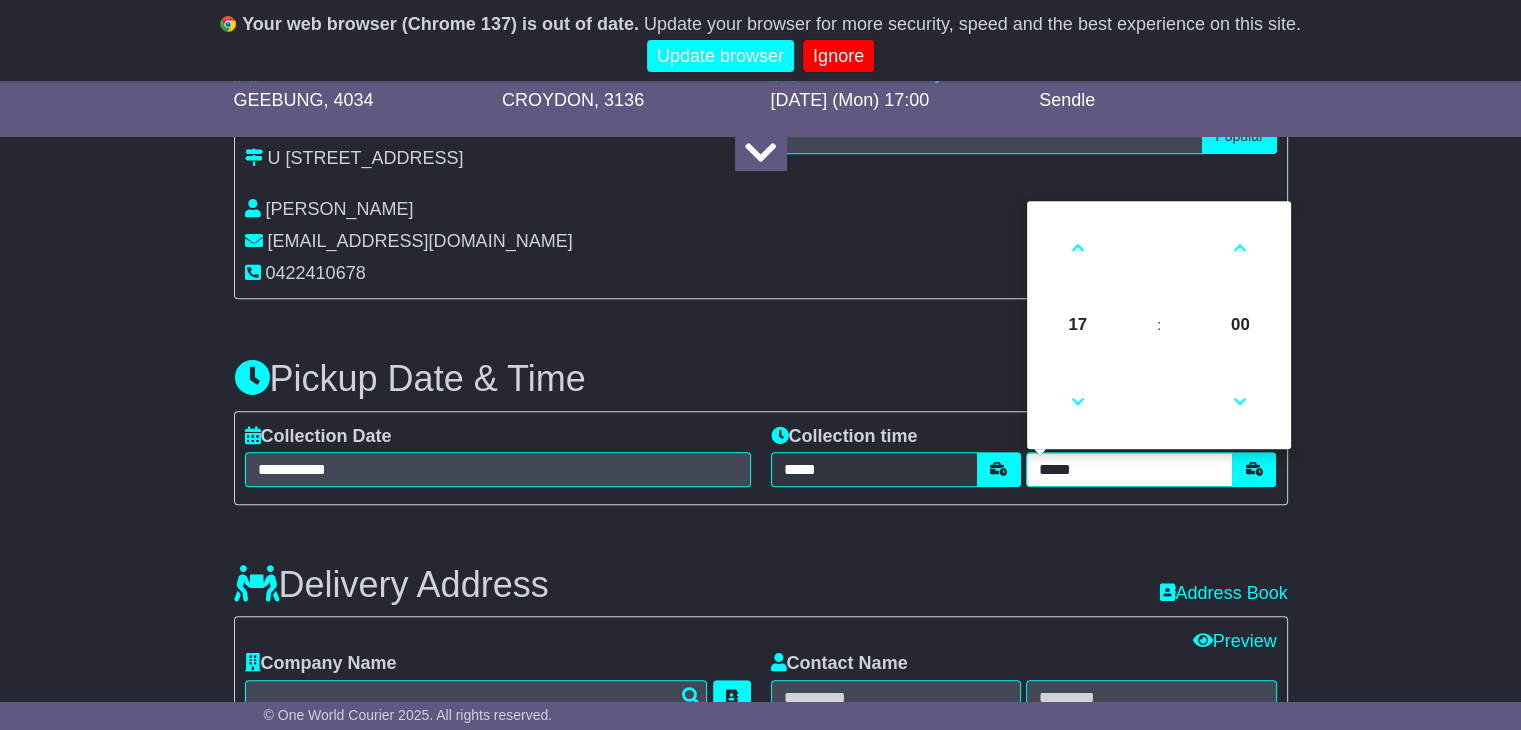 type on "*****" 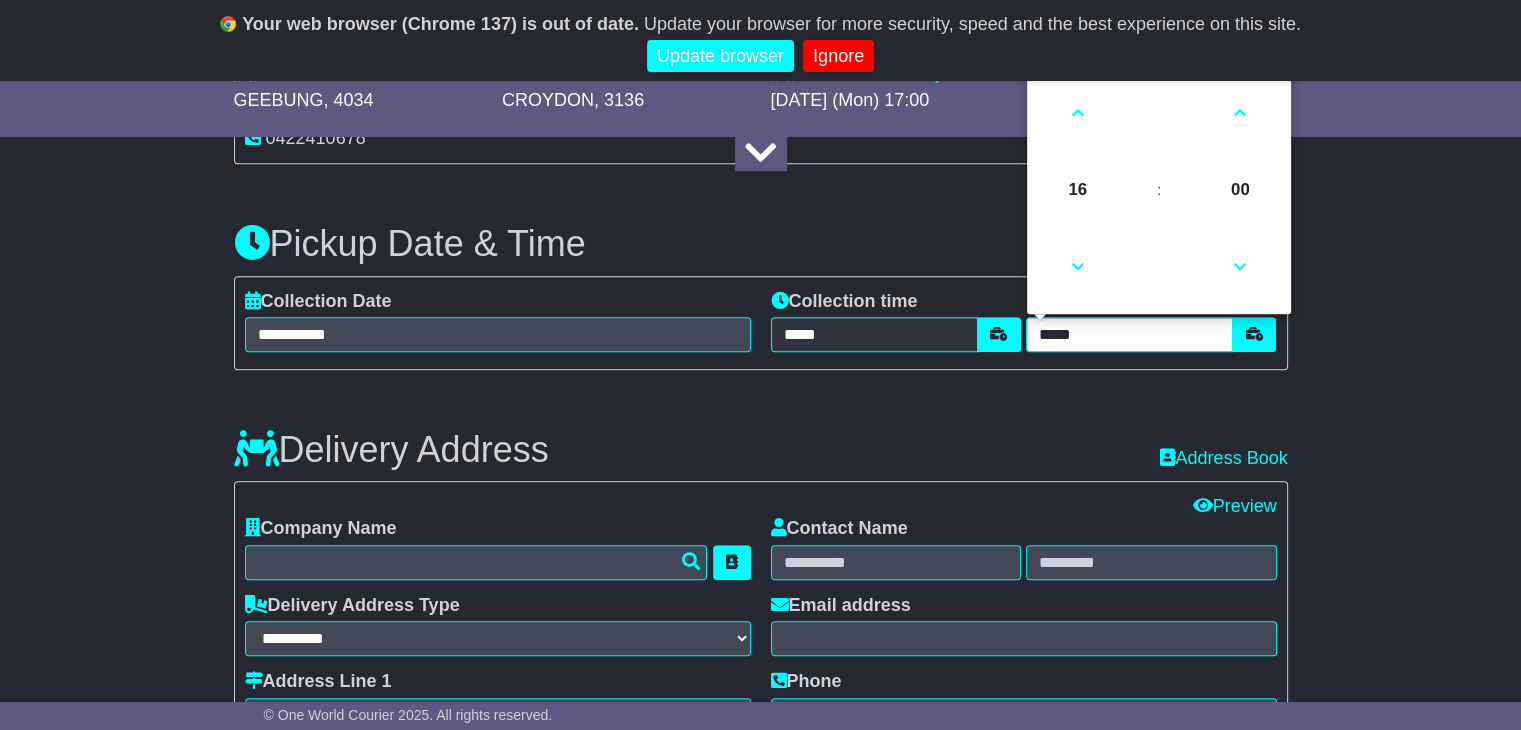 scroll, scrollTop: 1100, scrollLeft: 0, axis: vertical 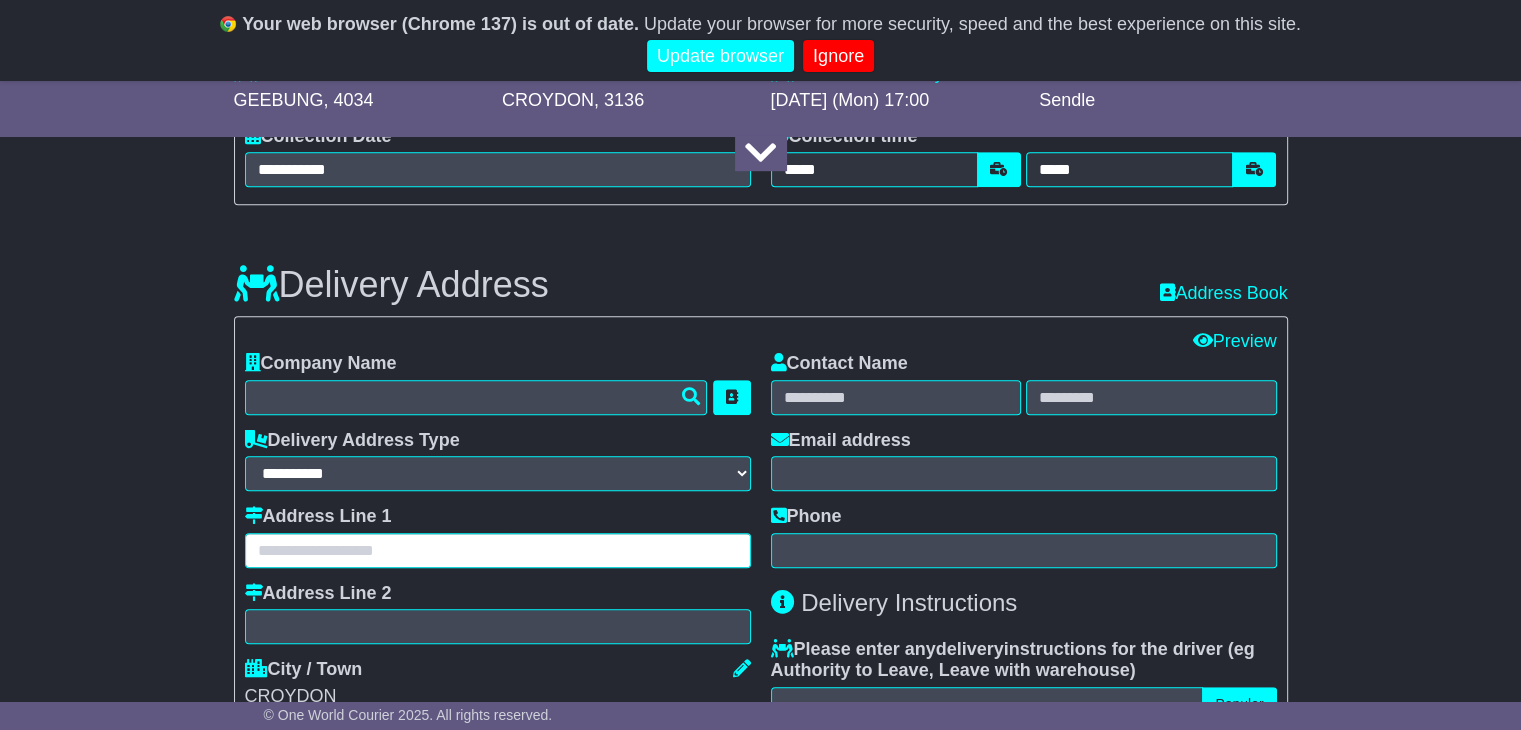 paste on "*******" 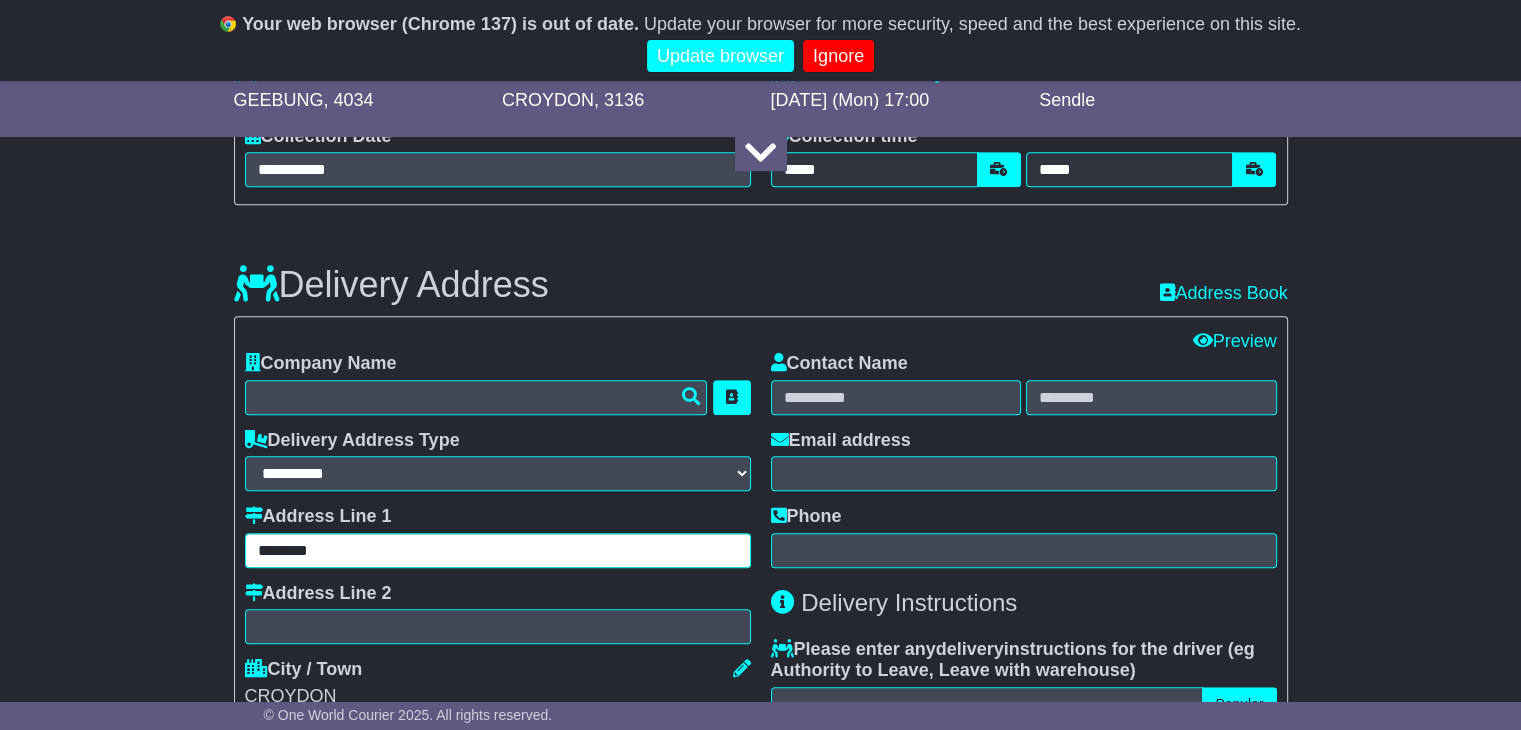 drag, startPoint x: 353, startPoint y: 553, endPoint x: -210, endPoint y: 567, distance: 563.174 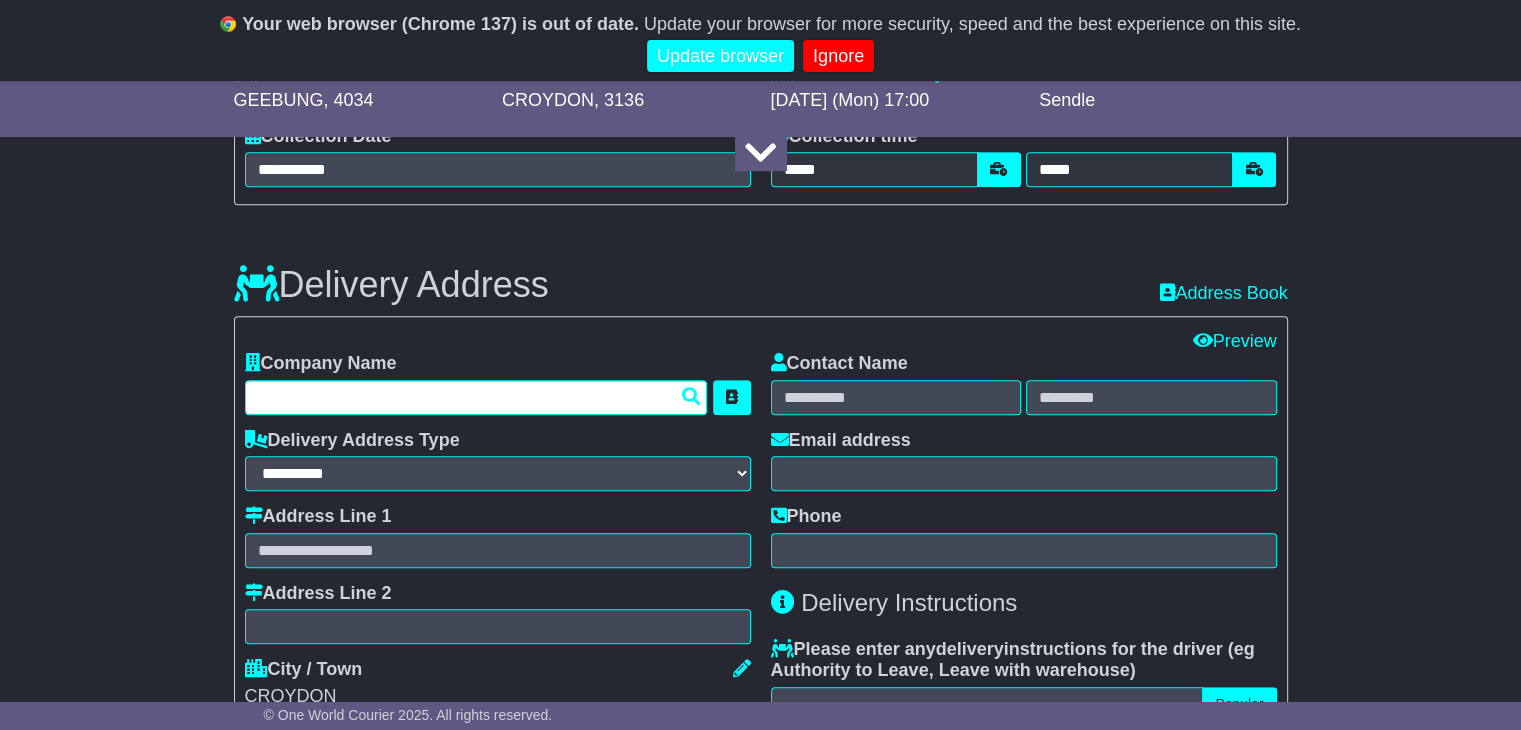 paste on "**********" 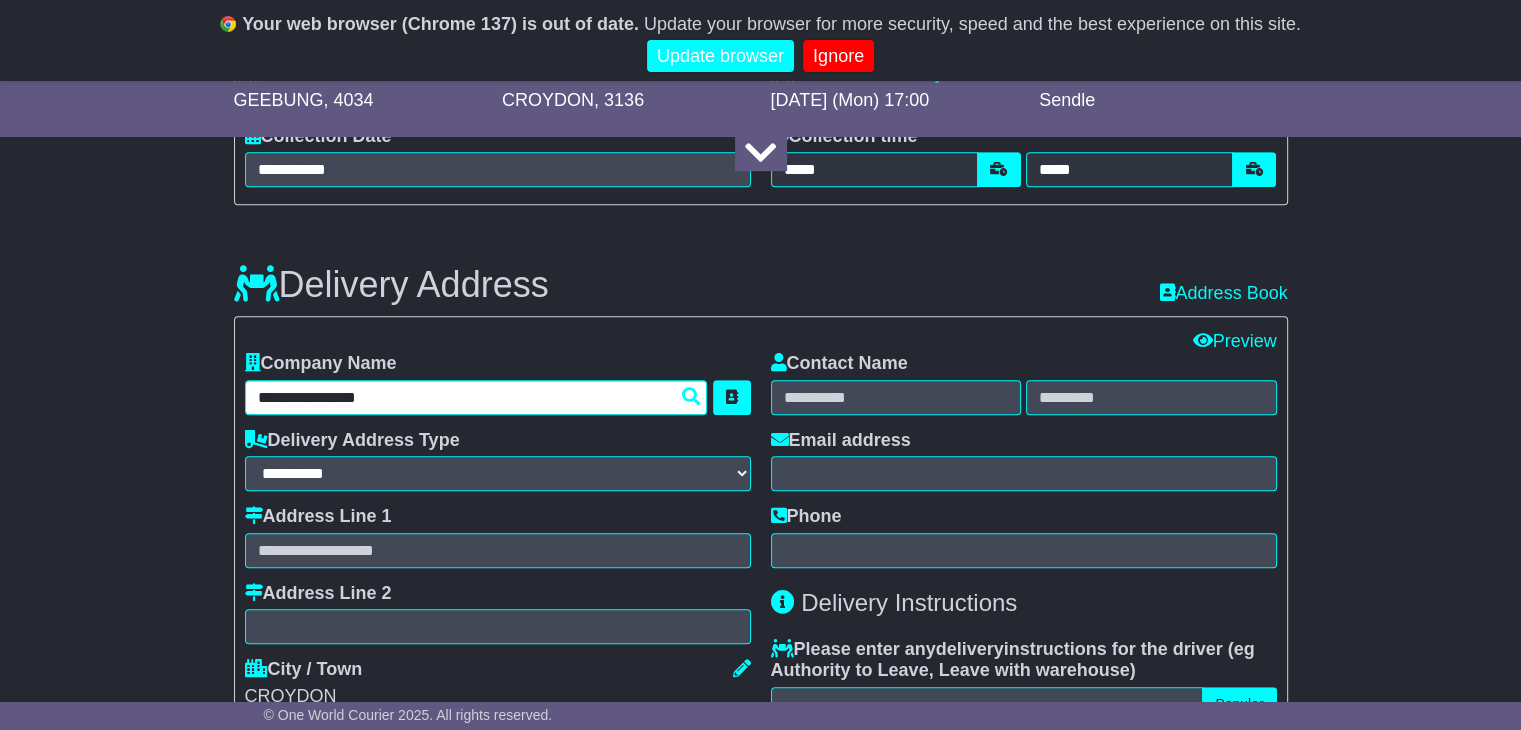 click on "**********" at bounding box center (476, 397) 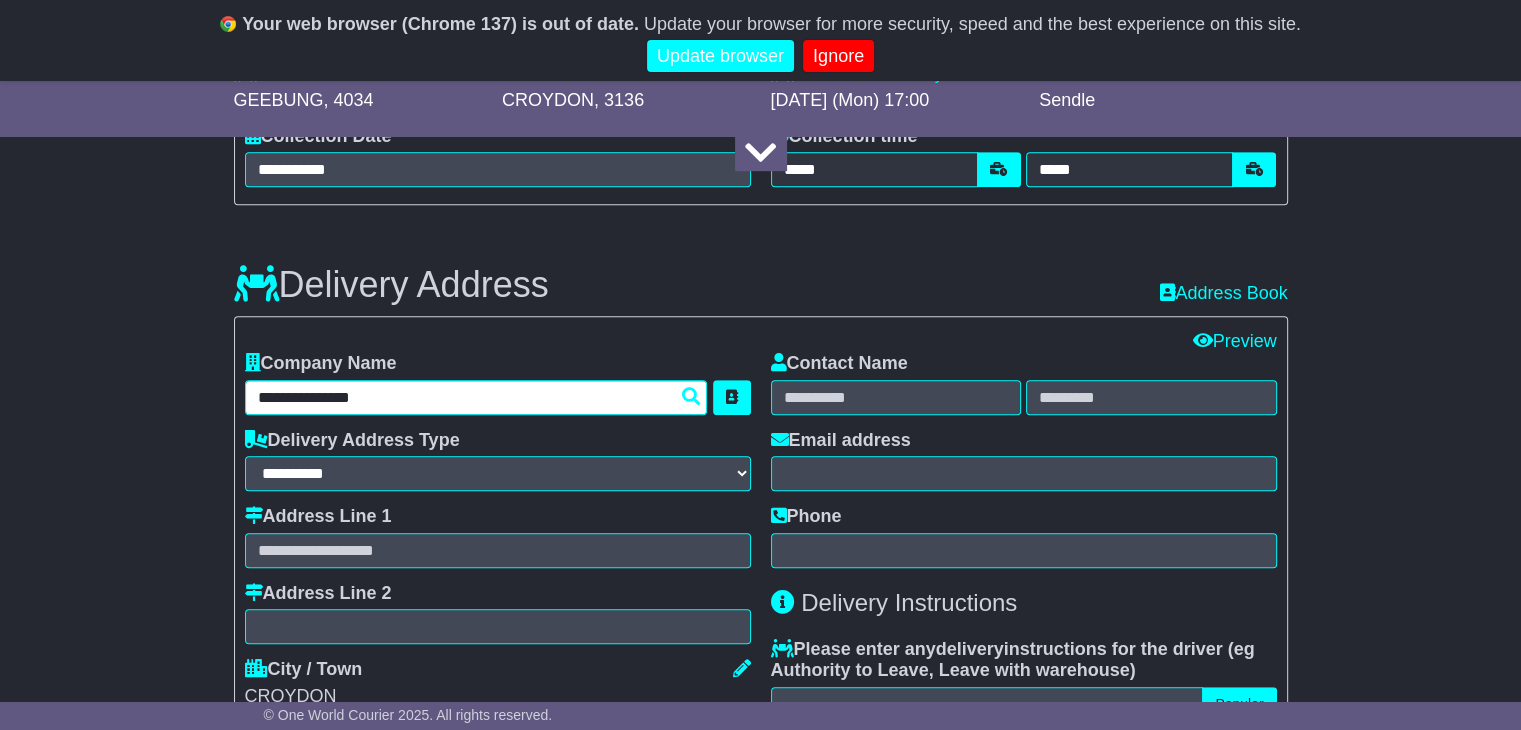 type on "**********" 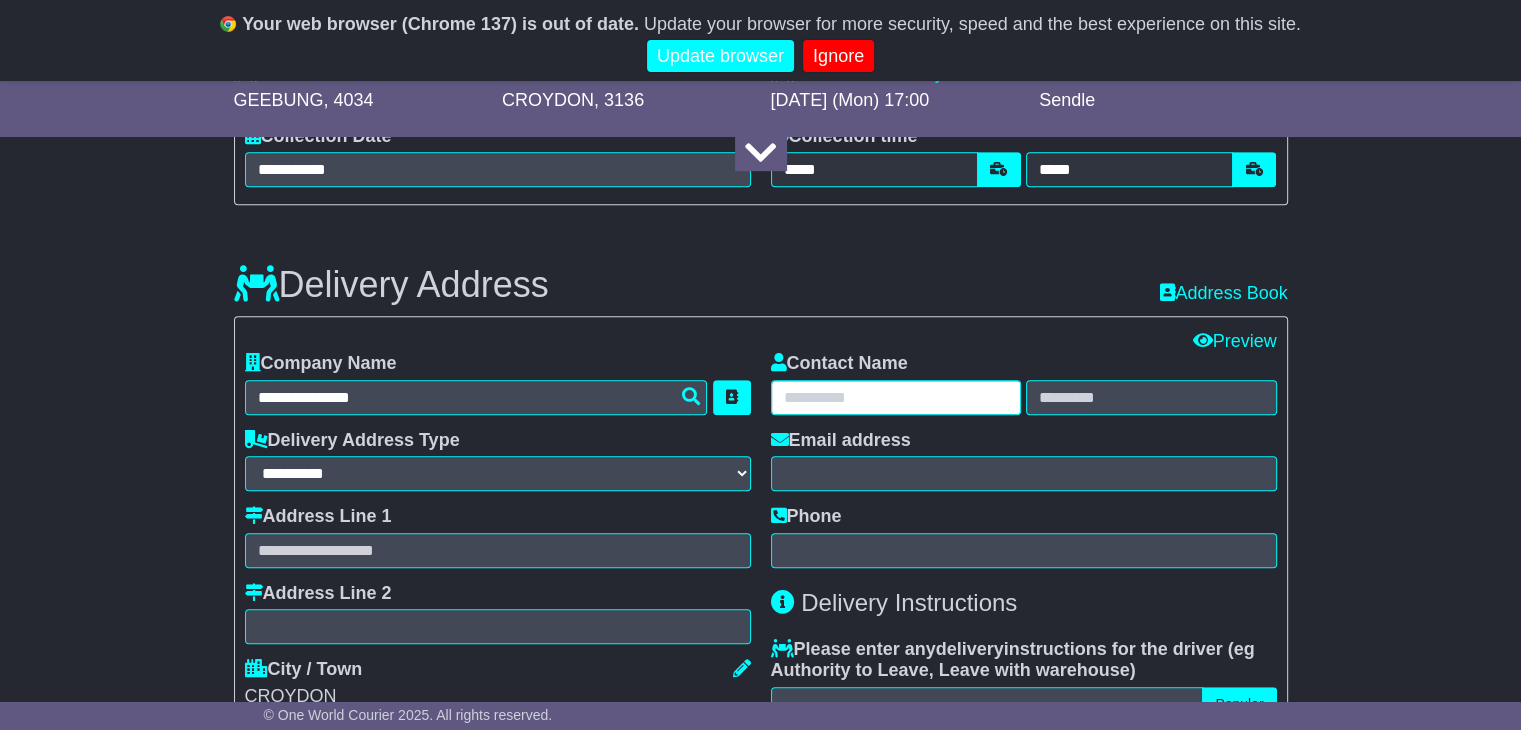 paste on "**********" 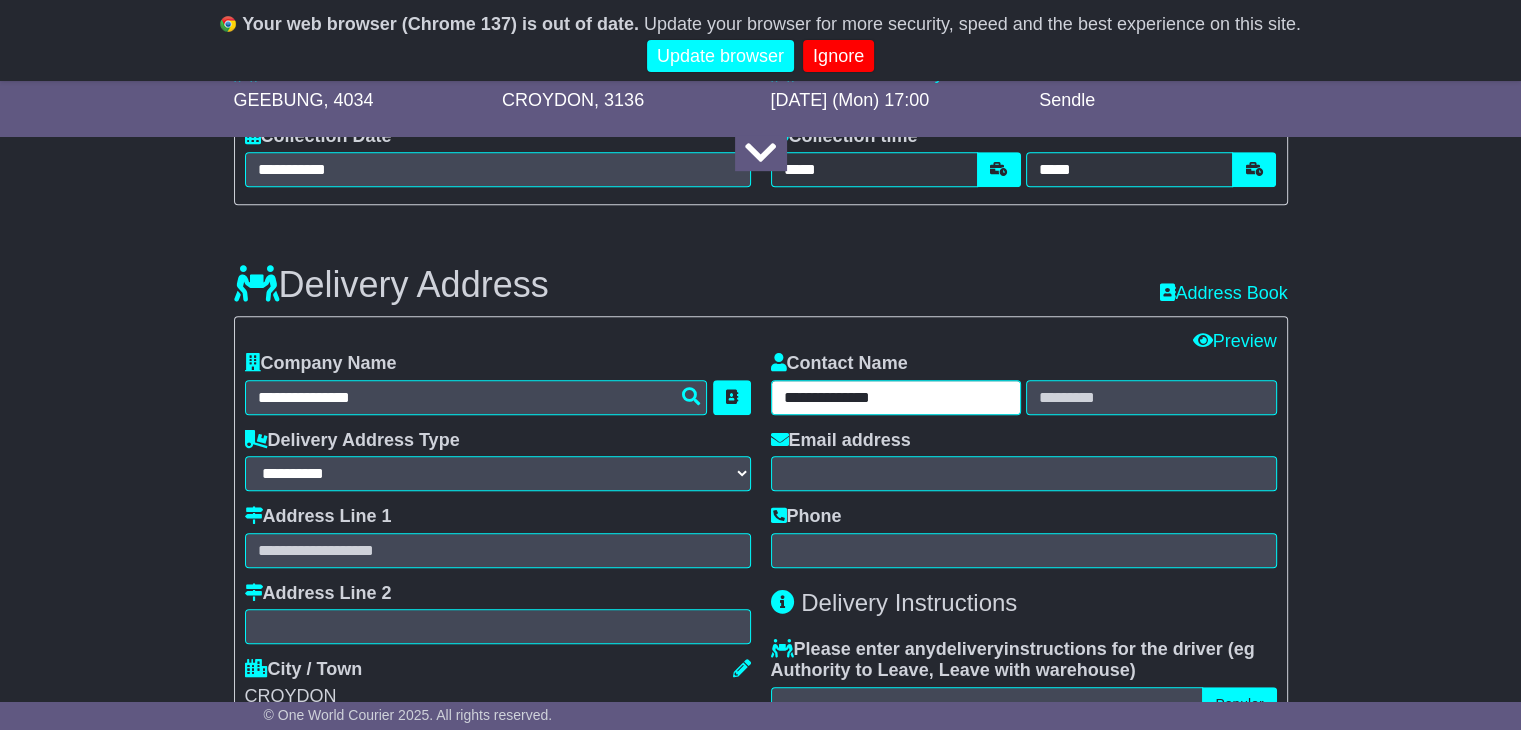 click on "**********" at bounding box center [896, 397] 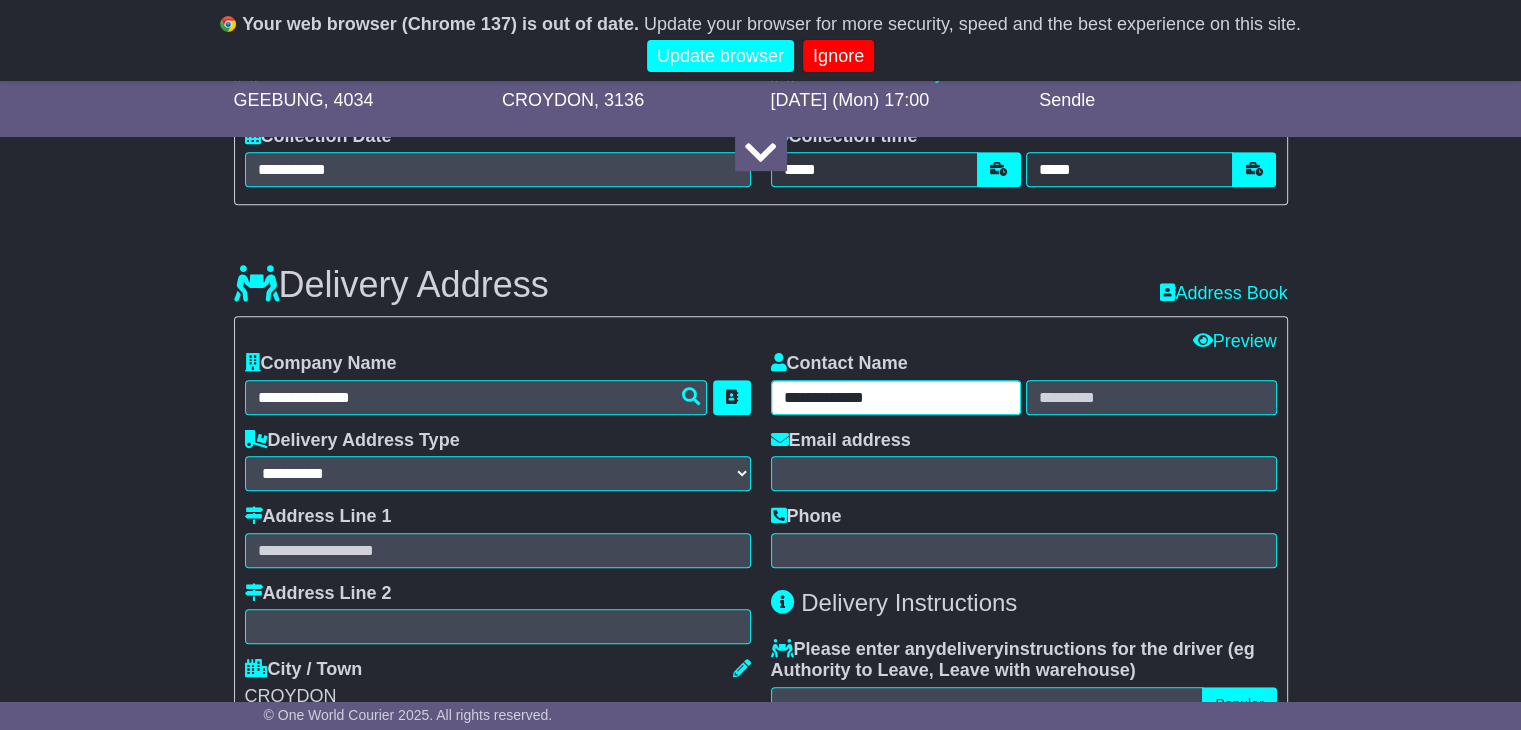 drag, startPoint x: 838, startPoint y: 394, endPoint x: 892, endPoint y: 401, distance: 54.451813 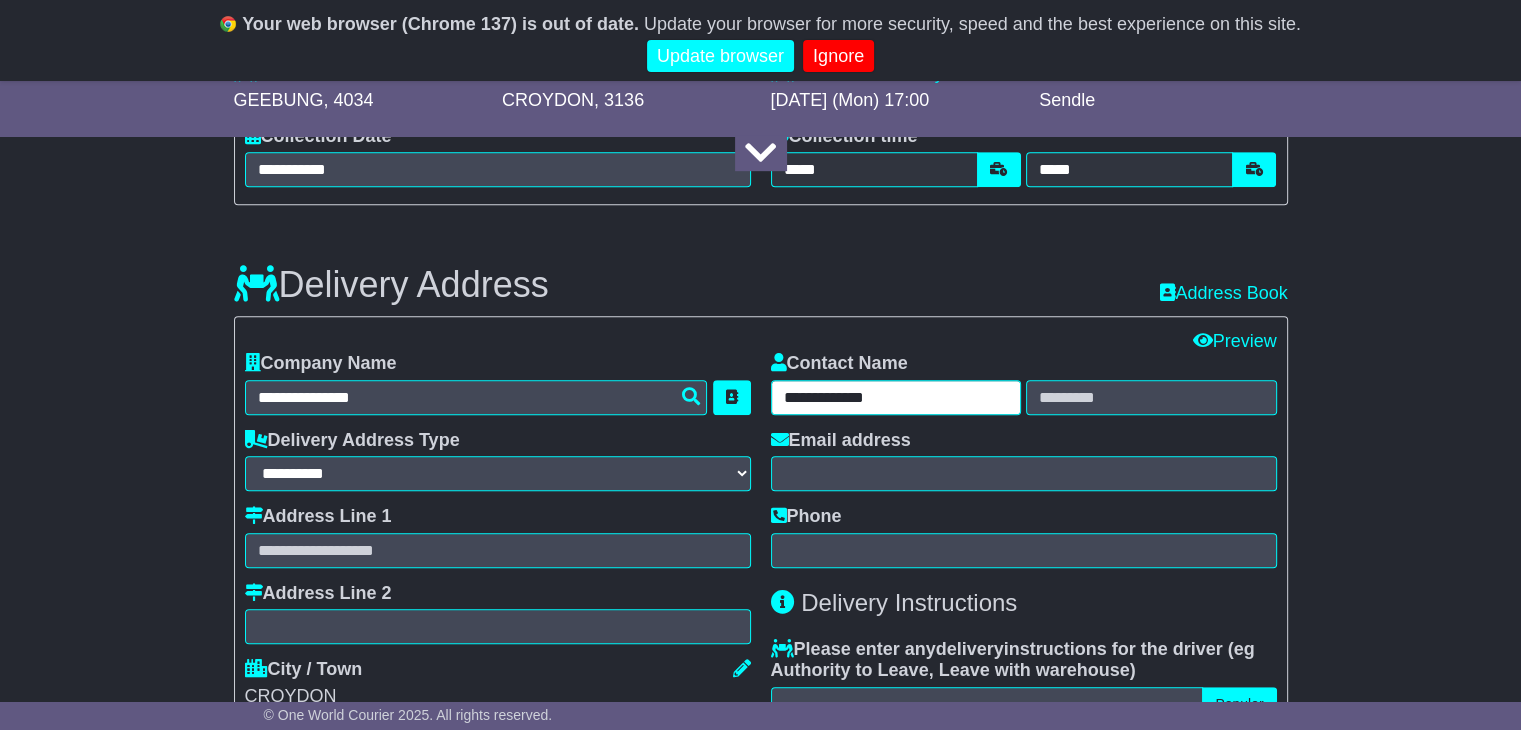 click on "**********" at bounding box center (896, 397) 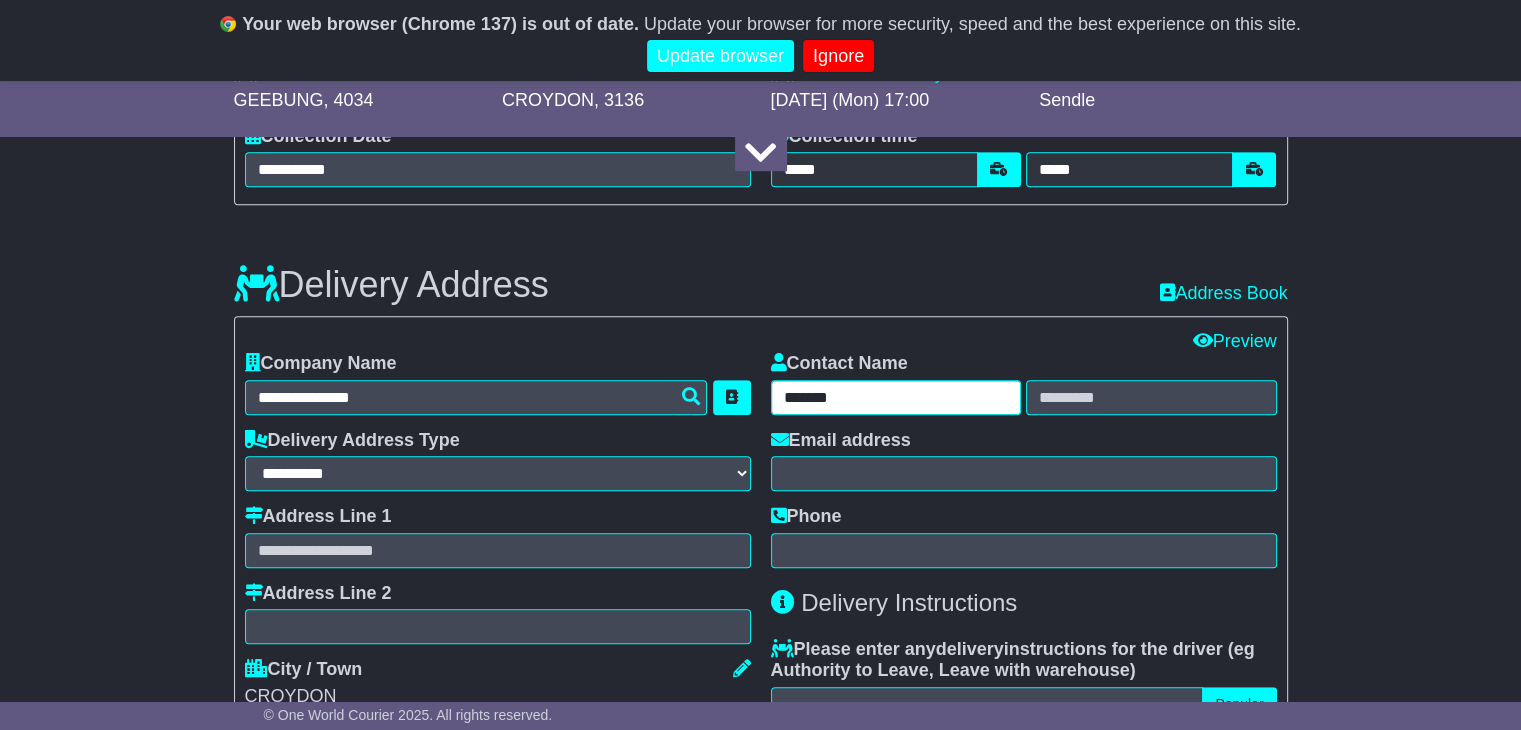 type on "******" 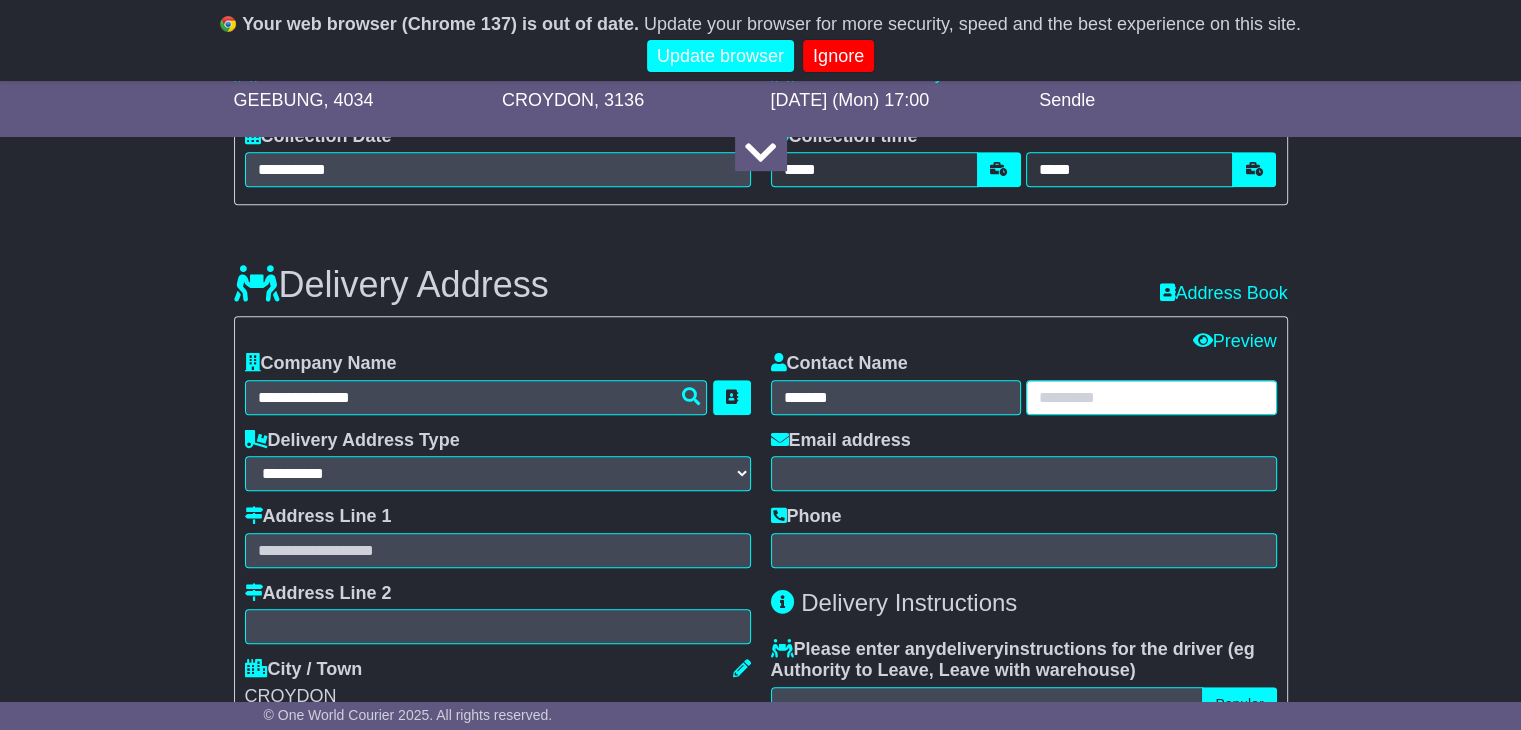 paste on "******" 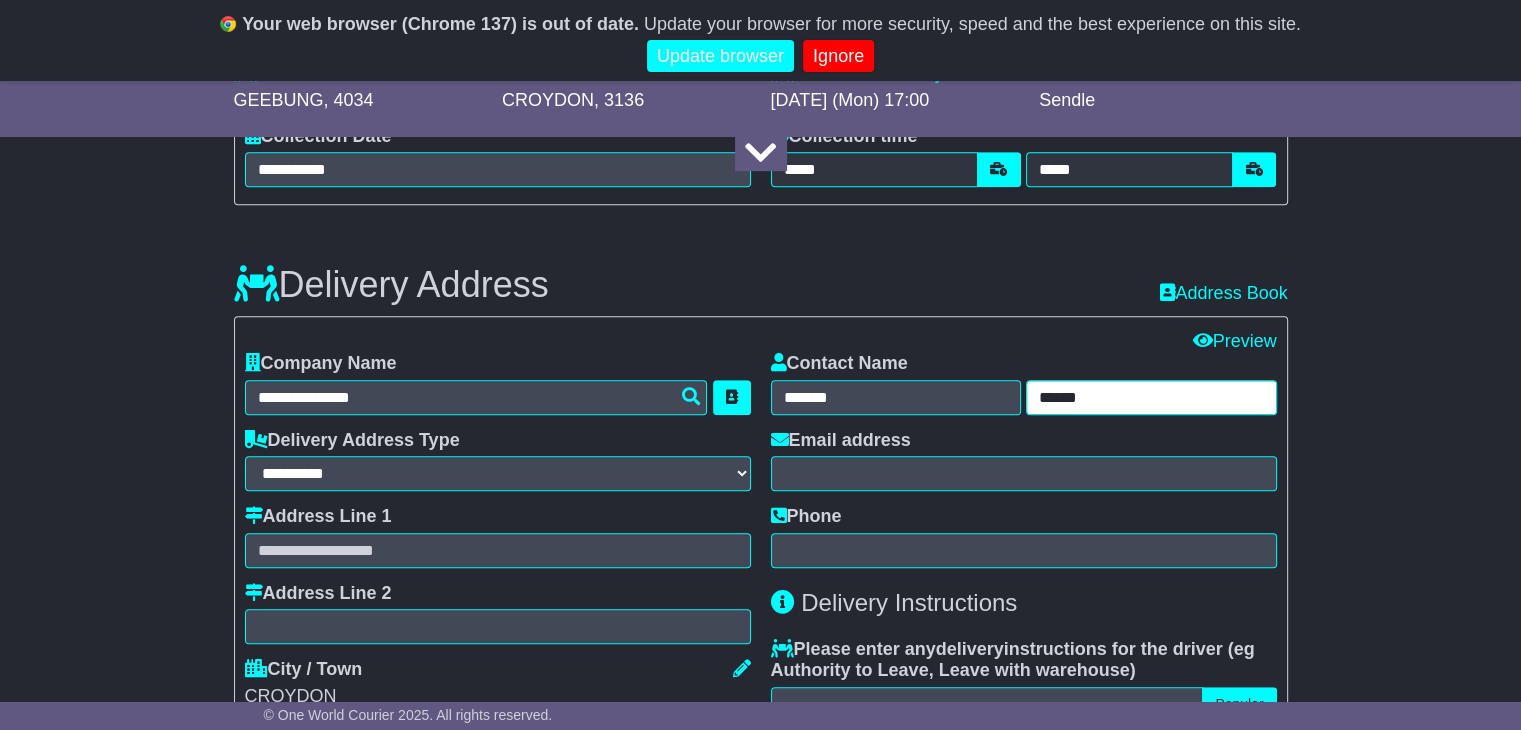 type on "******" 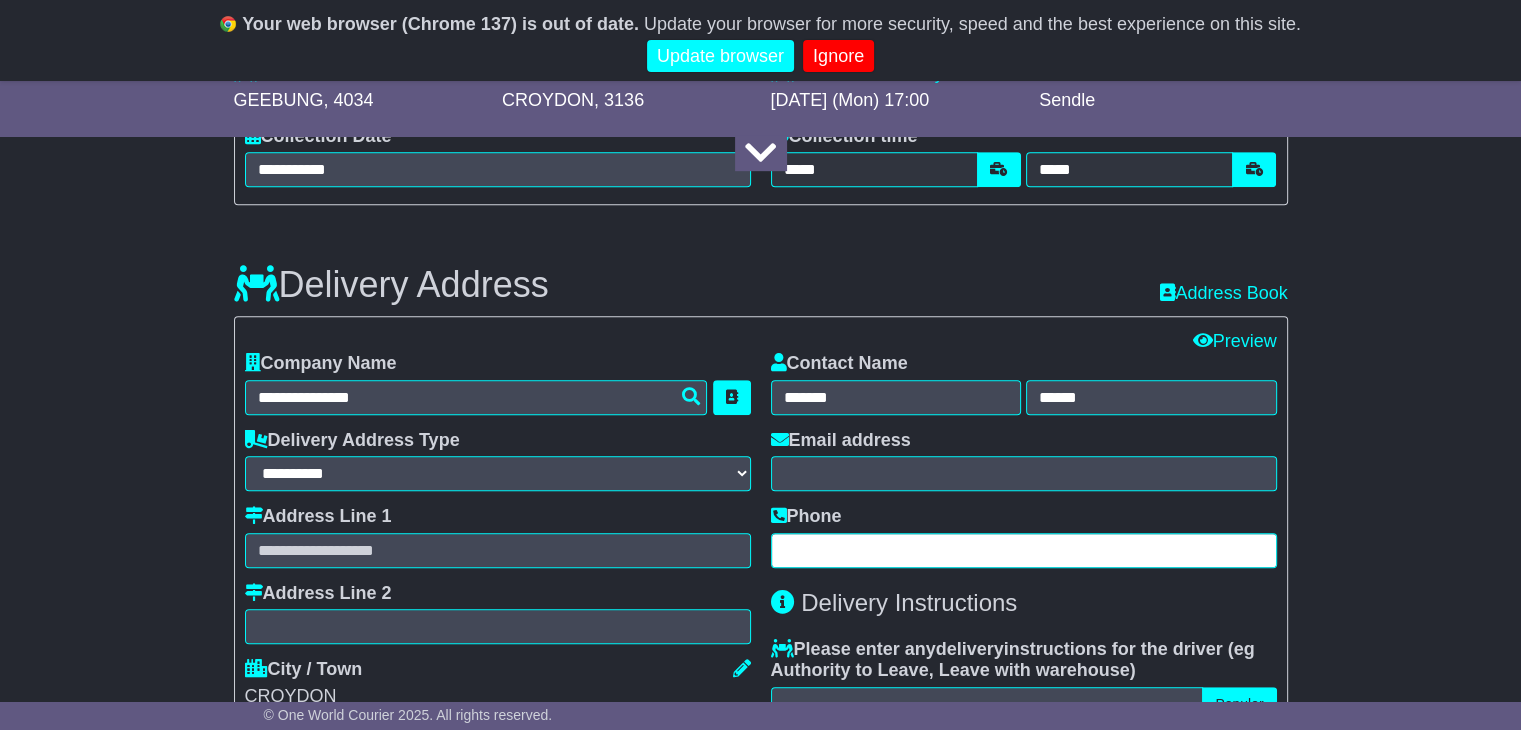 paste on "**********" 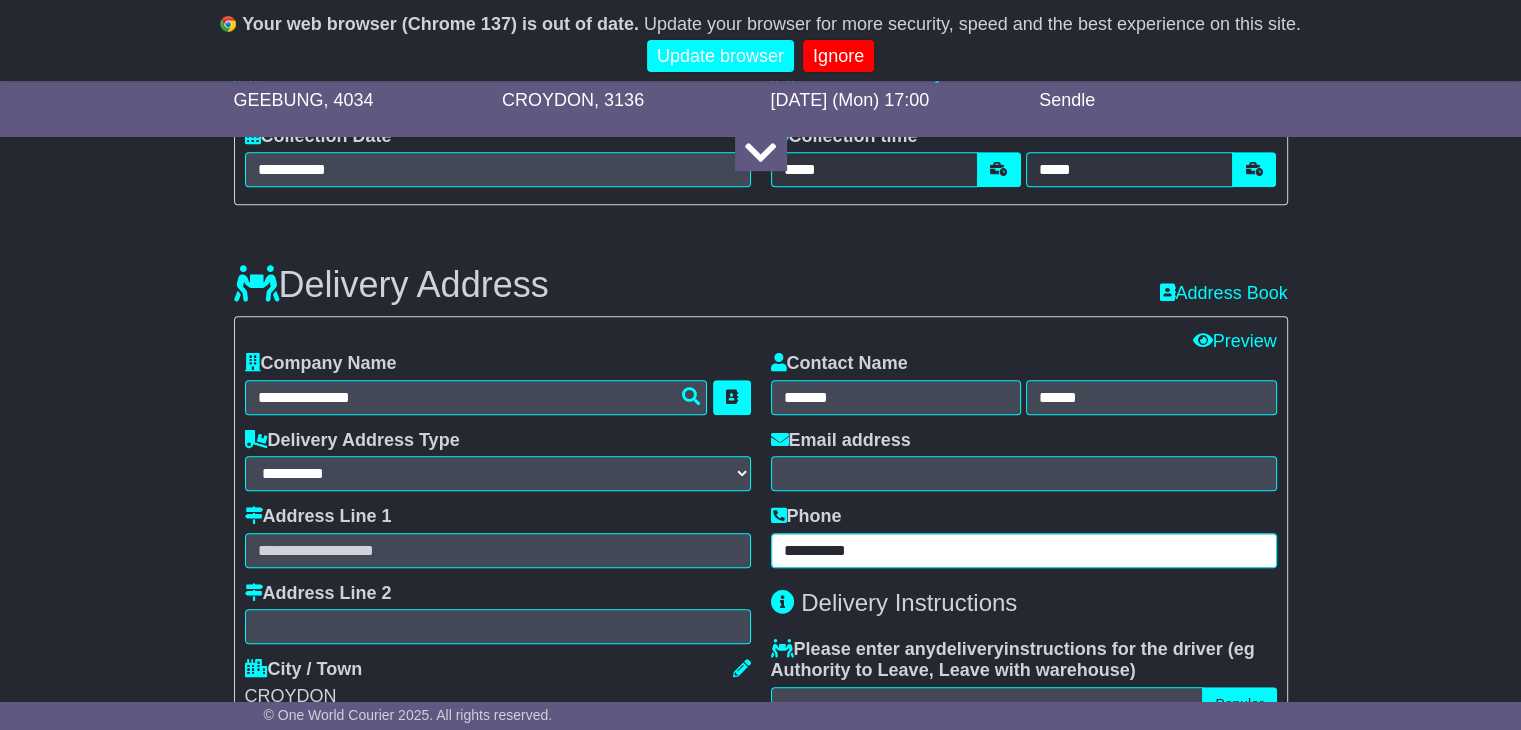 type on "**********" 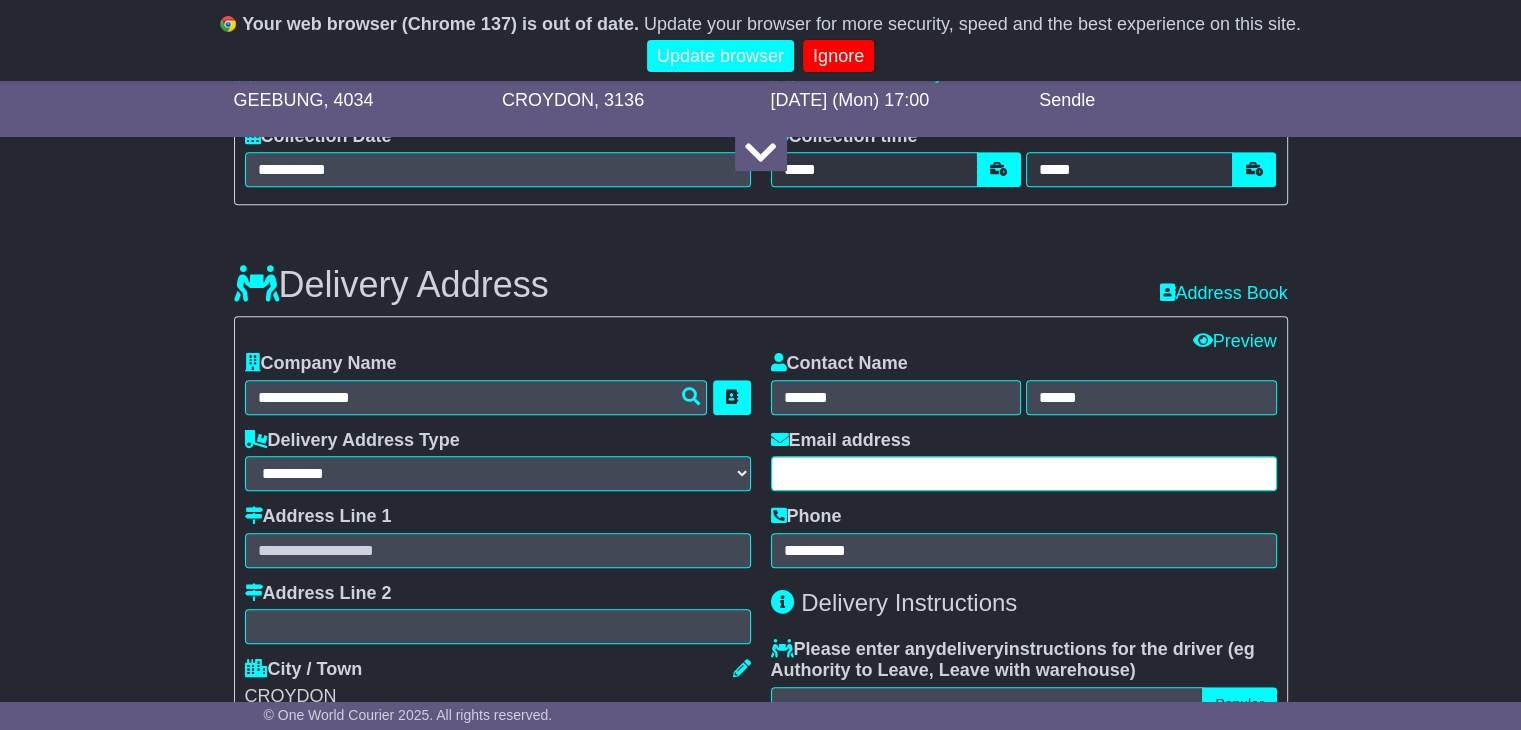 paste on "**********" 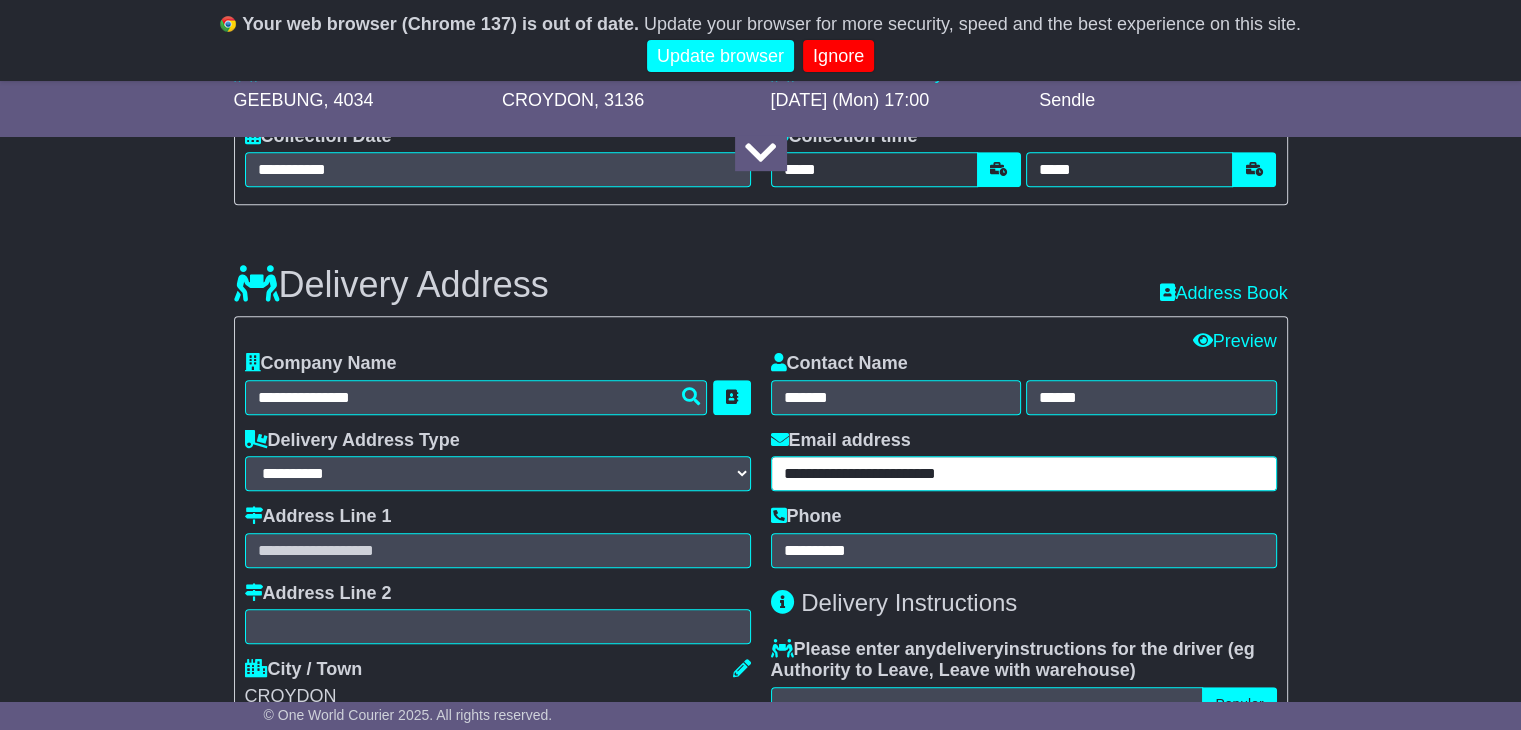 click on "**********" at bounding box center [1024, 473] 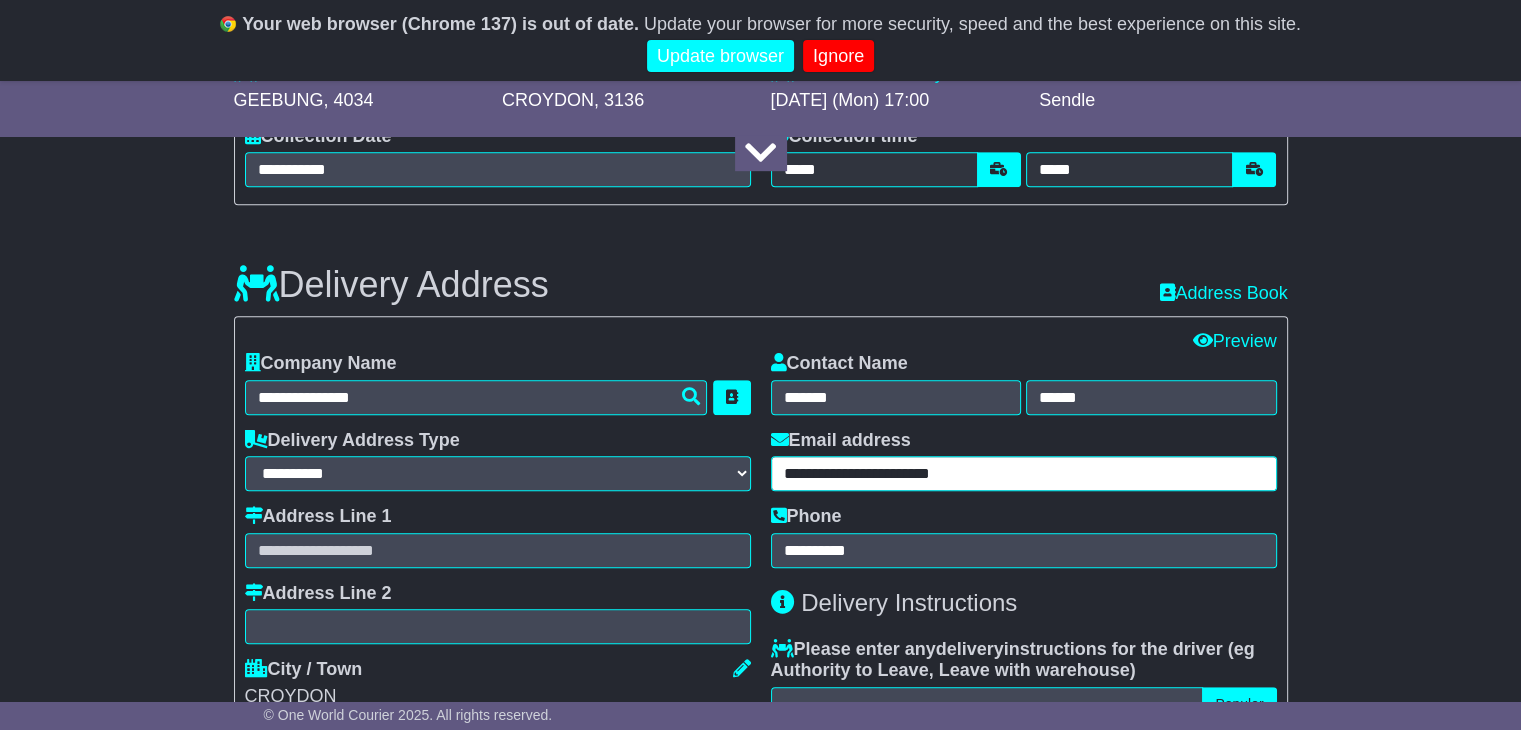 type on "**********" 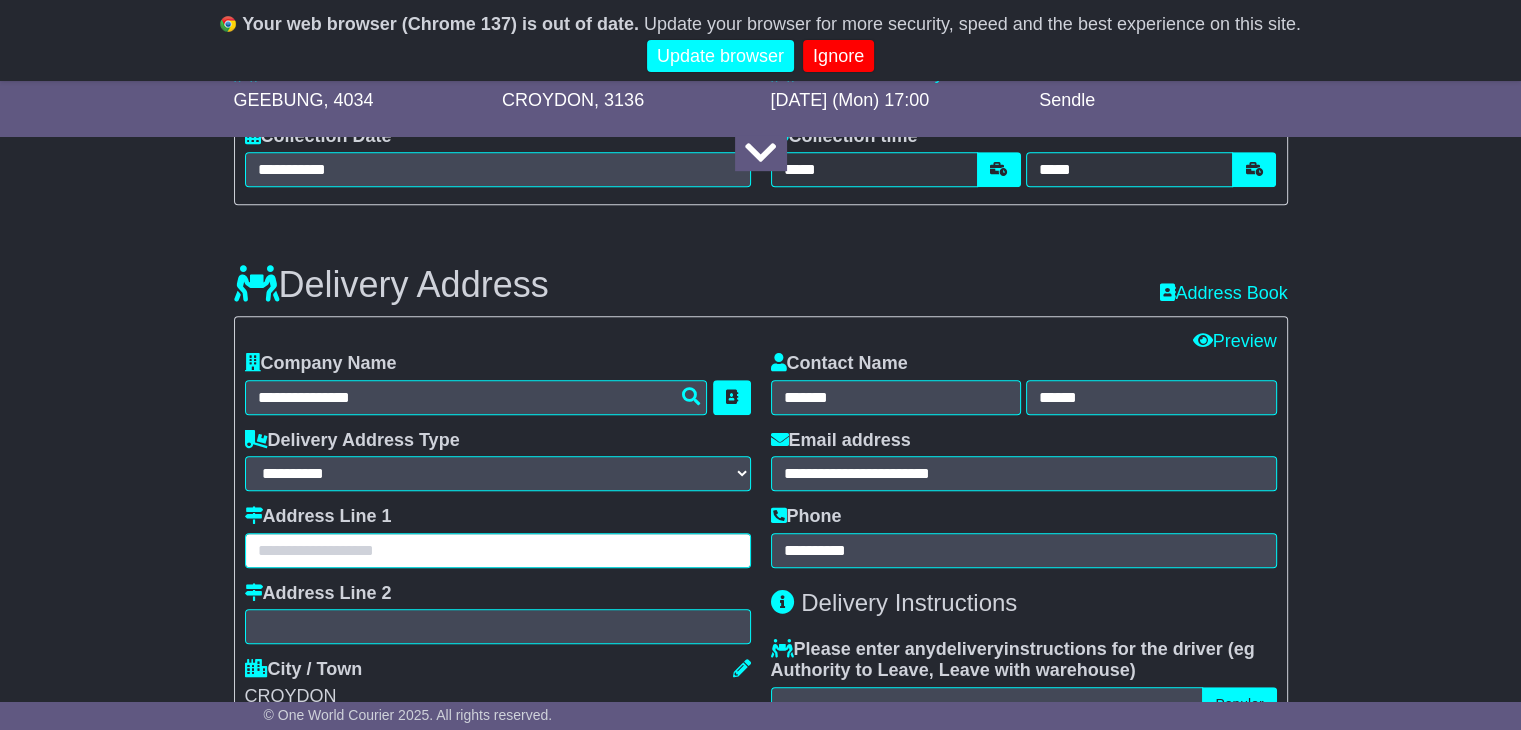 paste on "**********" 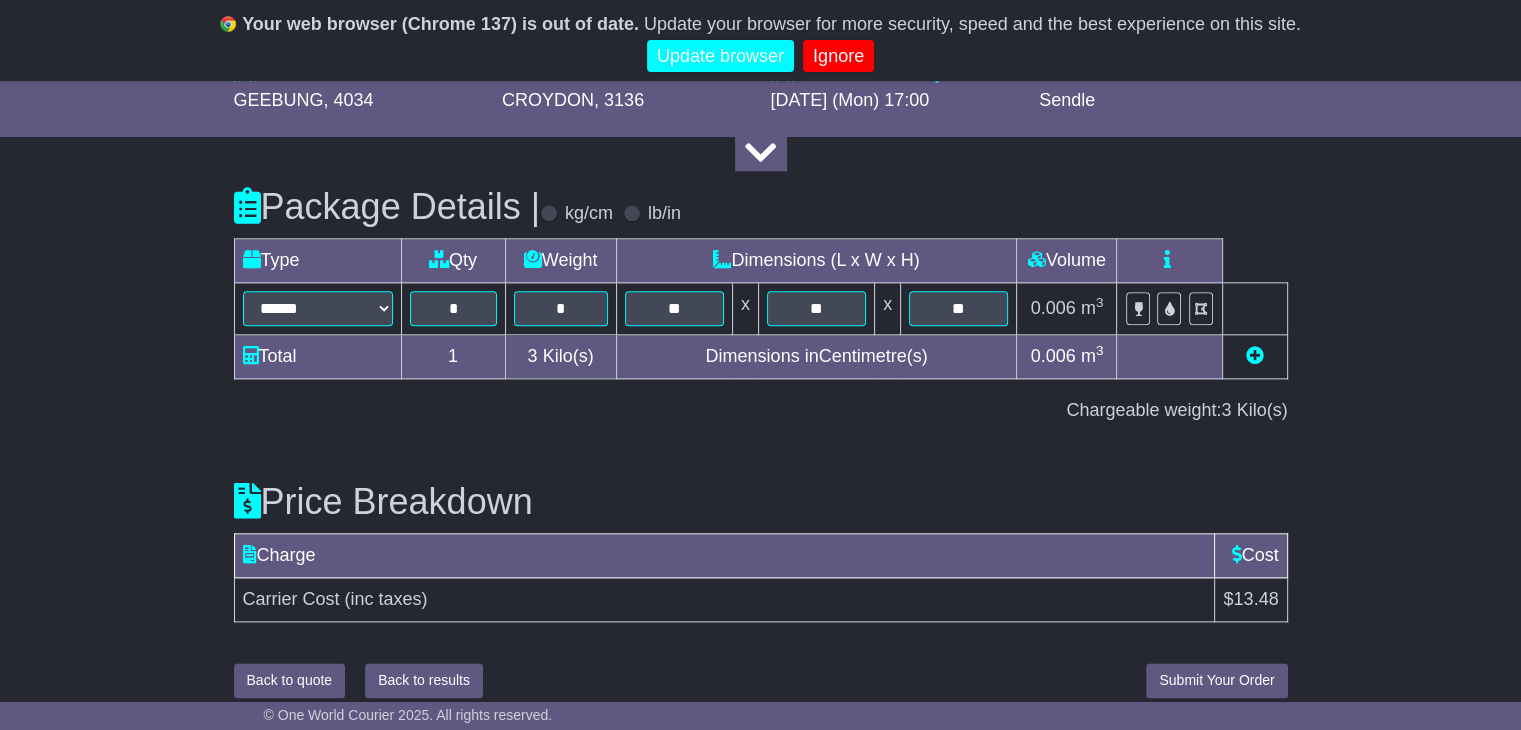 scroll, scrollTop: 2243, scrollLeft: 0, axis: vertical 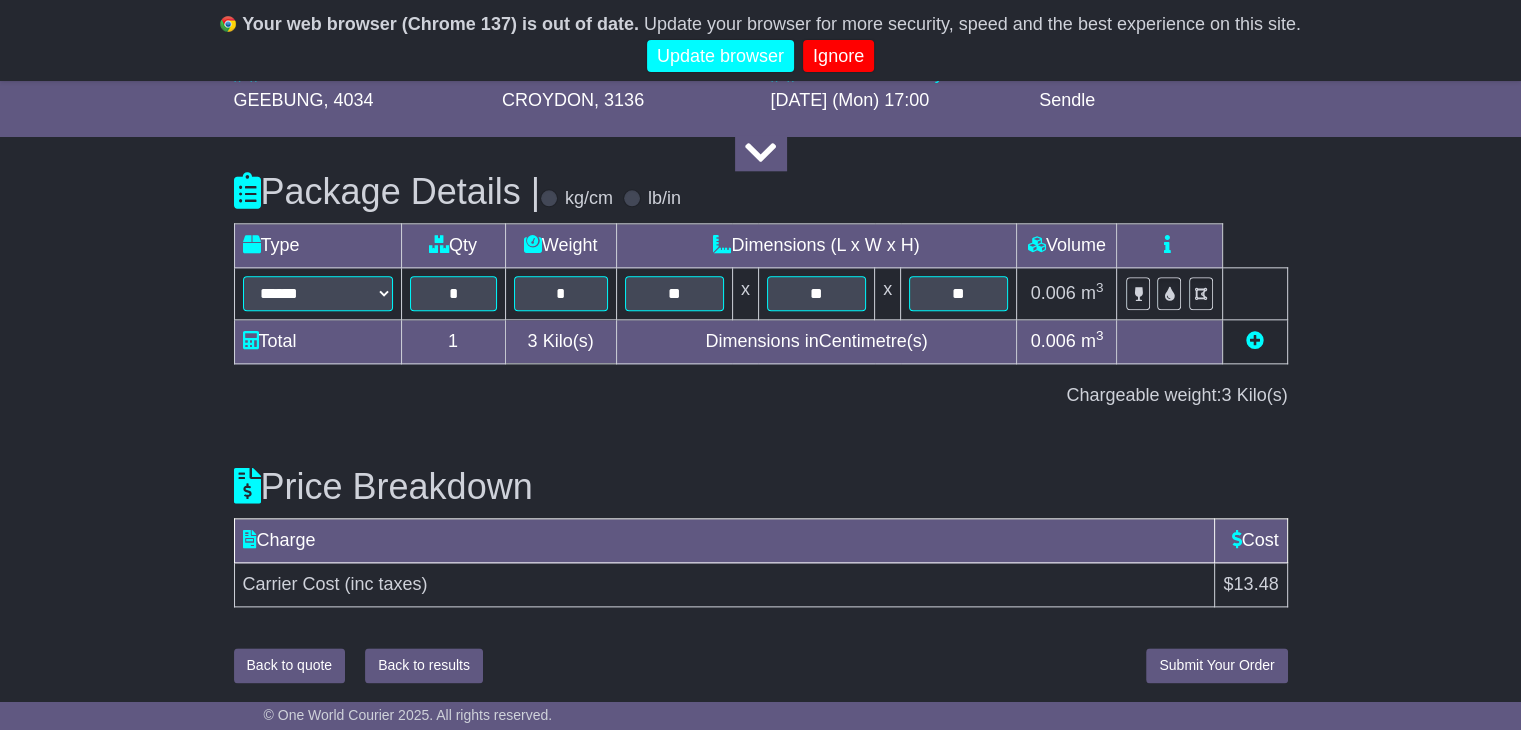 type on "**********" 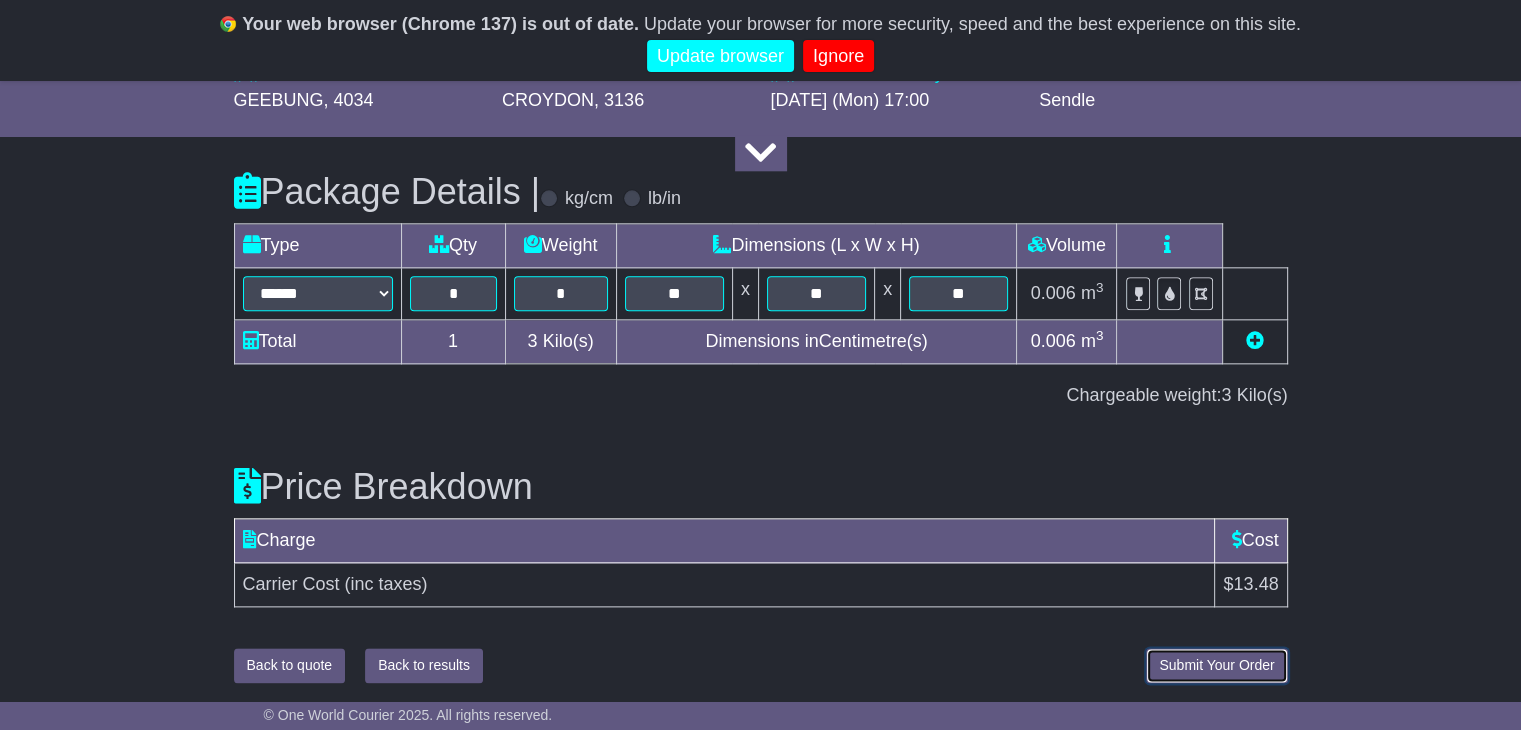 click on "Submit Your Order" at bounding box center [1216, 665] 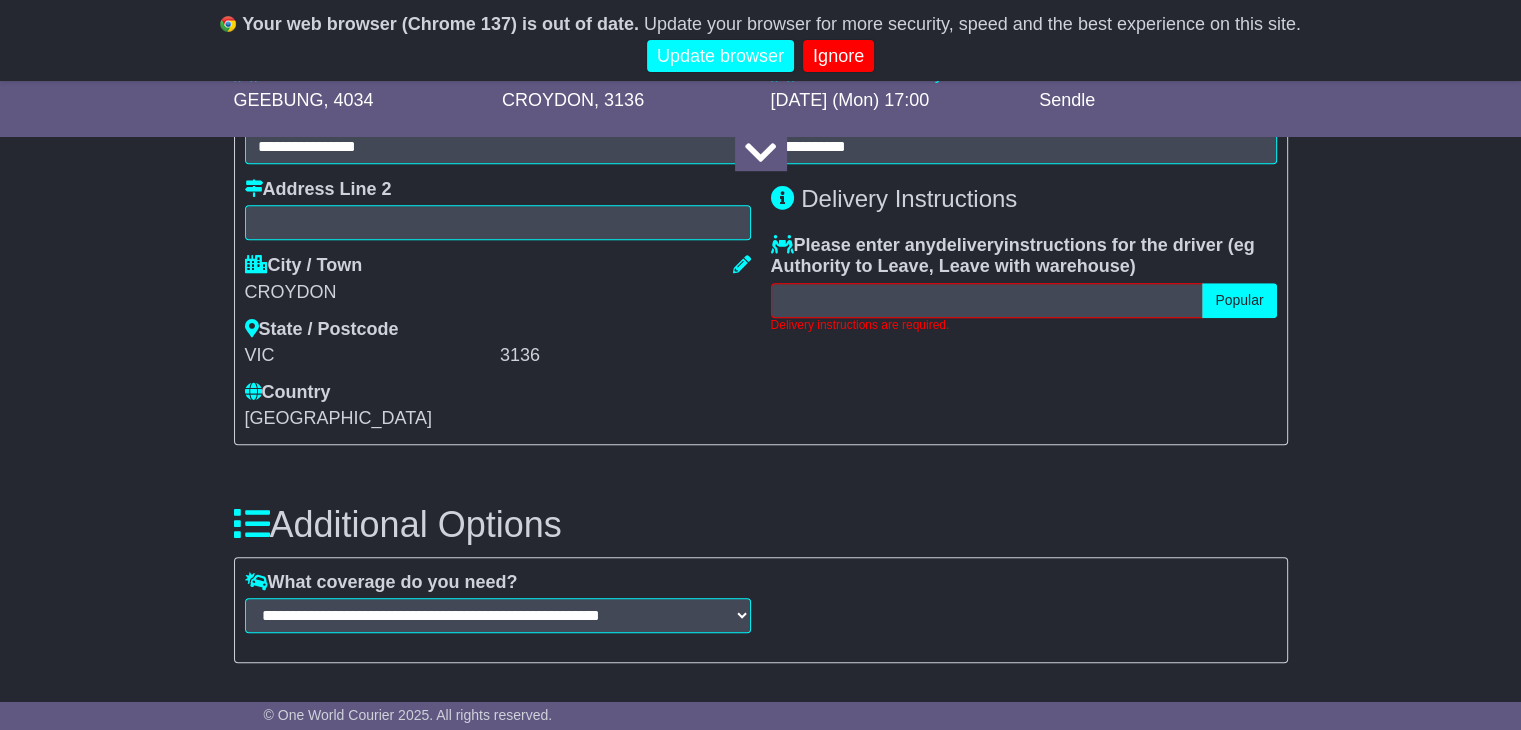 scroll, scrollTop: 1500, scrollLeft: 0, axis: vertical 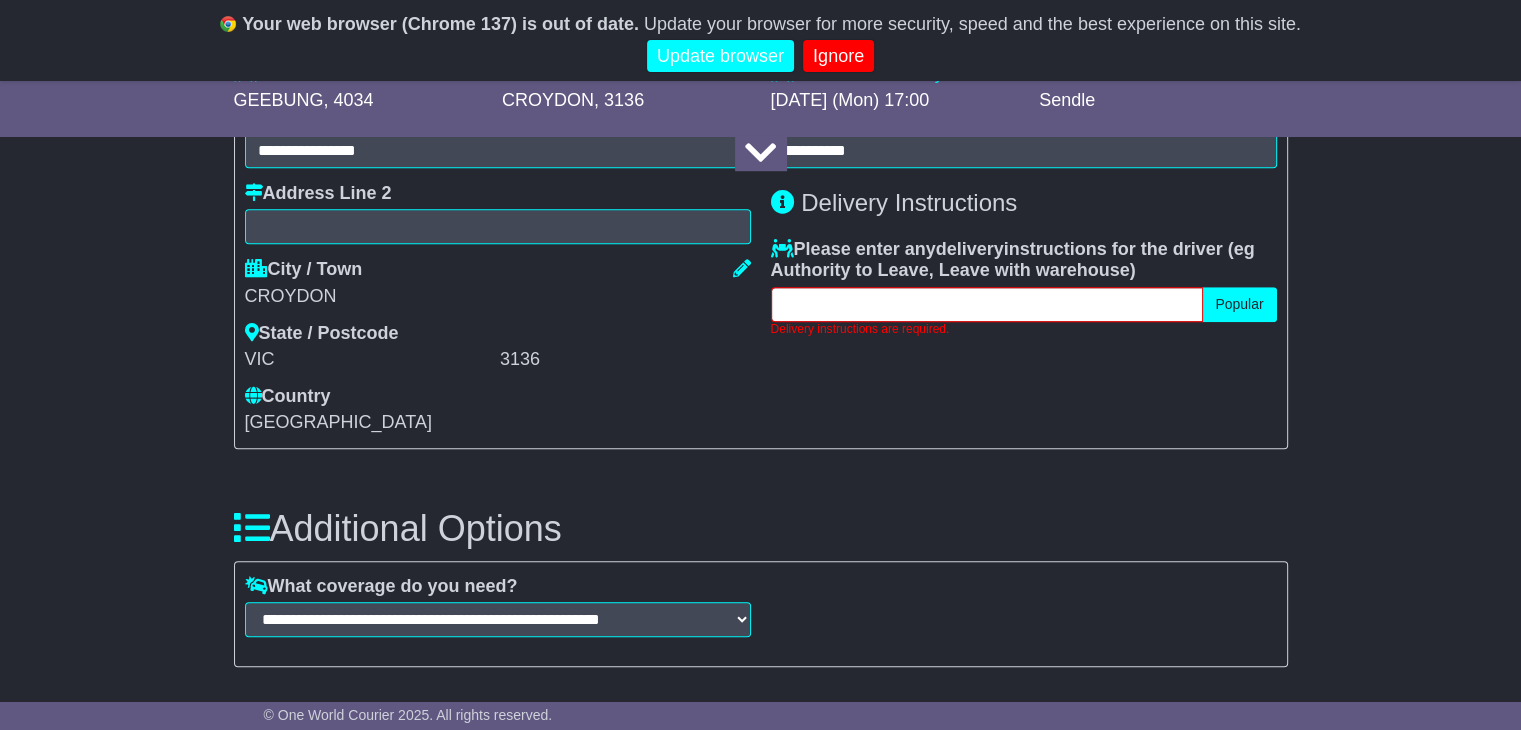 click at bounding box center [987, 304] 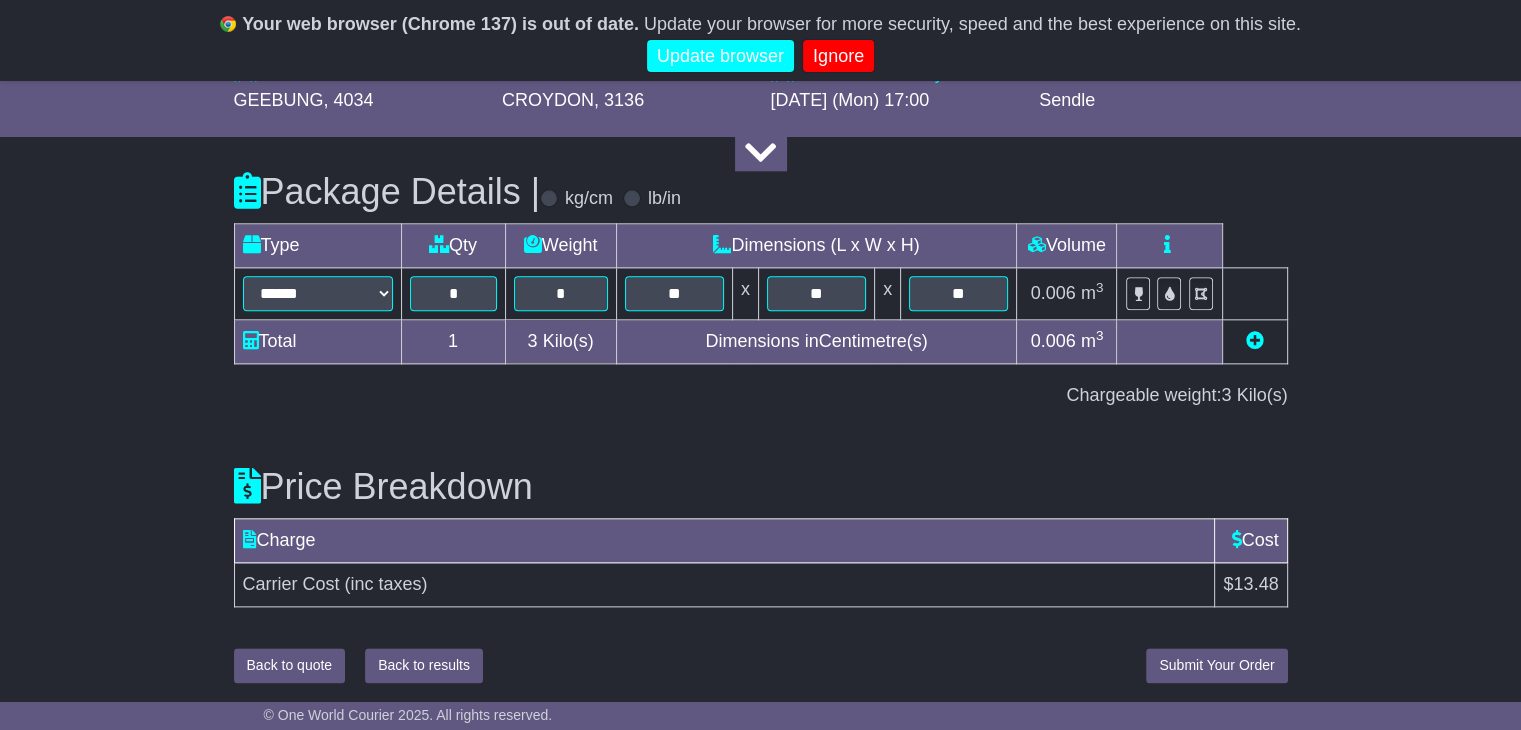 type on "*" 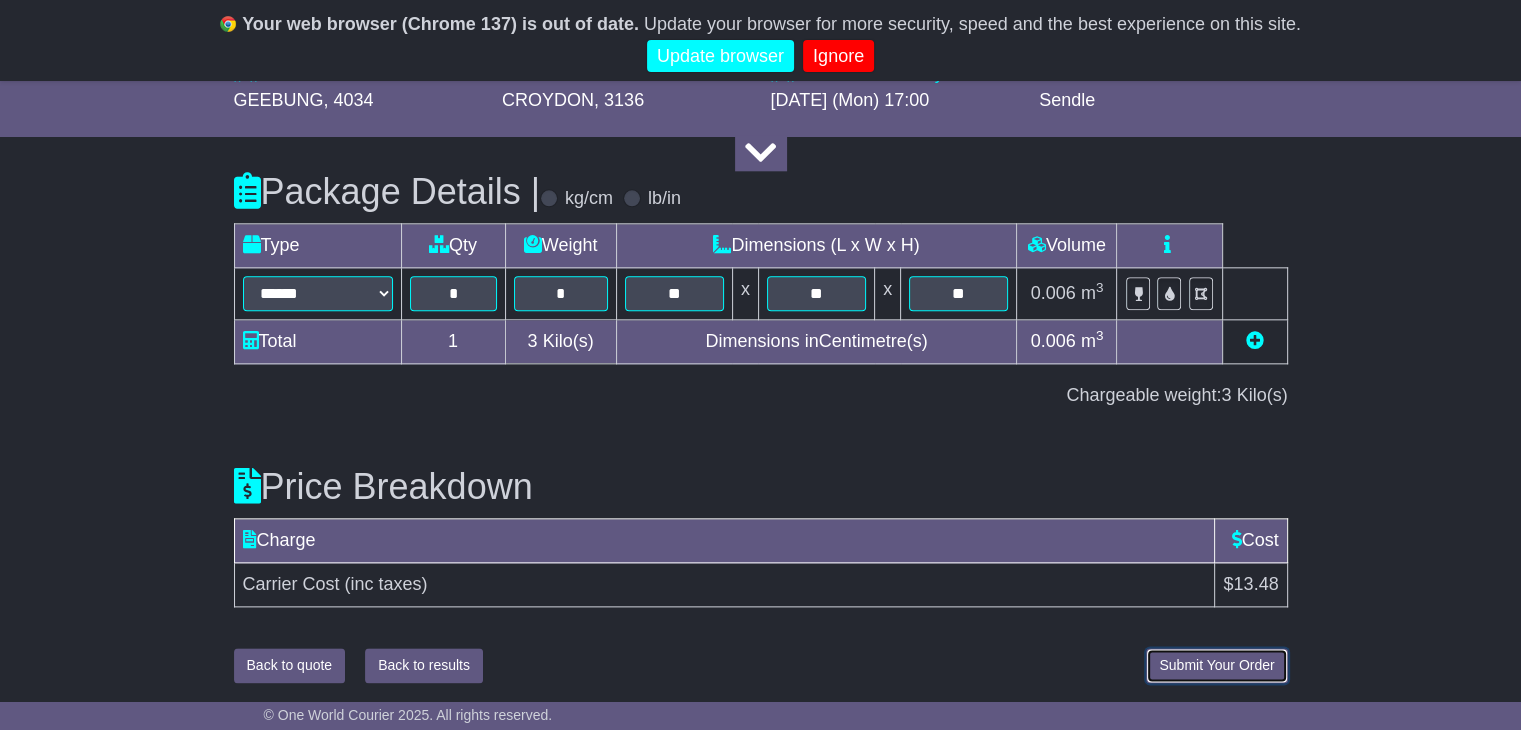 click on "Submit Your Order" at bounding box center (1216, 665) 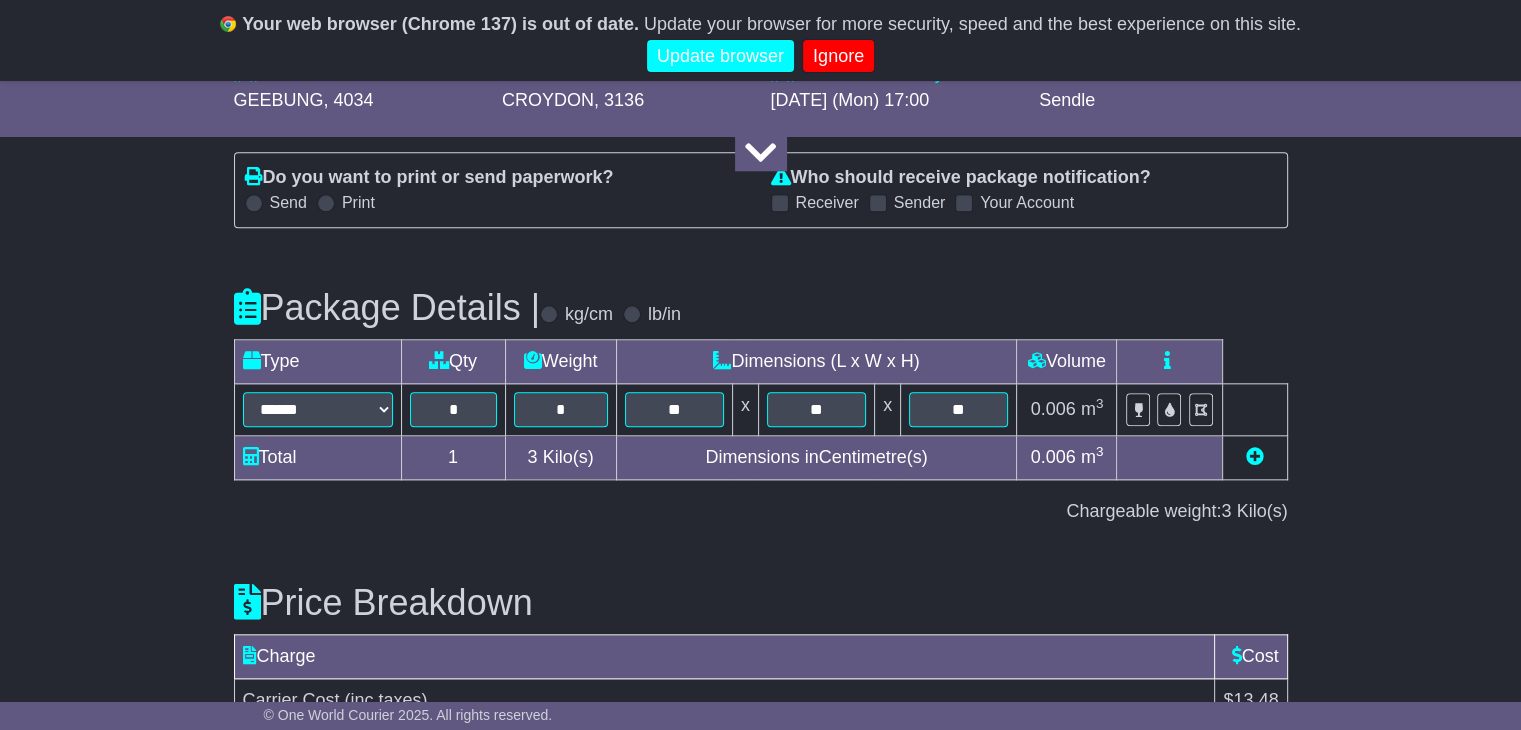 scroll, scrollTop: 2243, scrollLeft: 0, axis: vertical 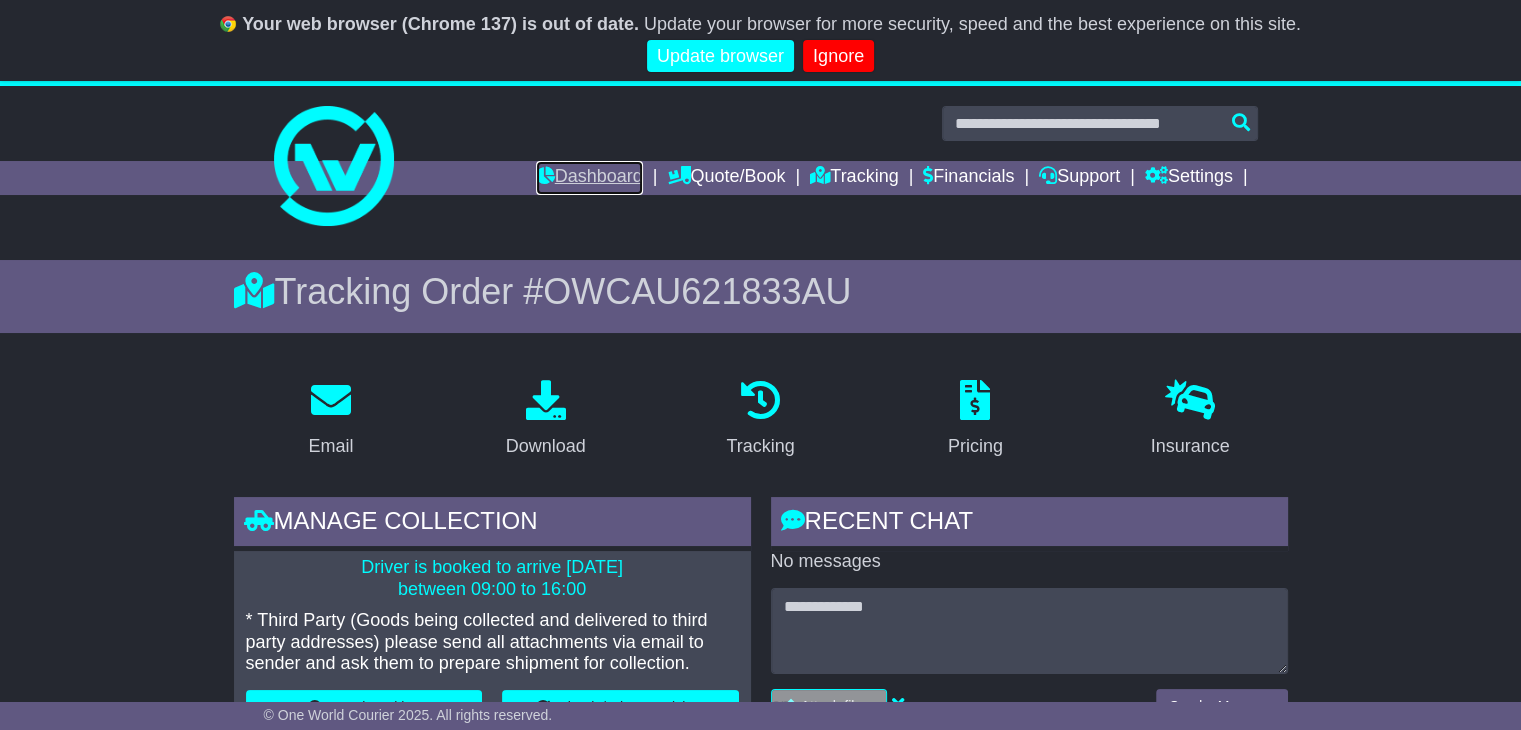 click on "Dashboard" at bounding box center [589, 178] 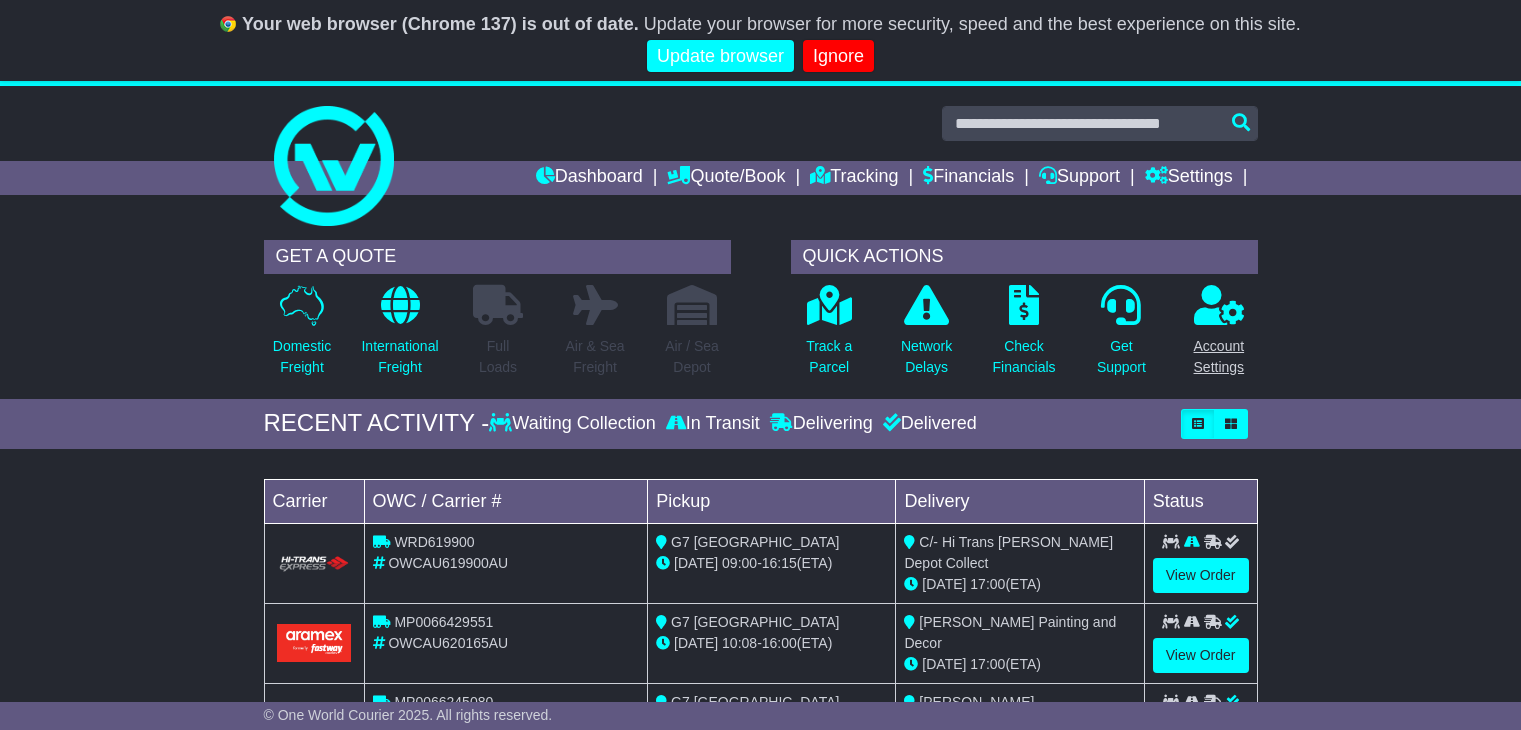 scroll, scrollTop: 0, scrollLeft: 0, axis: both 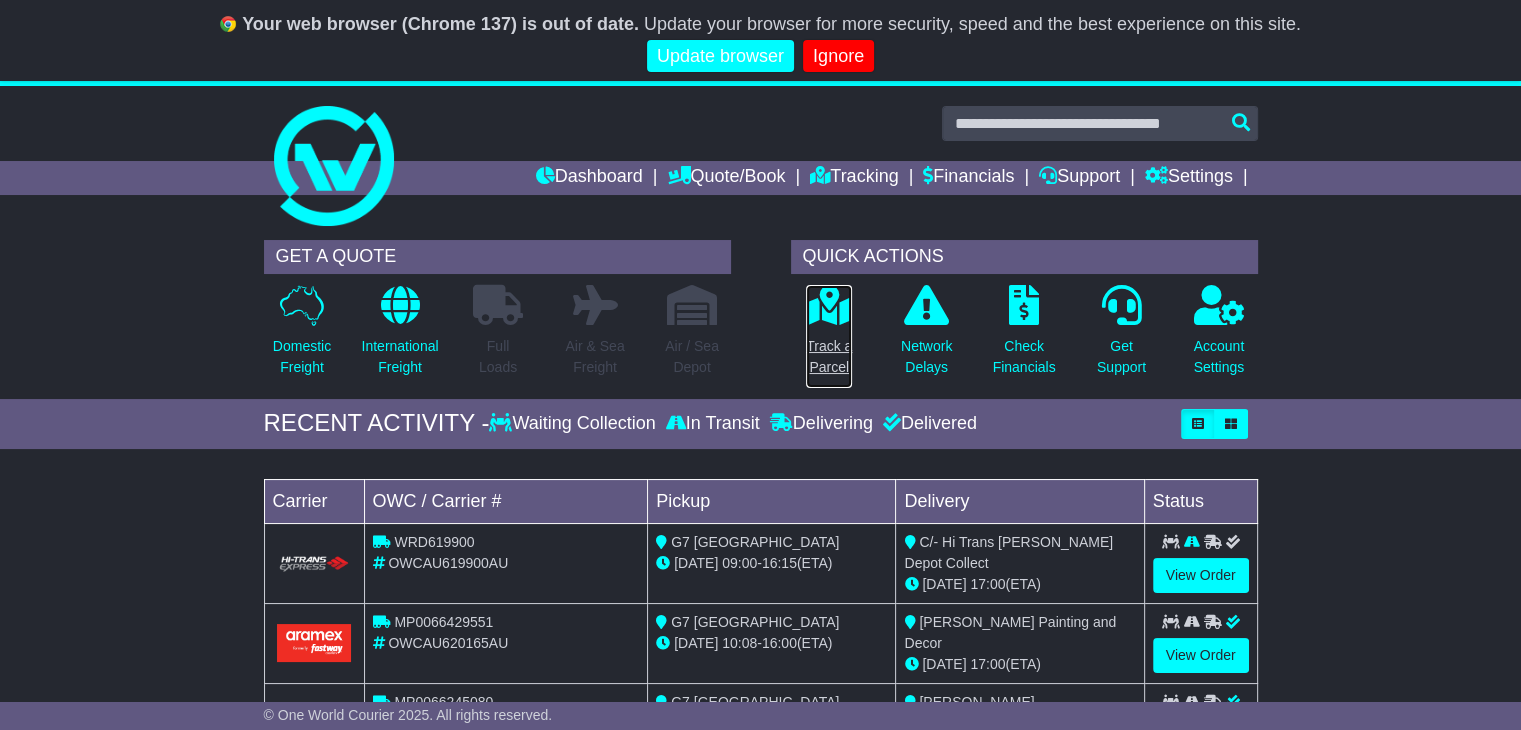 click on "Track a Parcel" at bounding box center (829, 357) 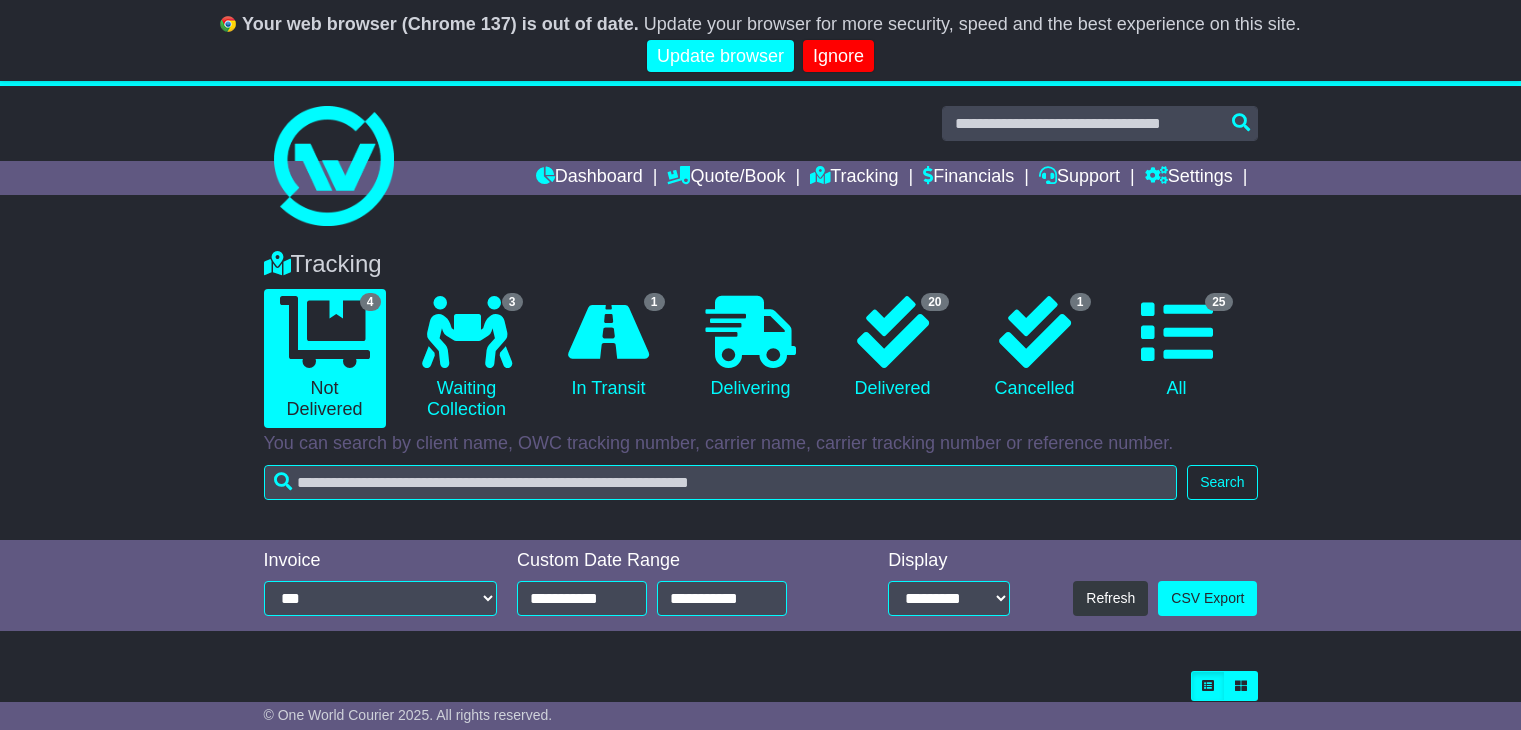 scroll, scrollTop: 0, scrollLeft: 0, axis: both 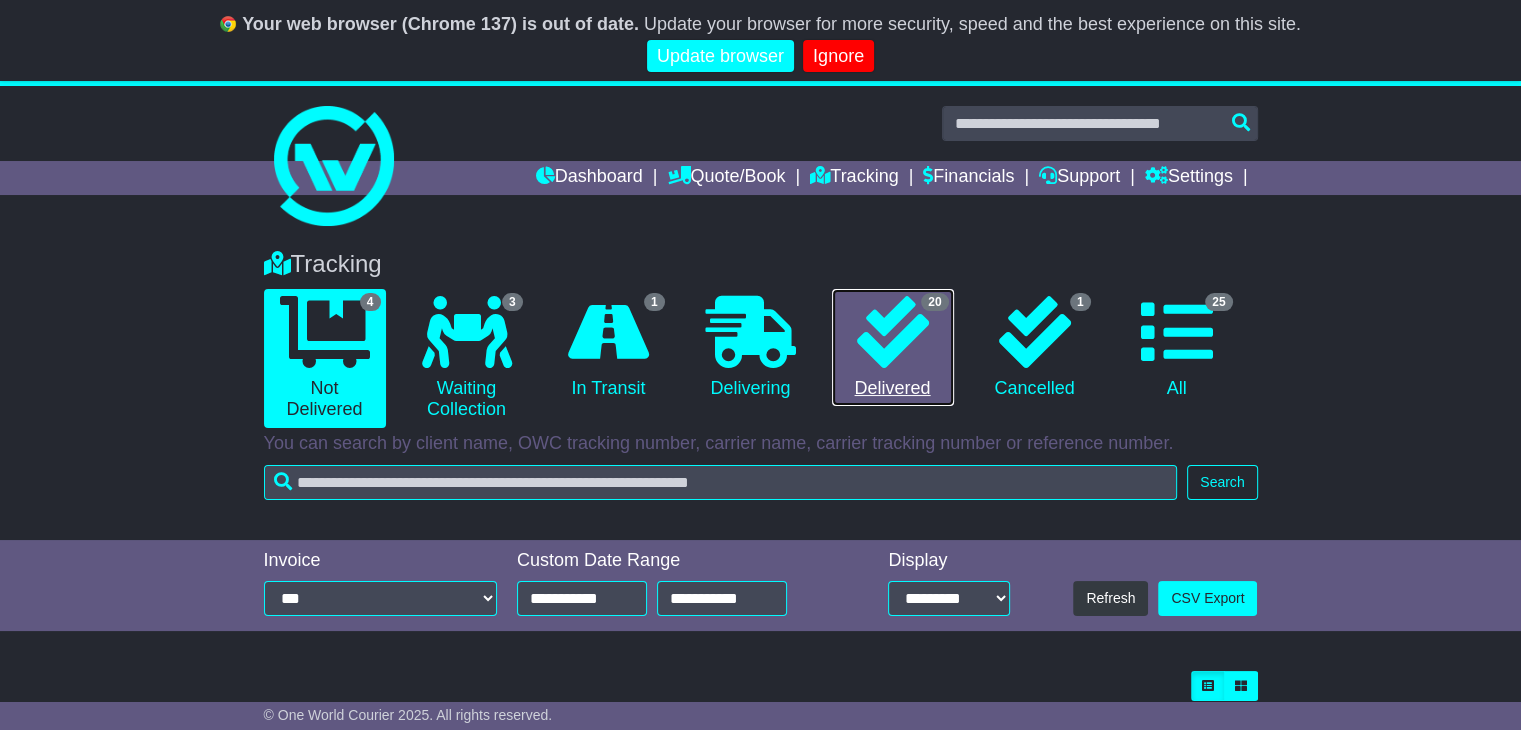 click at bounding box center [893, 332] 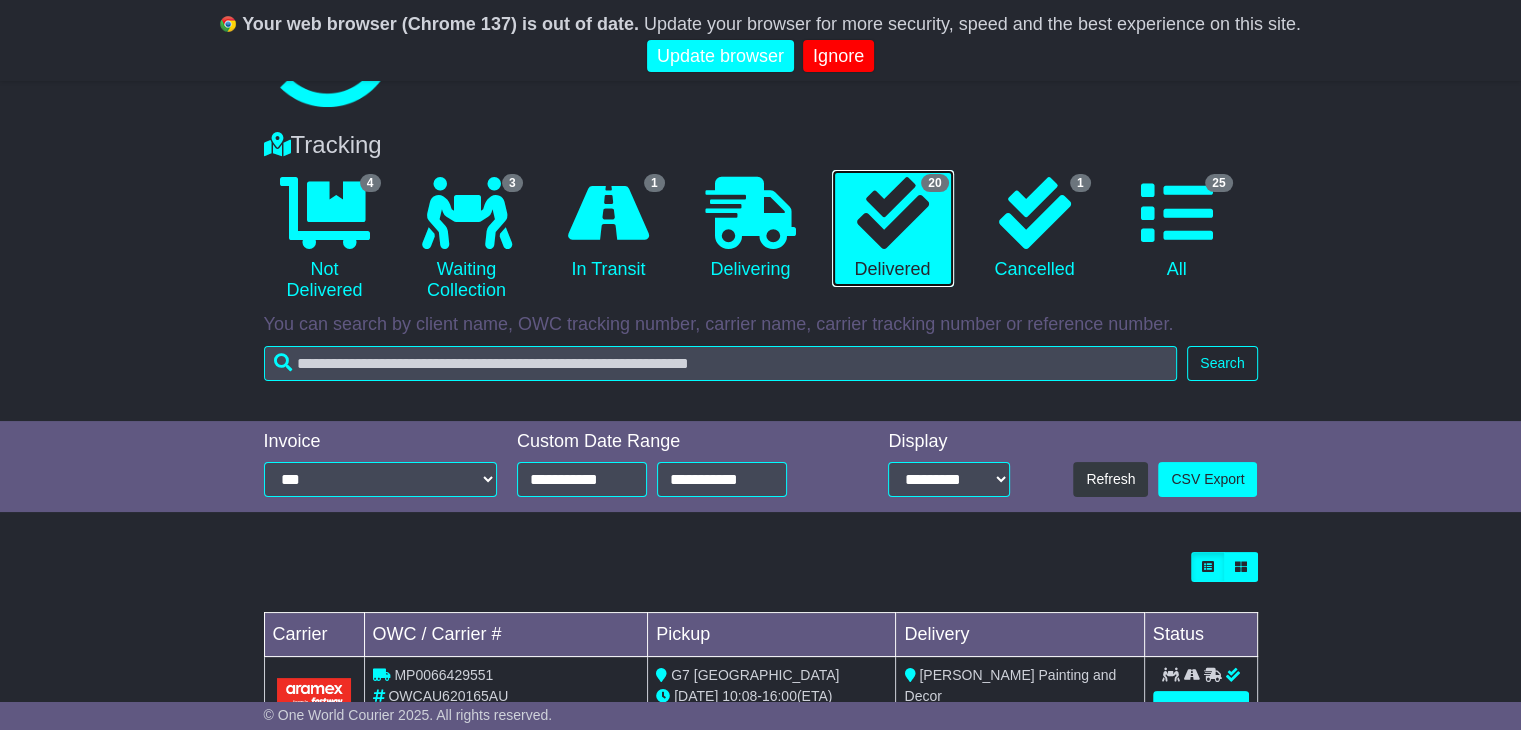 scroll, scrollTop: 300, scrollLeft: 0, axis: vertical 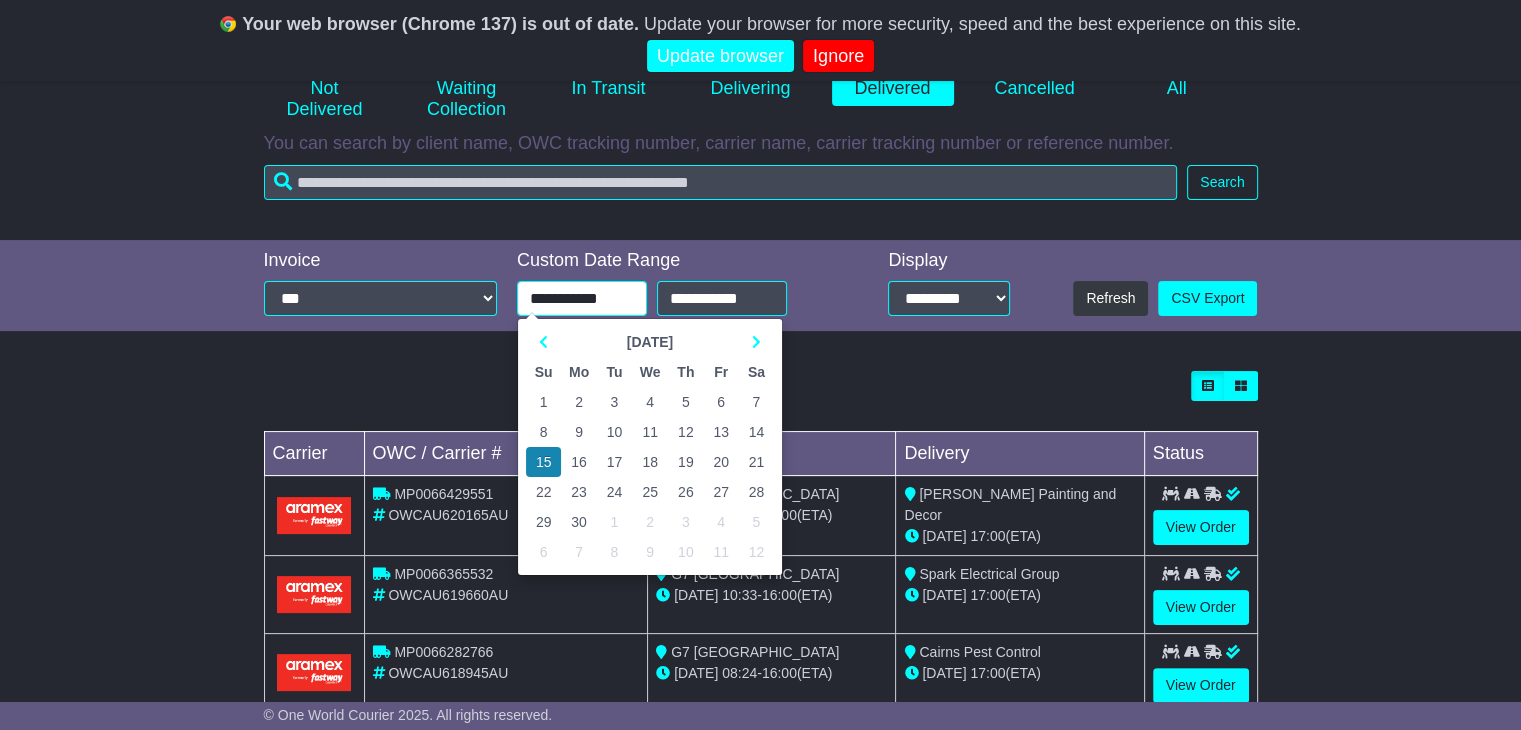 click on "**********" 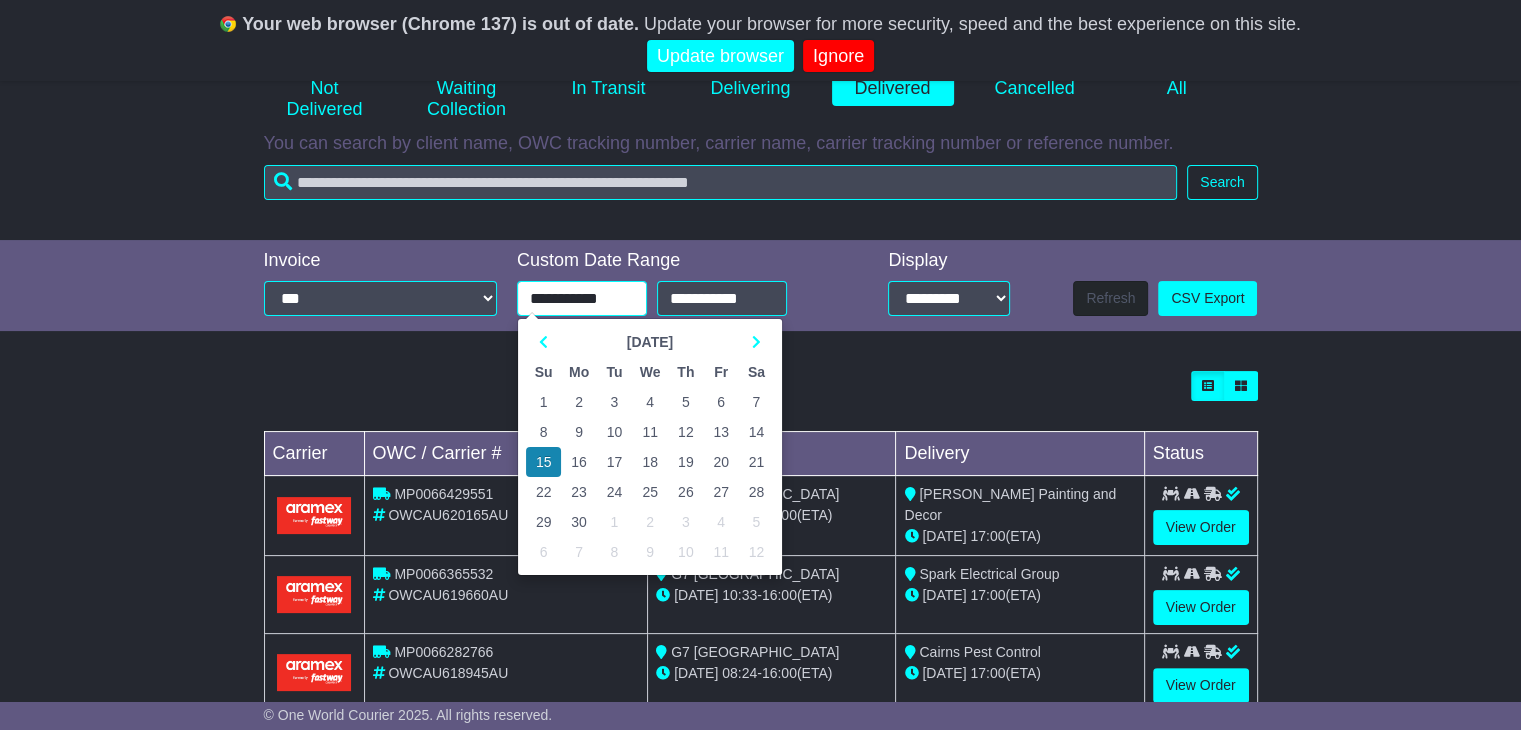type on "**********" 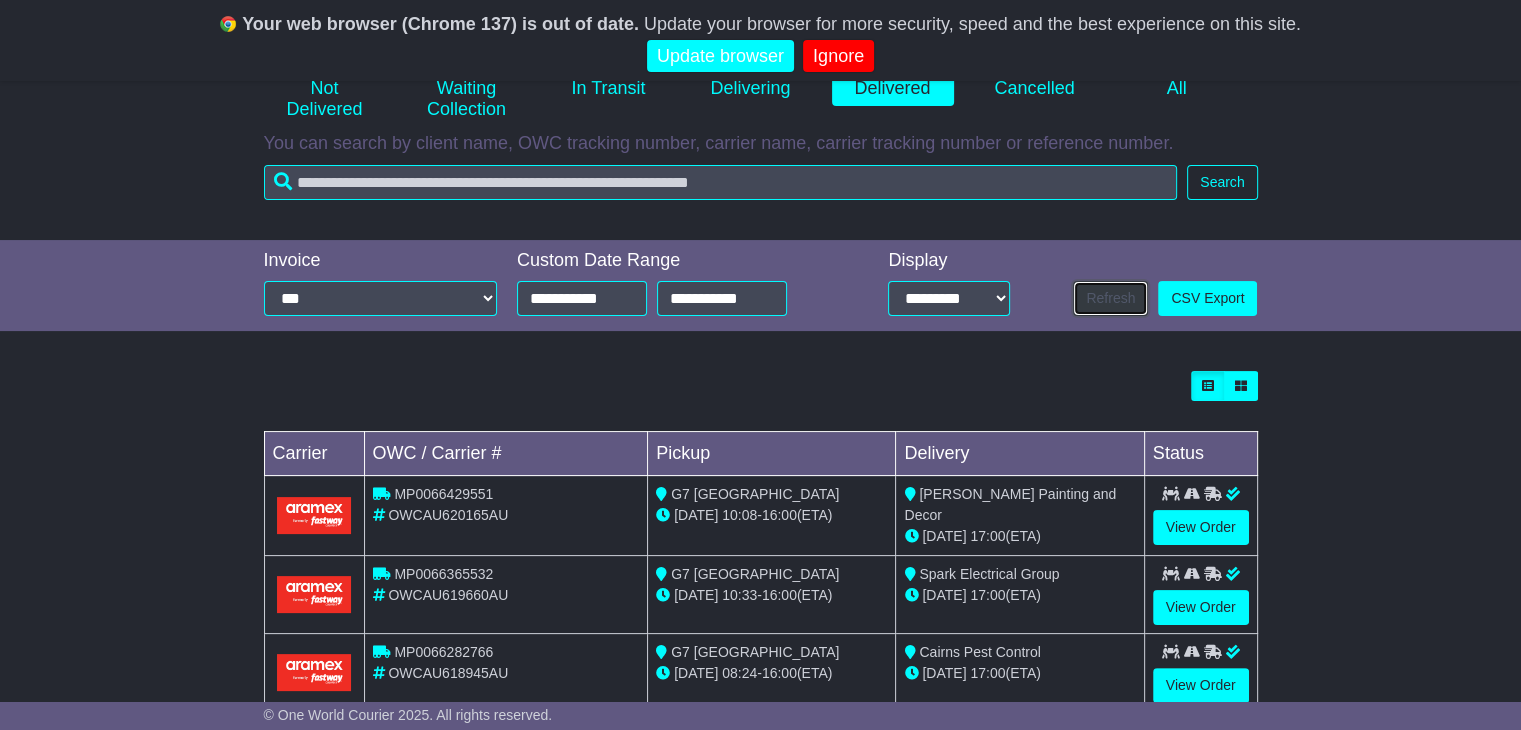 click on "Refresh" 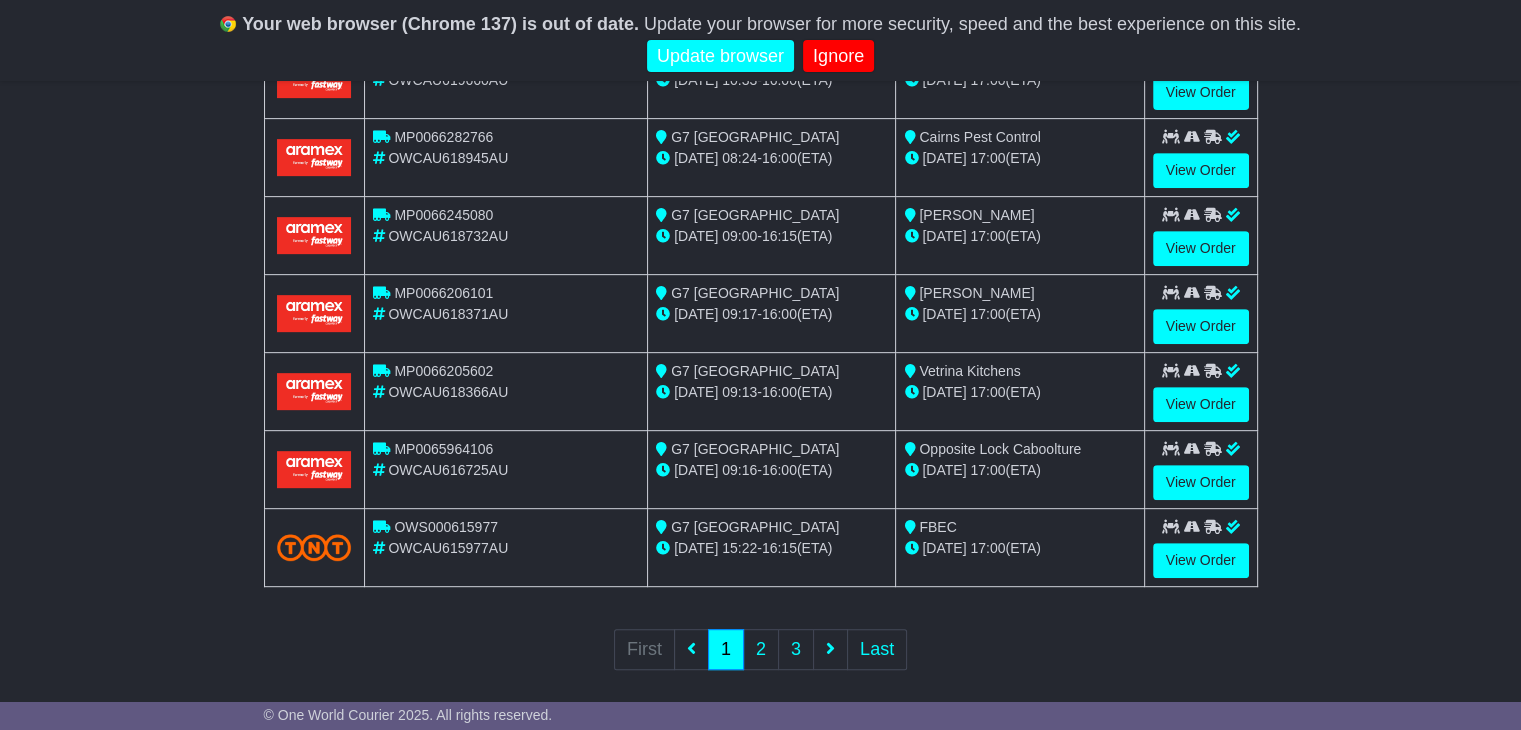 scroll, scrollTop: 823, scrollLeft: 0, axis: vertical 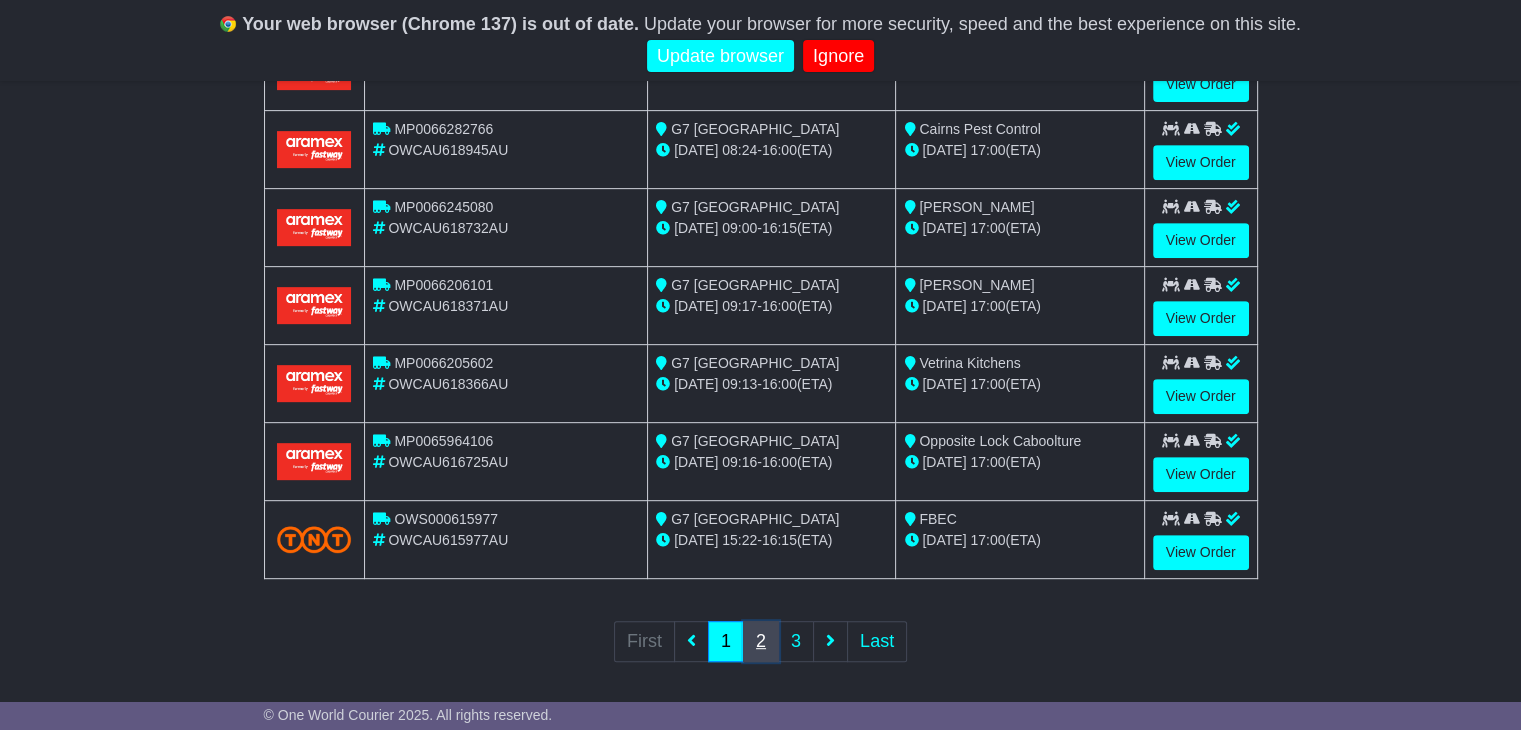 click on "2" 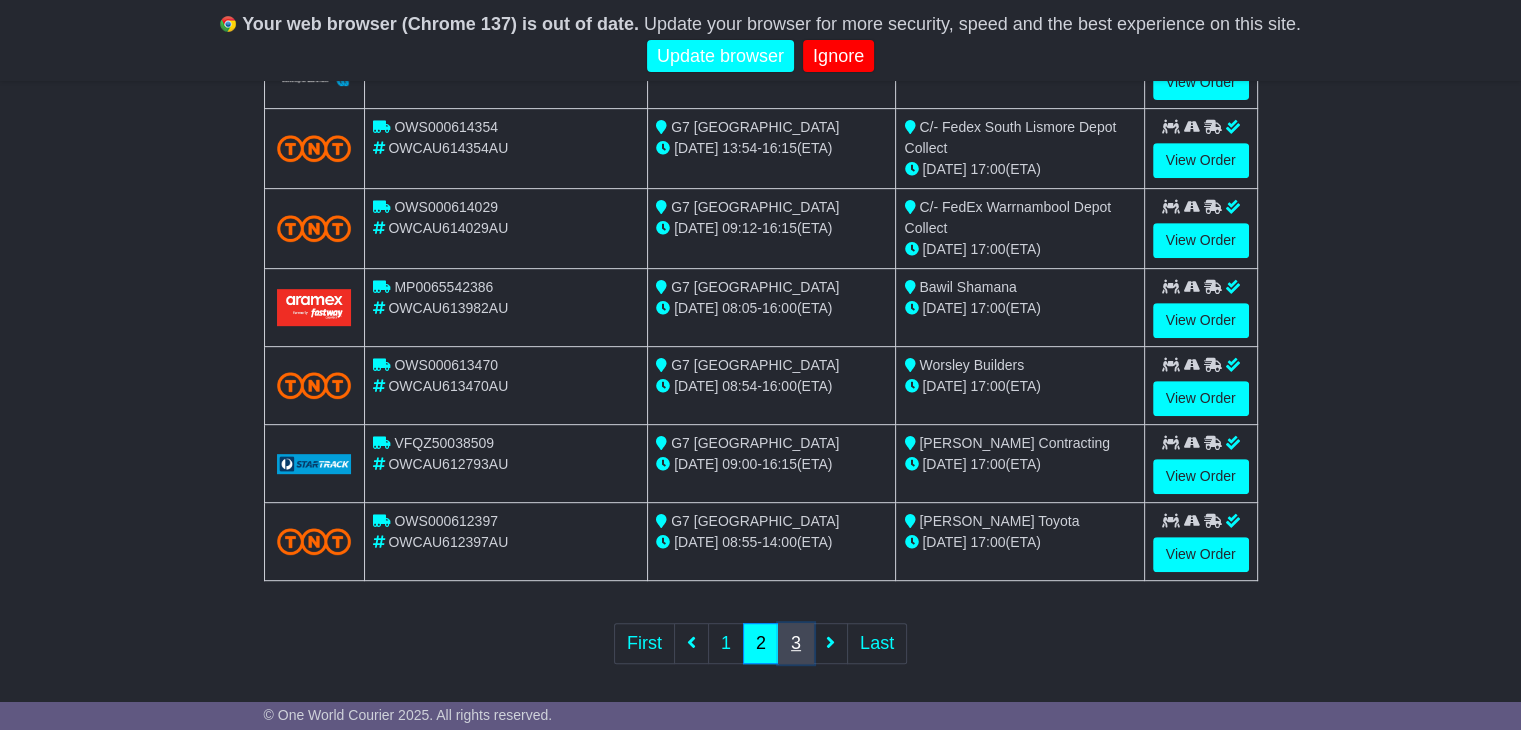 click on "3" 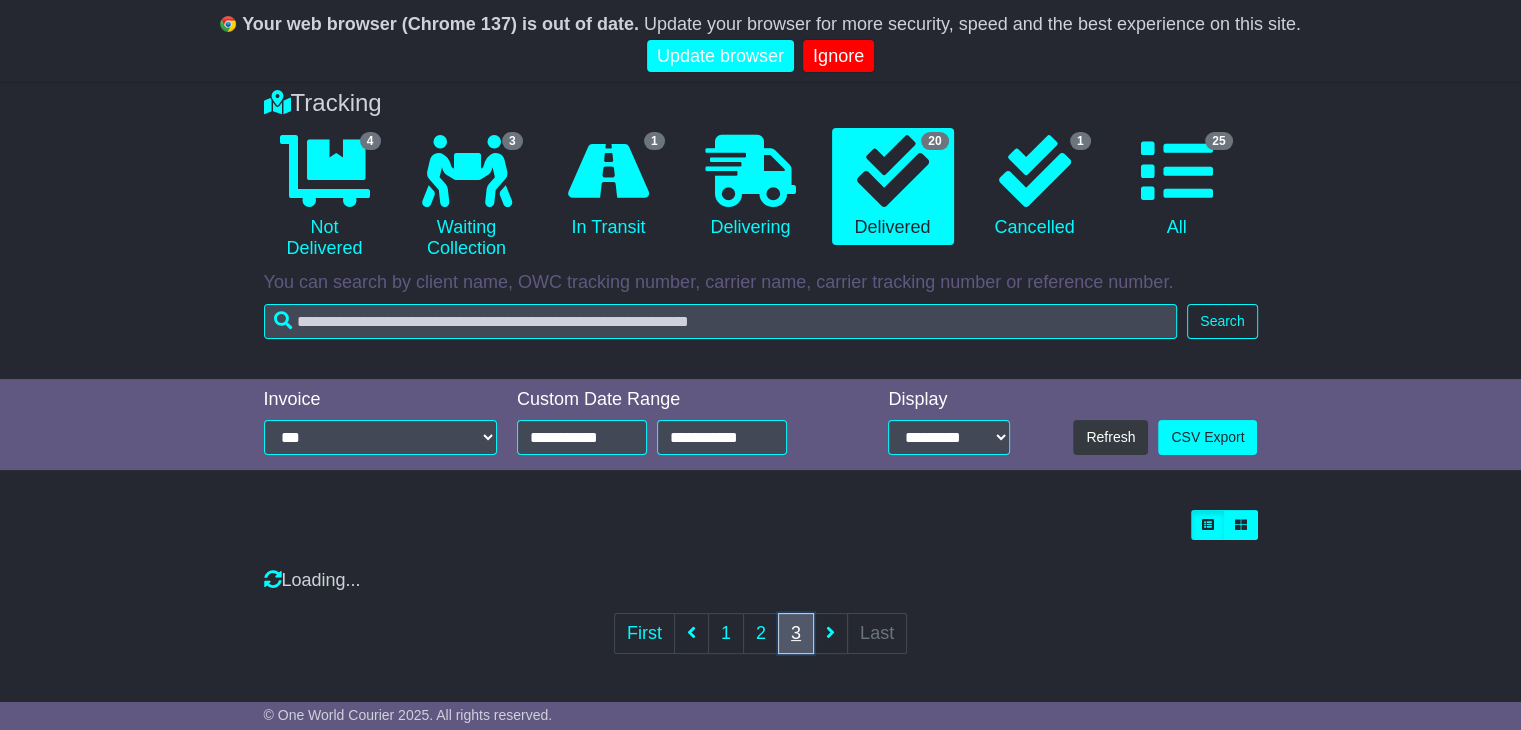 scroll, scrollTop: 513, scrollLeft: 0, axis: vertical 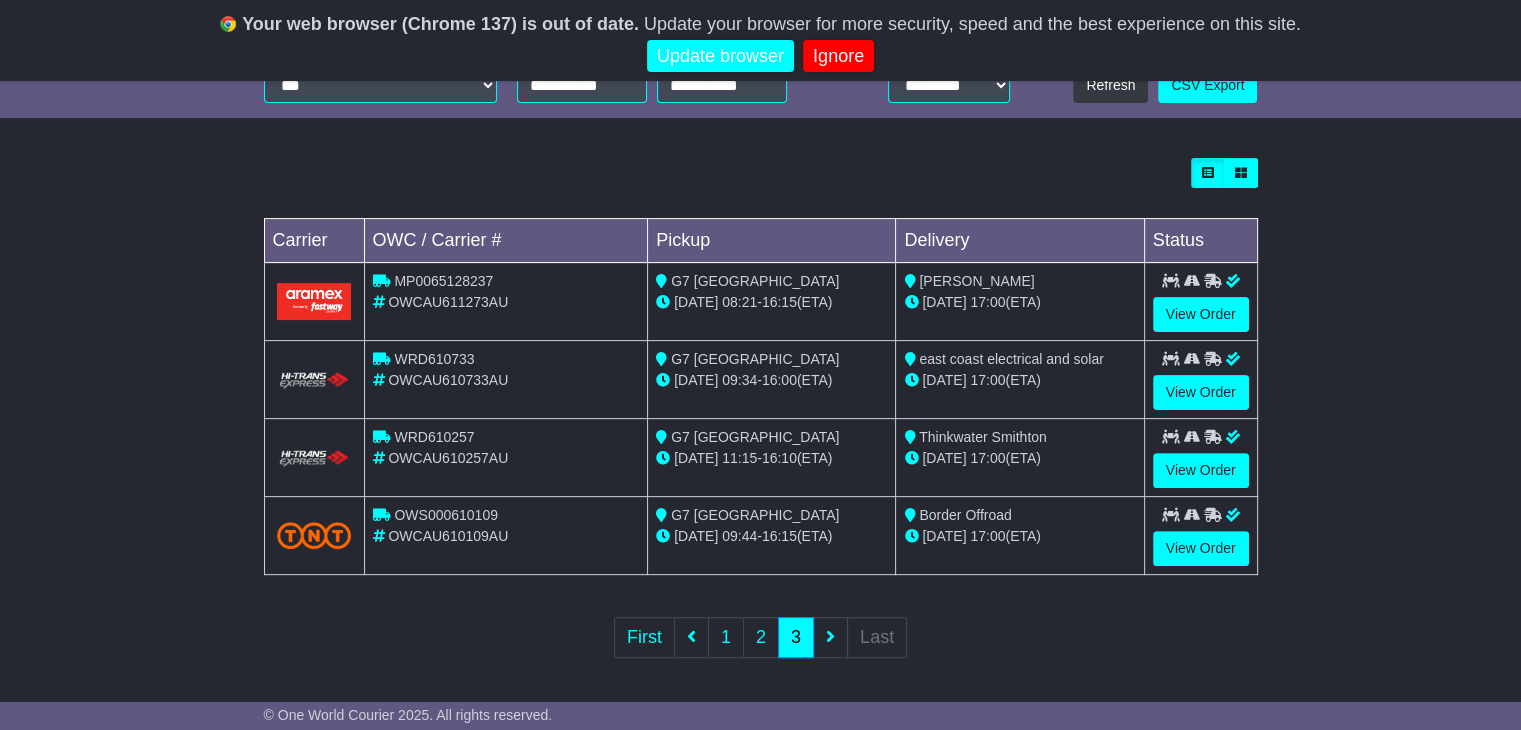 click on "First
1
2
3
Last" 